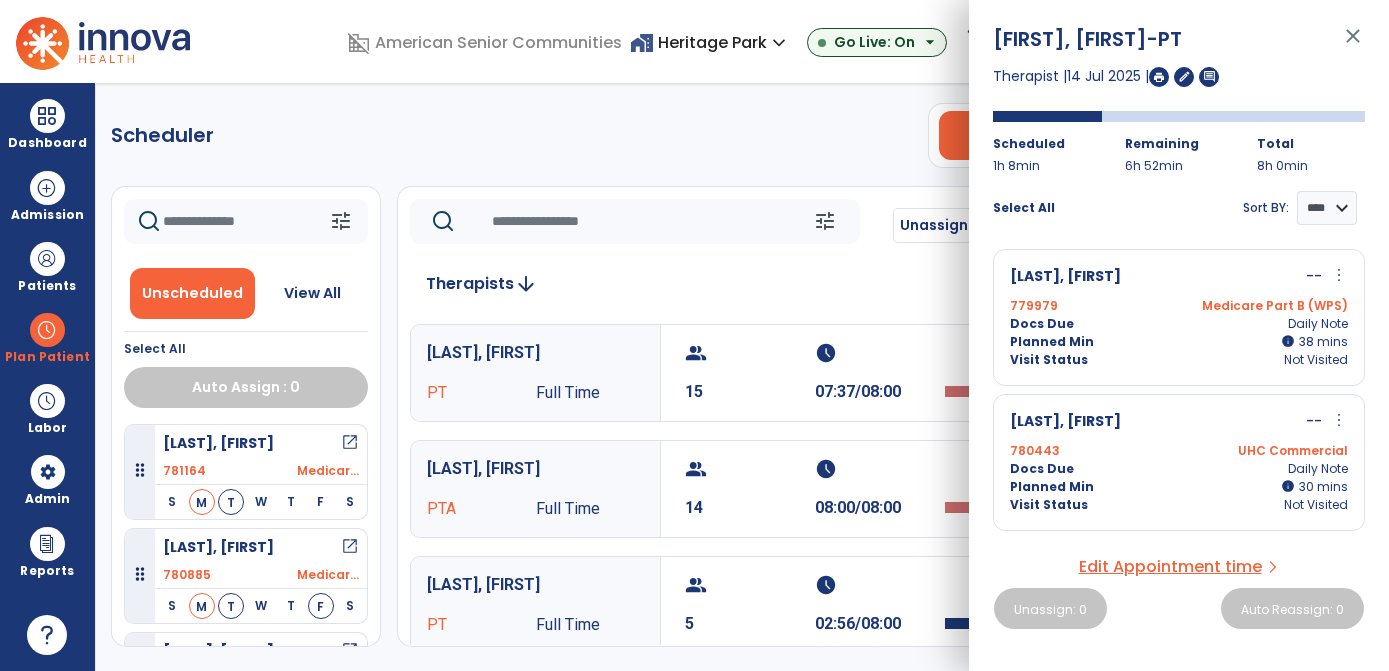 select on "*******" 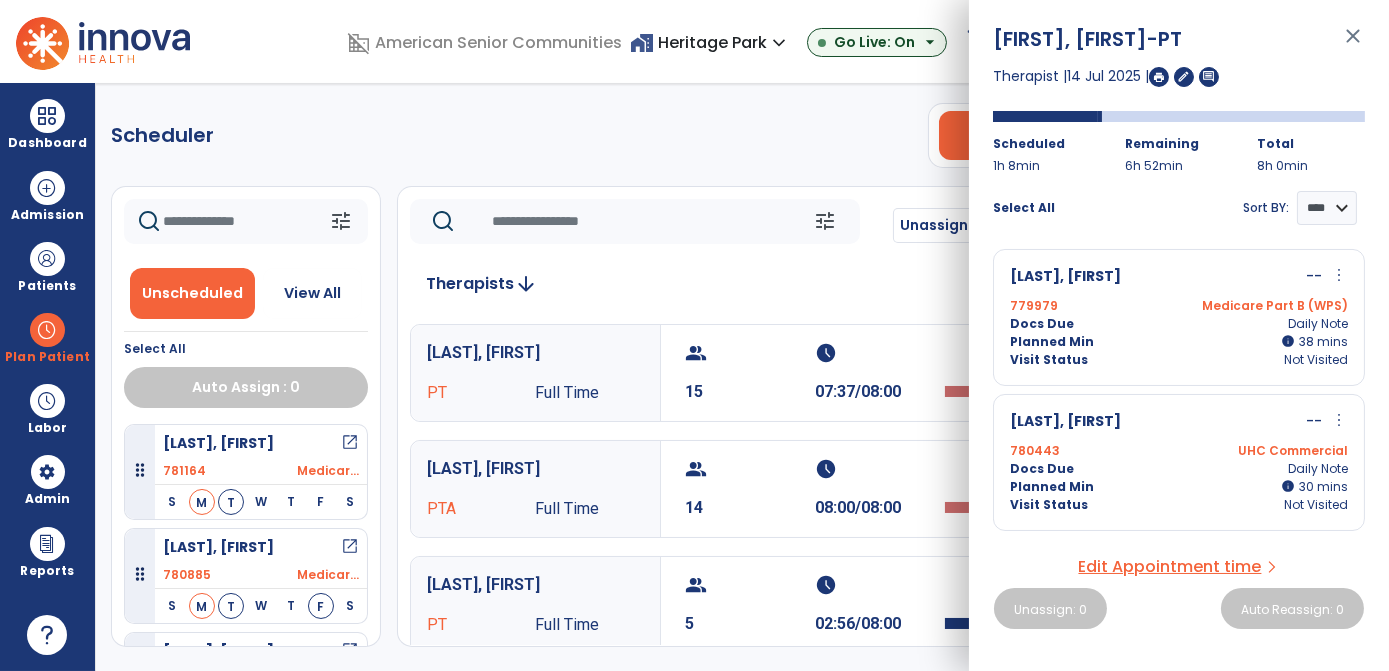 scroll, scrollTop: 8, scrollLeft: 0, axis: vertical 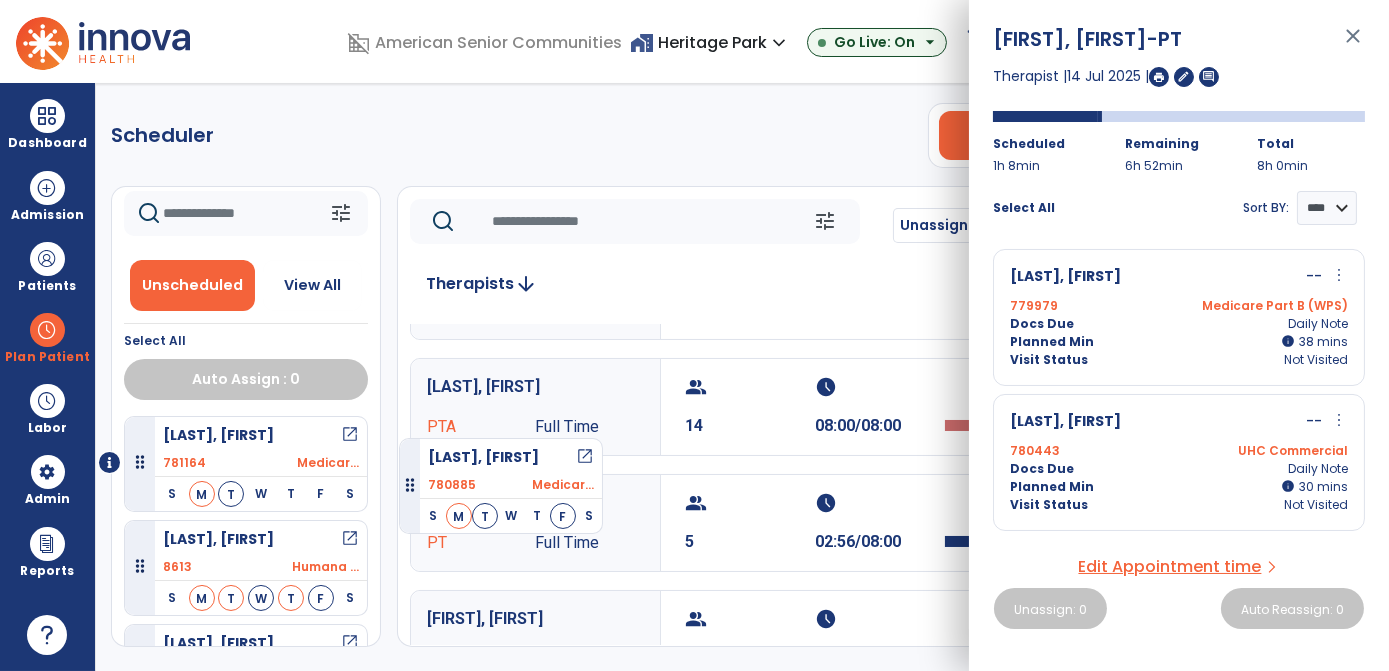 drag, startPoint x: 331, startPoint y: 551, endPoint x: 399, endPoint y: 430, distance: 138.79842 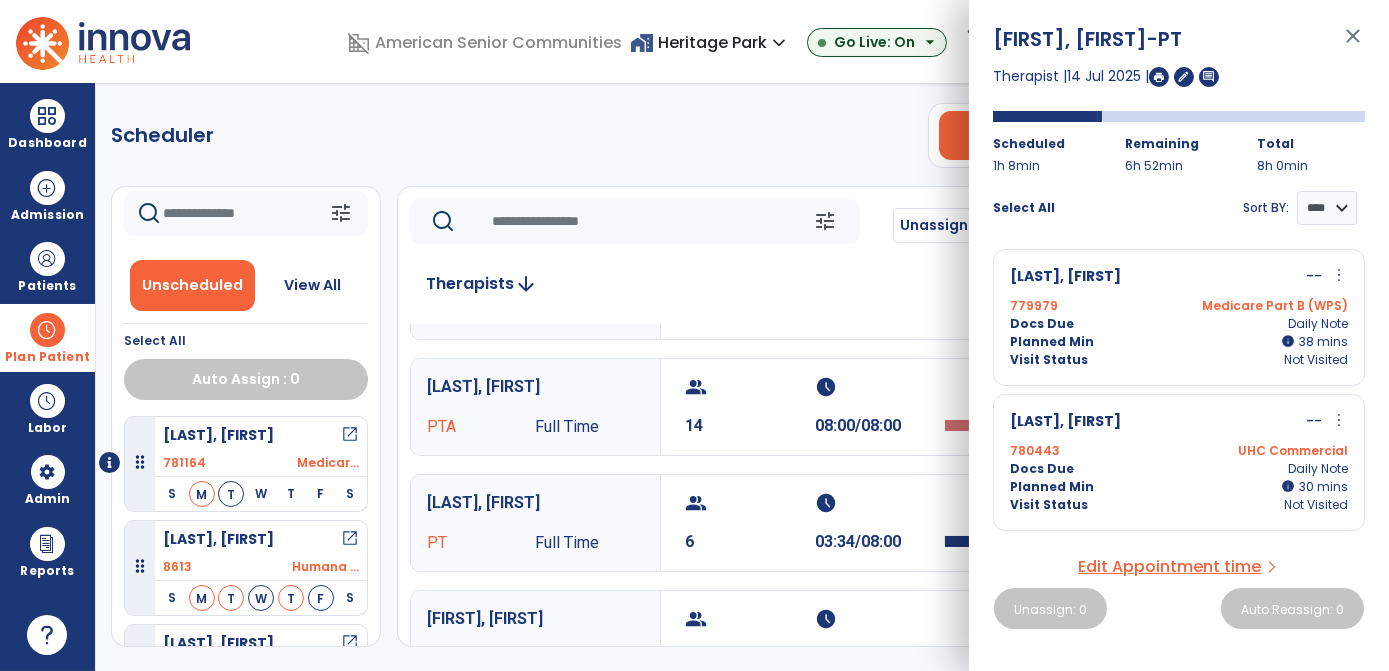 click on "Plan Patient" at bounding box center (47, 357) 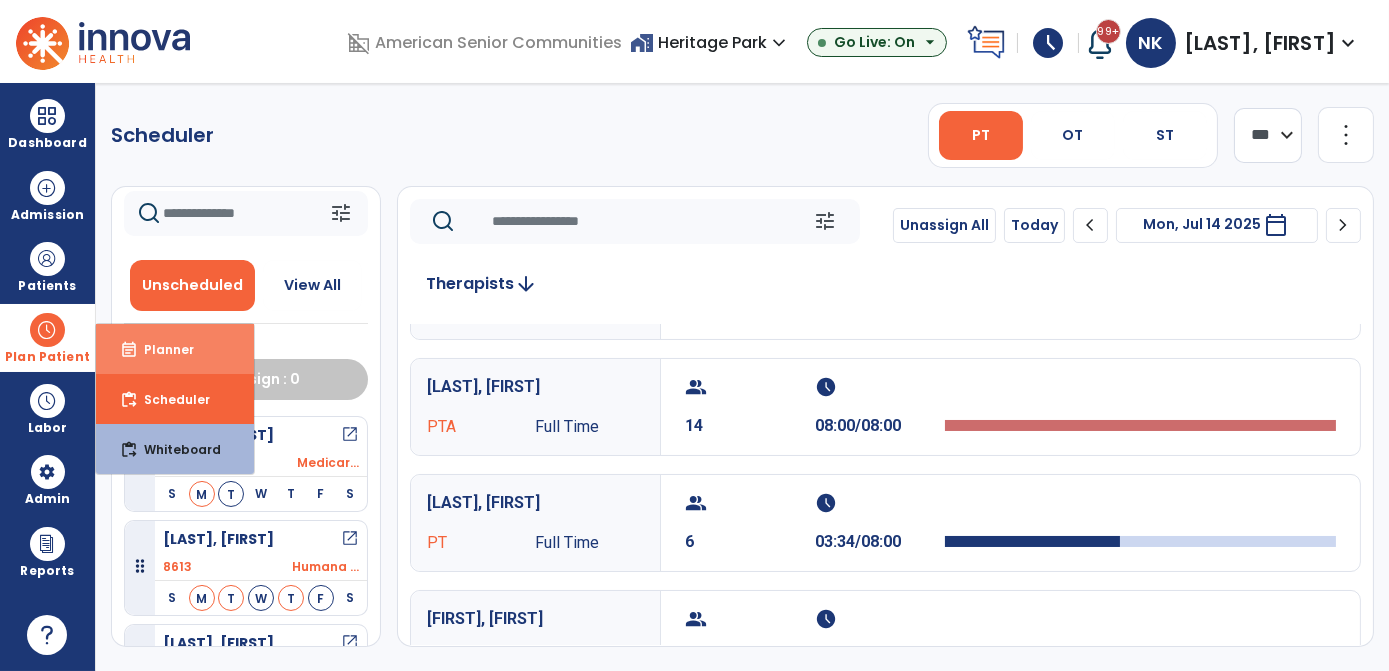 click on "Planner" at bounding box center [161, 349] 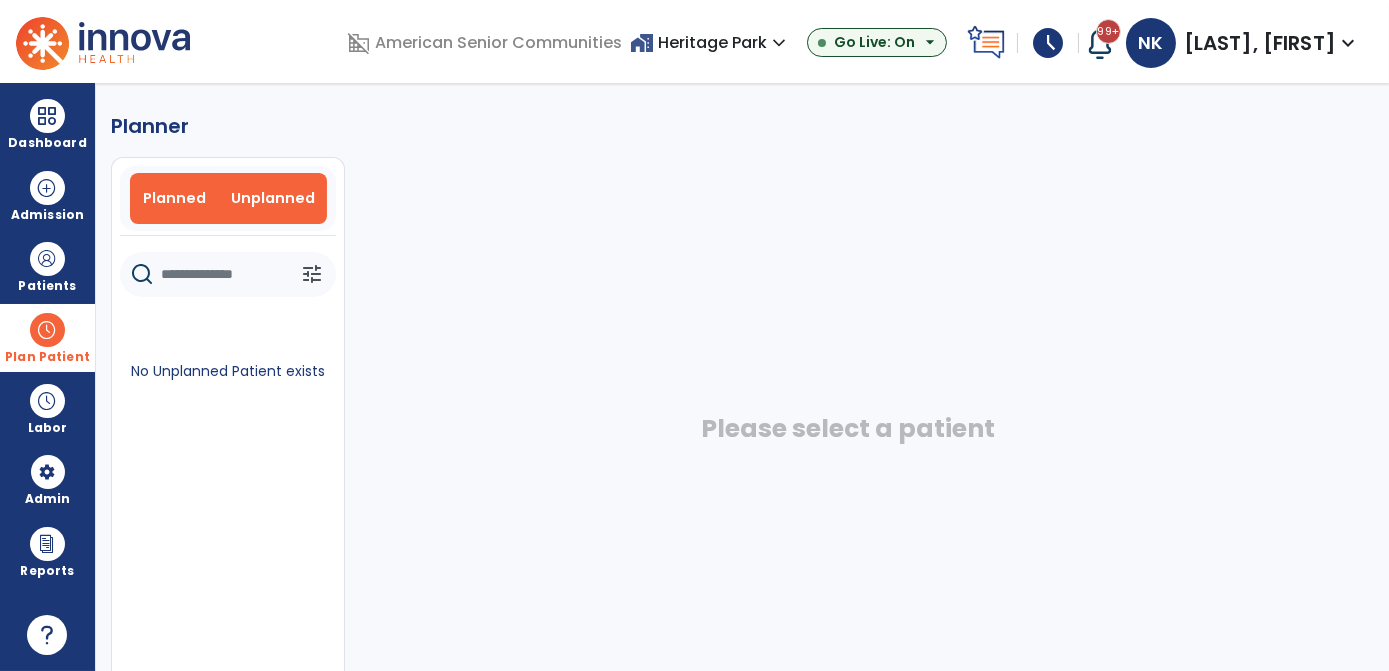 click on "Planned" at bounding box center [174, 198] 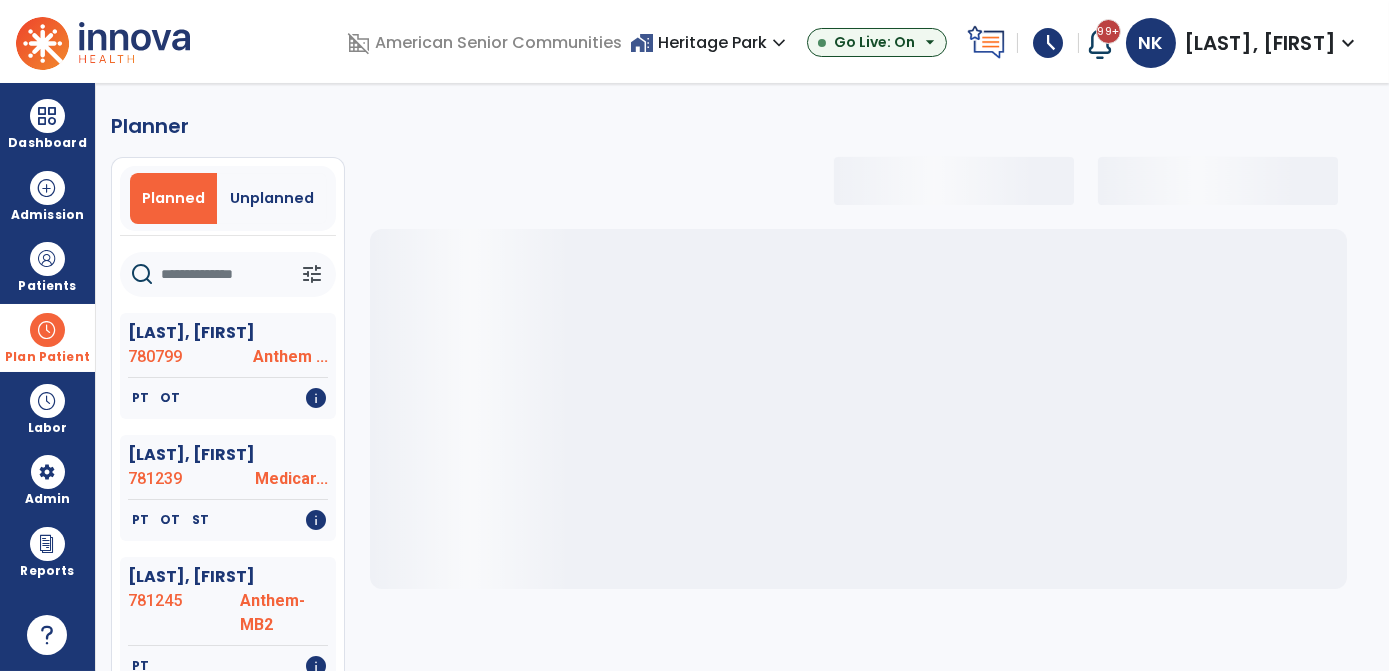 drag, startPoint x: 217, startPoint y: 244, endPoint x: 219, endPoint y: 277, distance: 33.06055 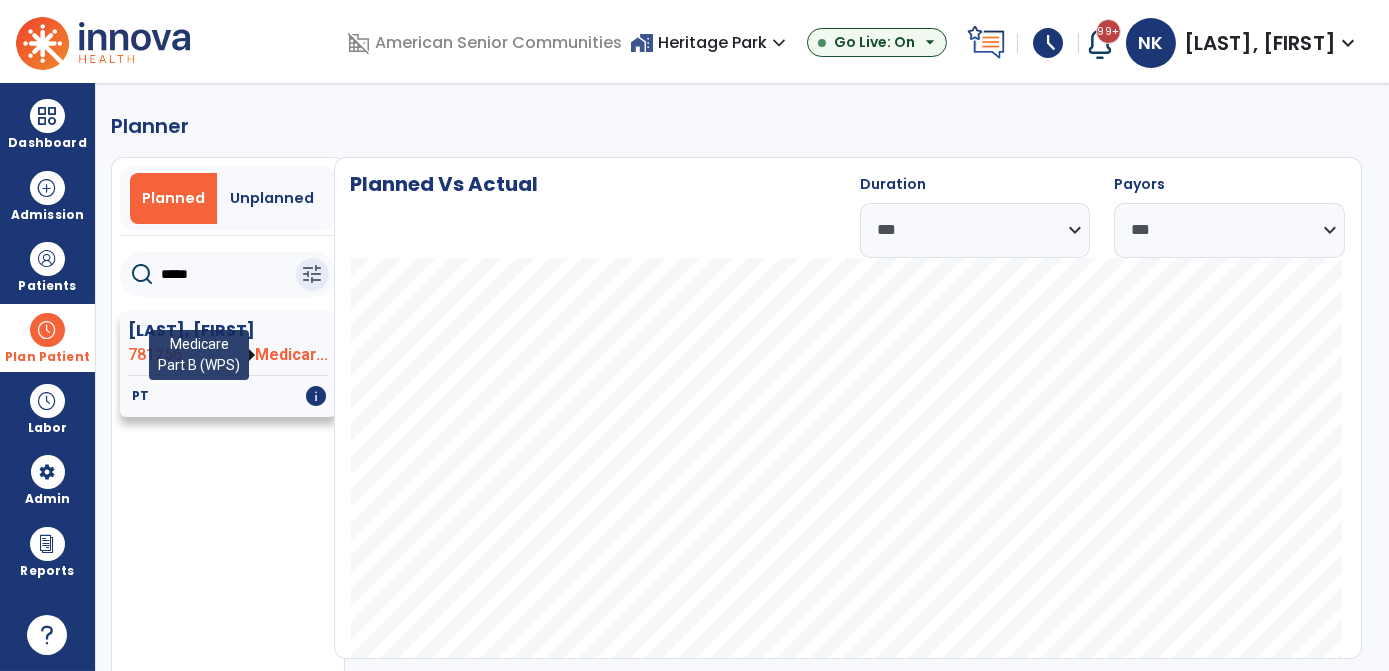 type on "*****" 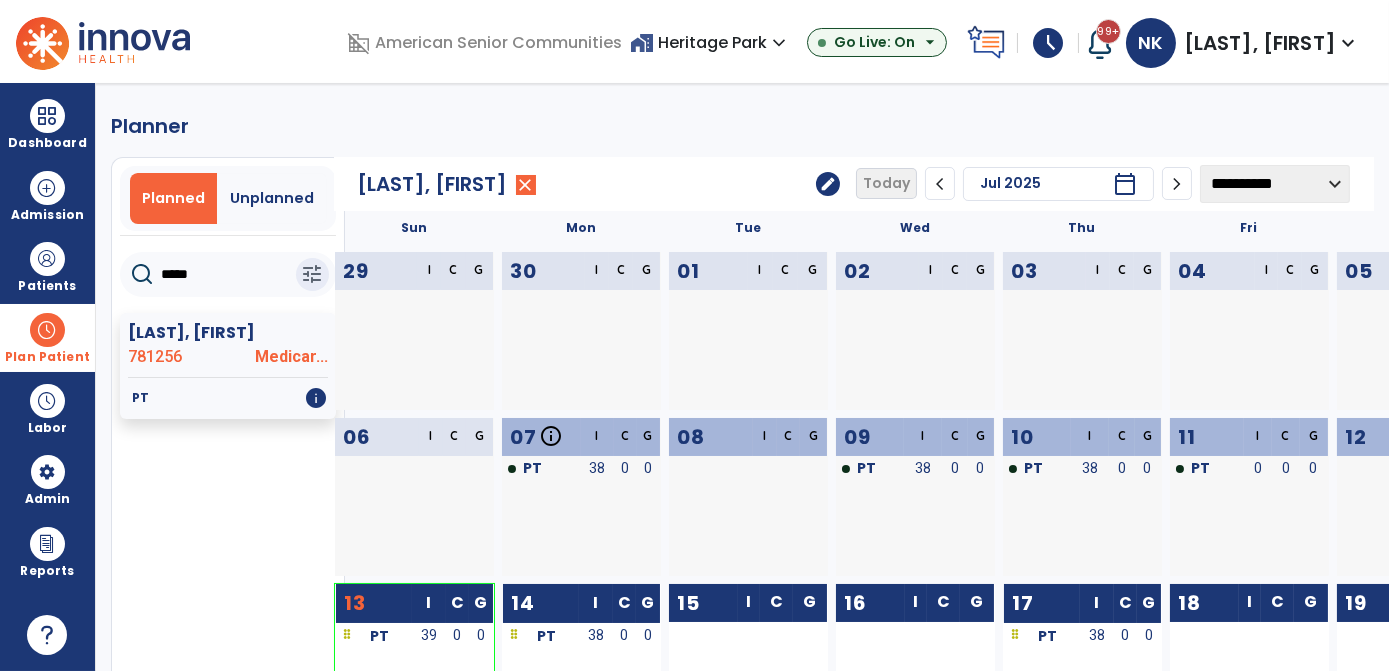 click on "**********" 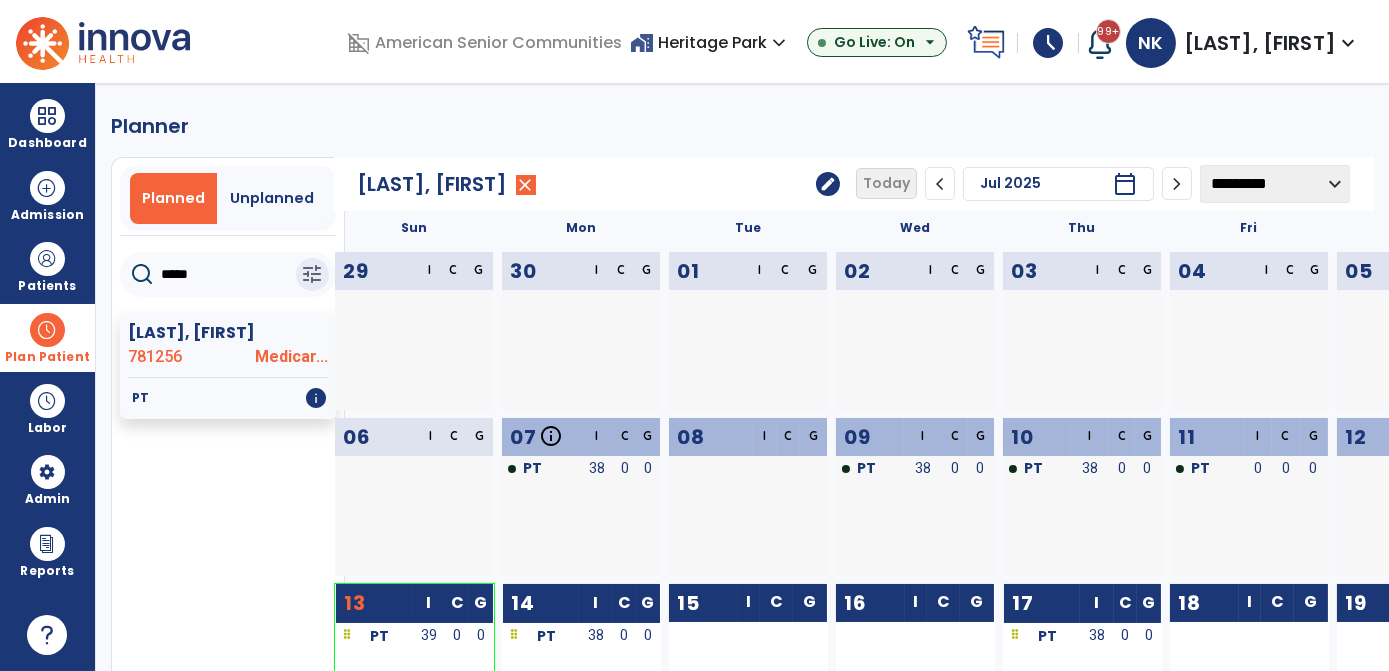 click on "**********" 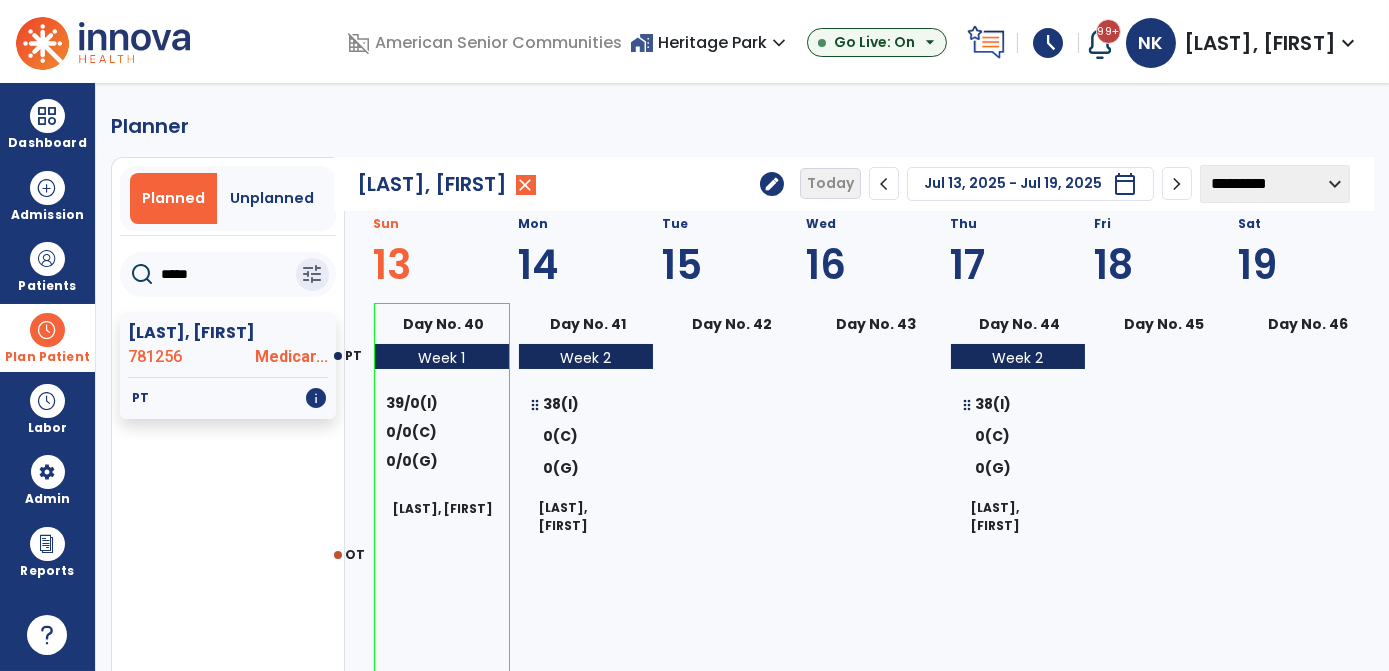 click on "edit" 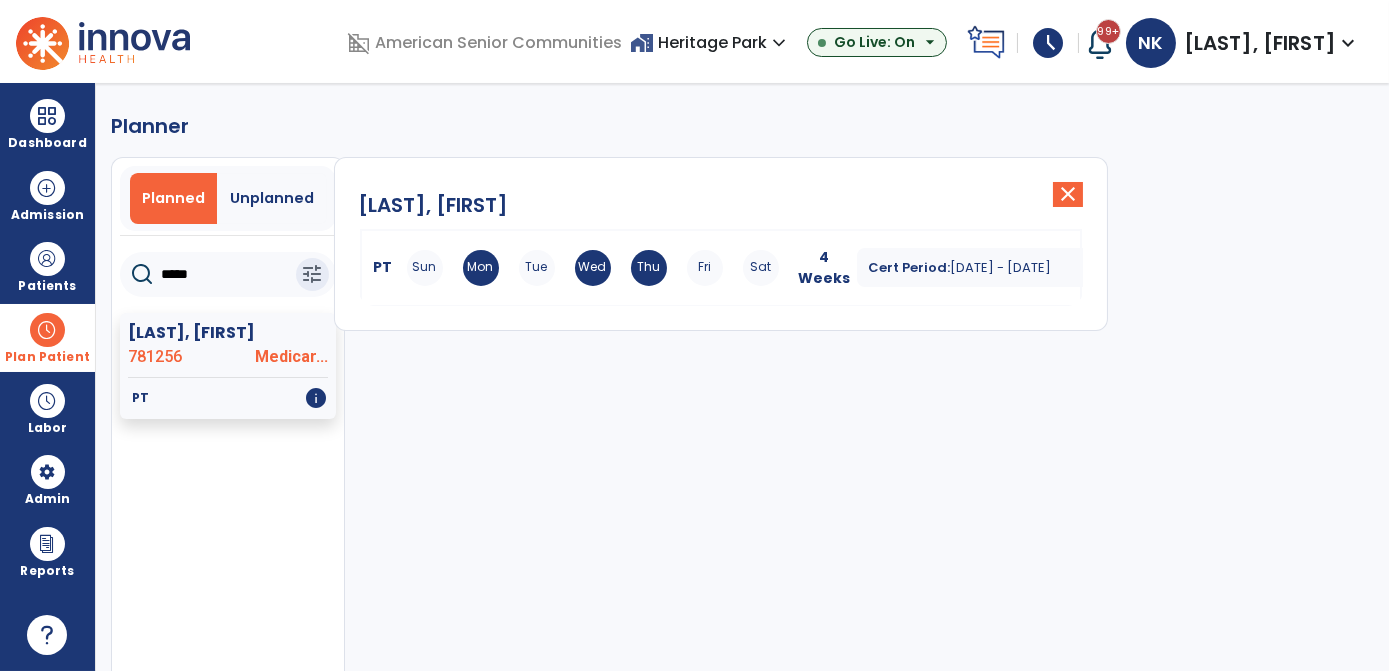click on "[DATE] - [DATE]" at bounding box center (1001, 267) 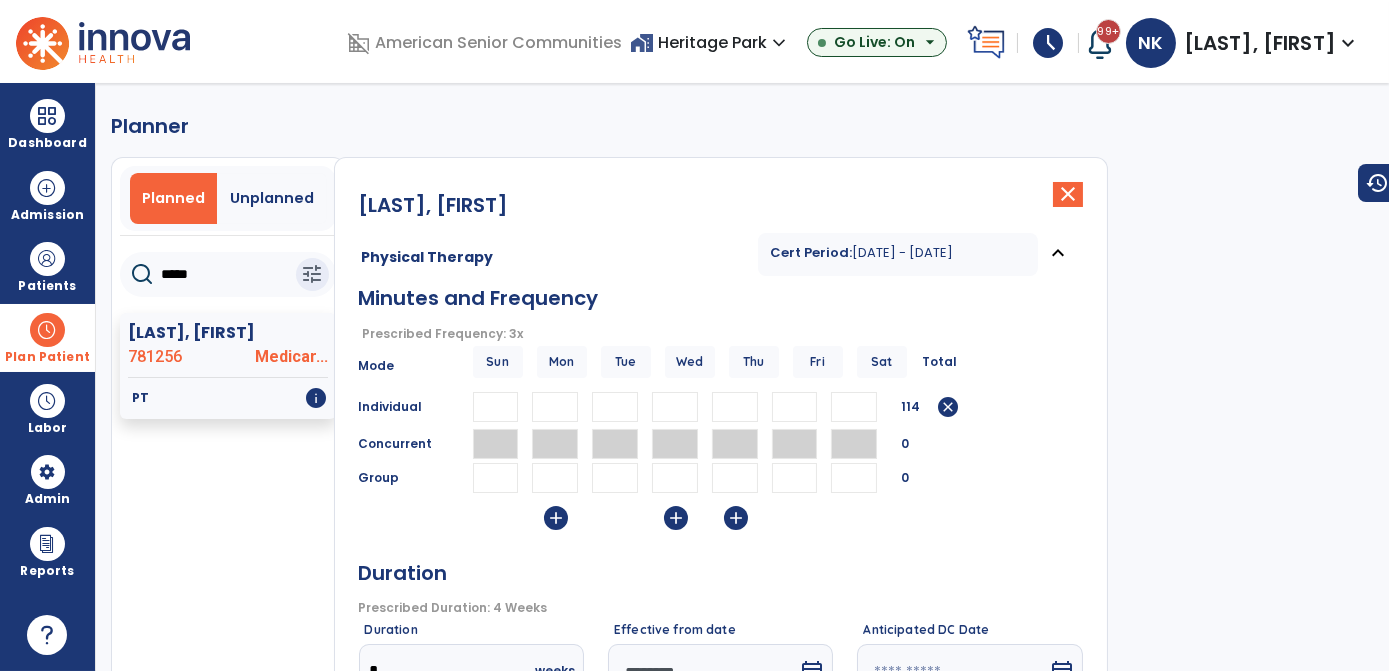 click on "*****" 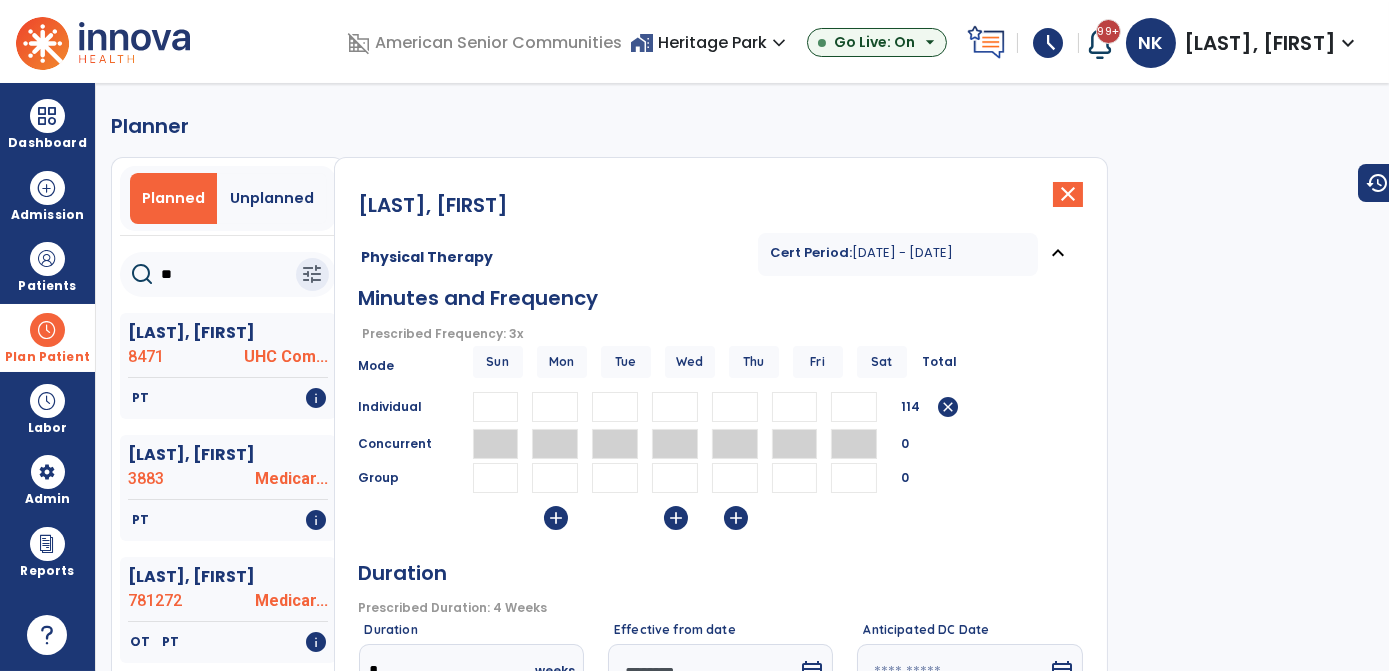 type on "*" 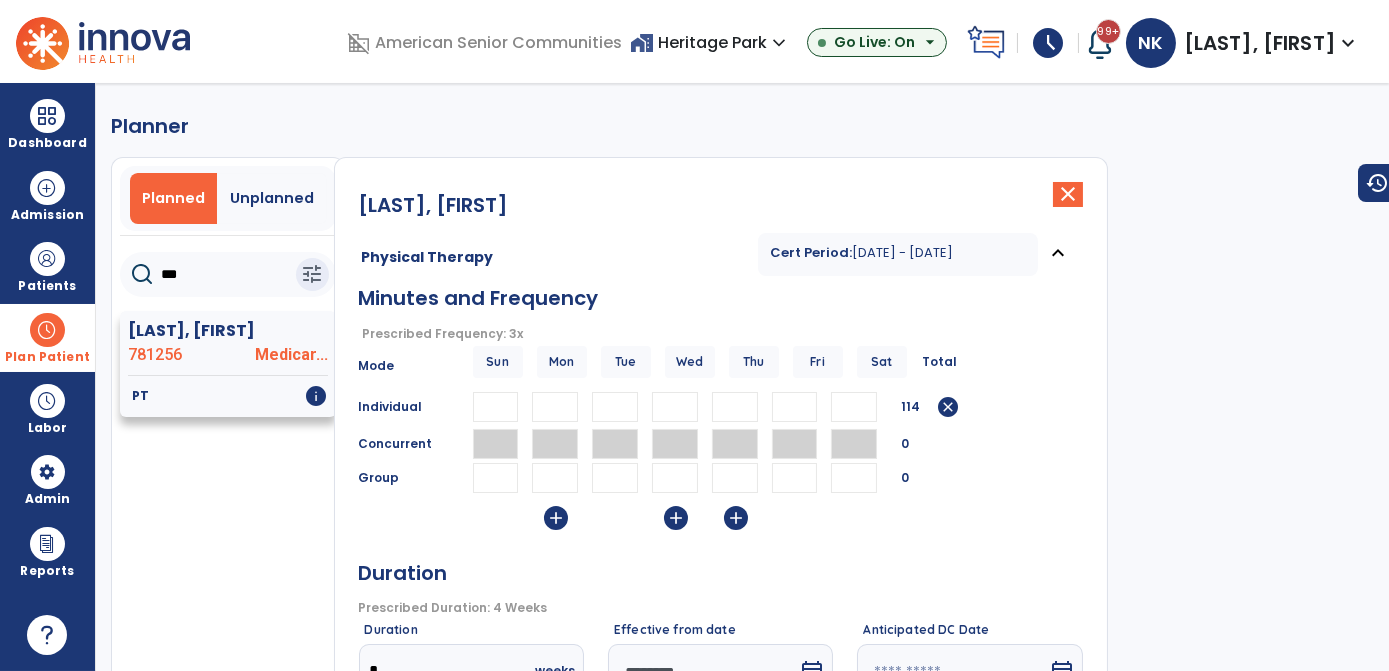 type on "***" 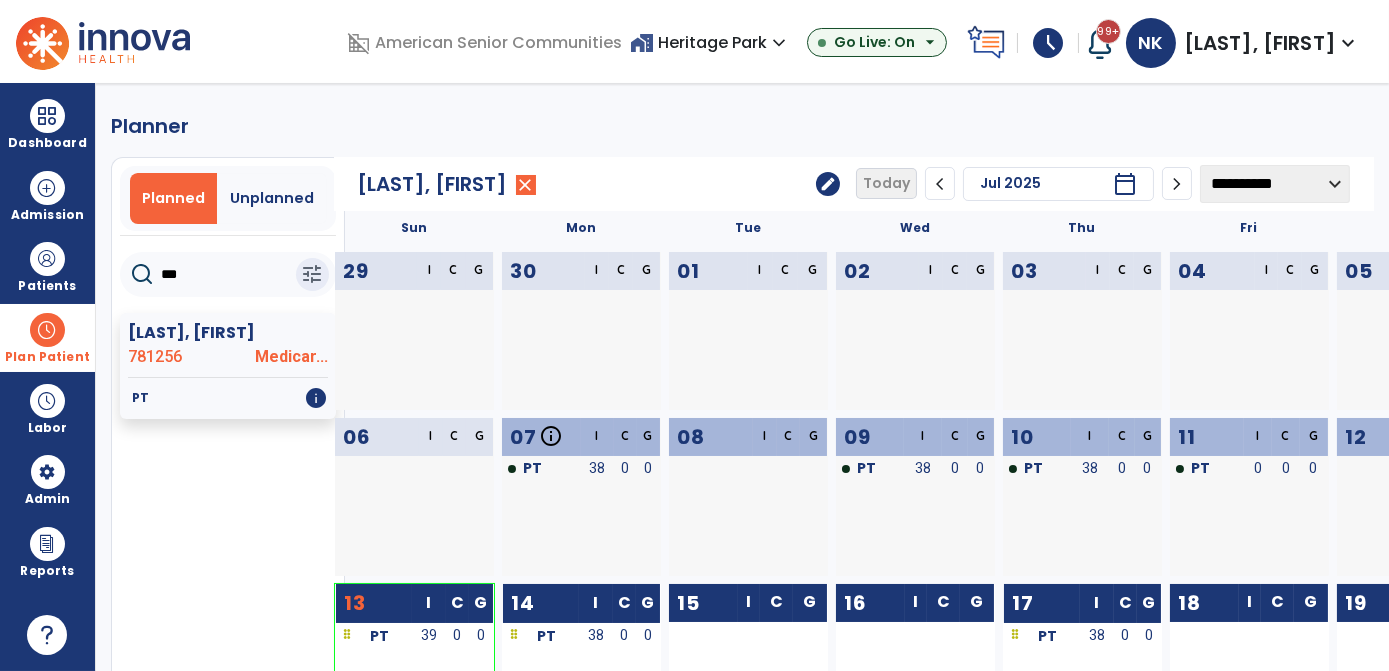 click on "**********" 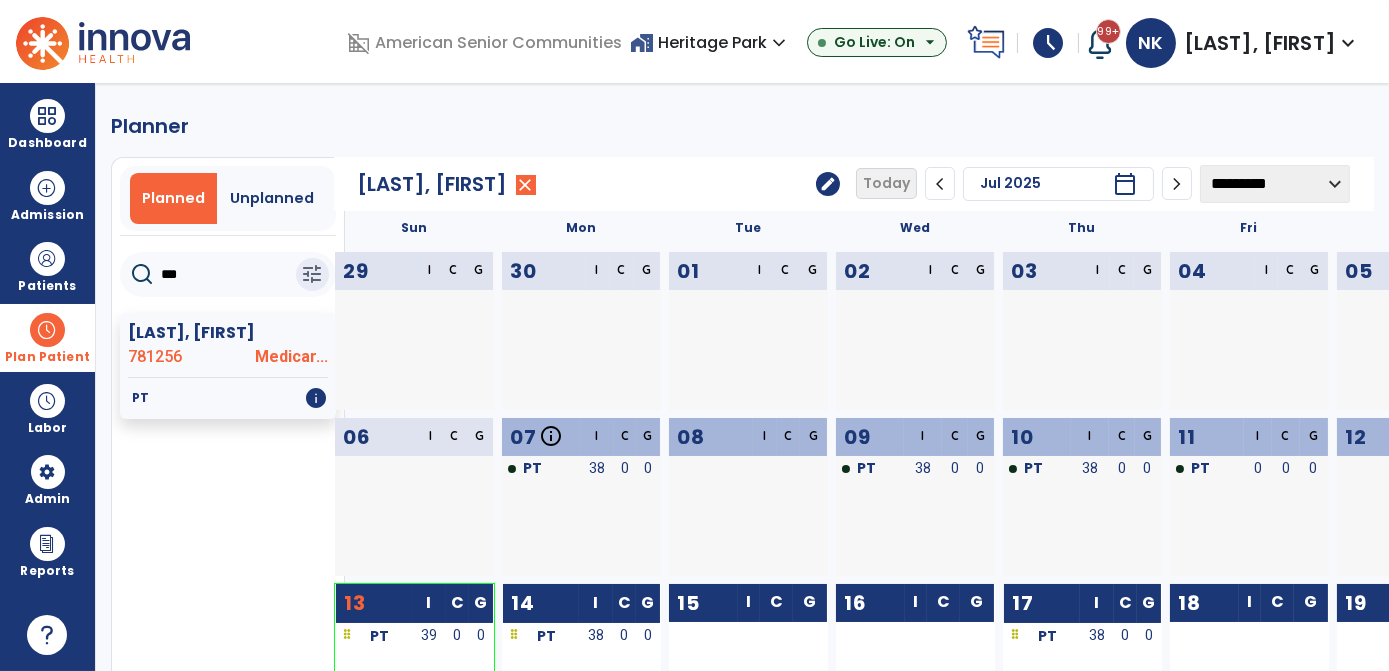click on "**********" 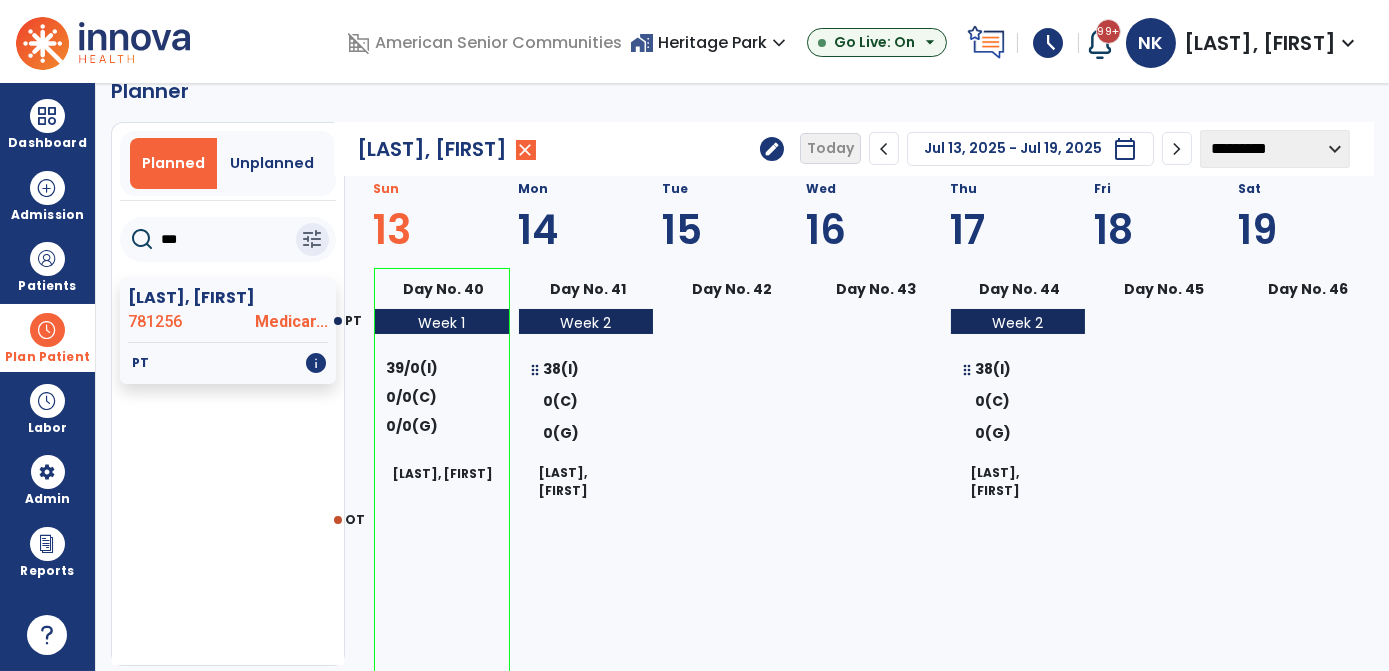 scroll, scrollTop: 36, scrollLeft: 0, axis: vertical 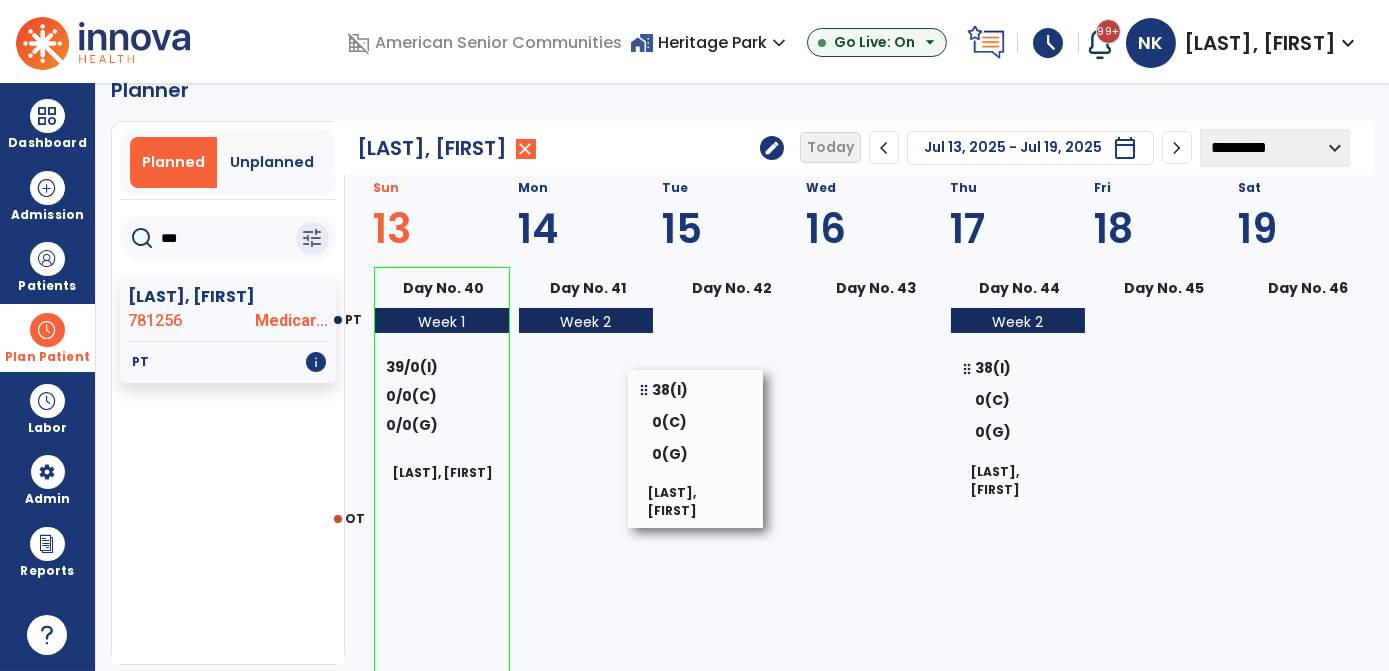 drag, startPoint x: 578, startPoint y: 397, endPoint x: 692, endPoint y: 409, distance: 114.62984 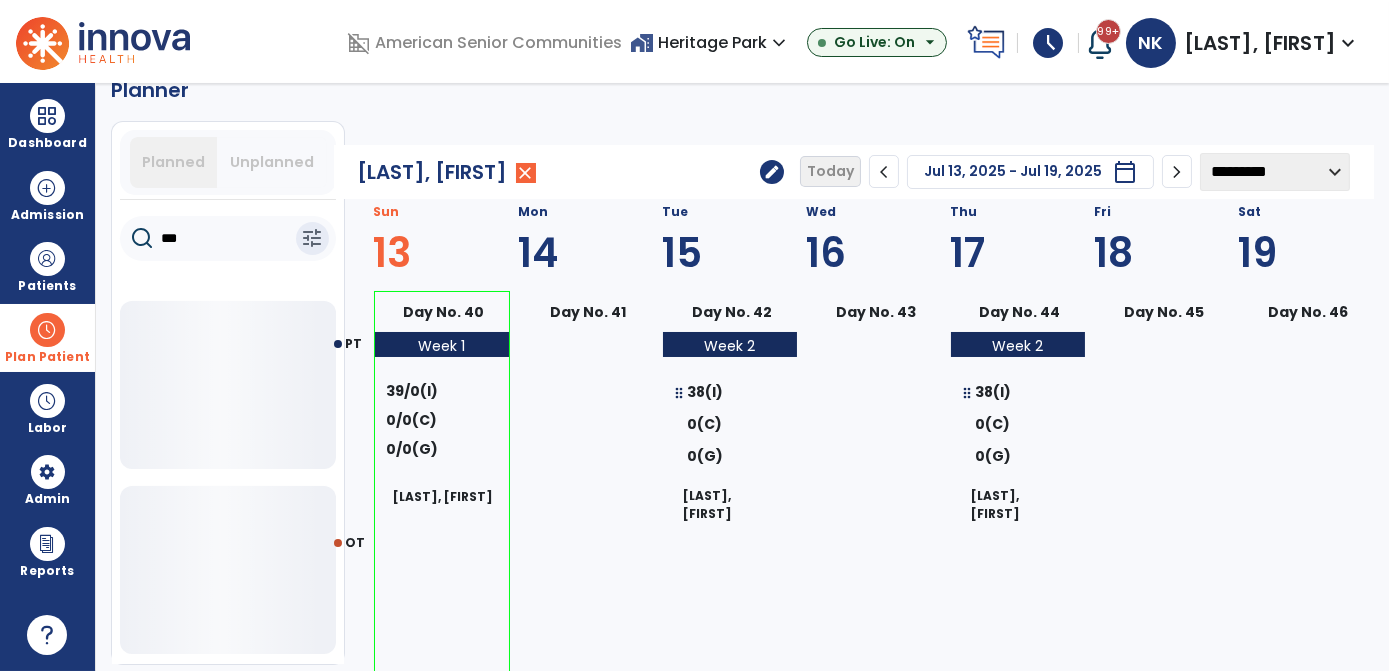drag, startPoint x: 463, startPoint y: 414, endPoint x: 574, endPoint y: 449, distance: 116.38728 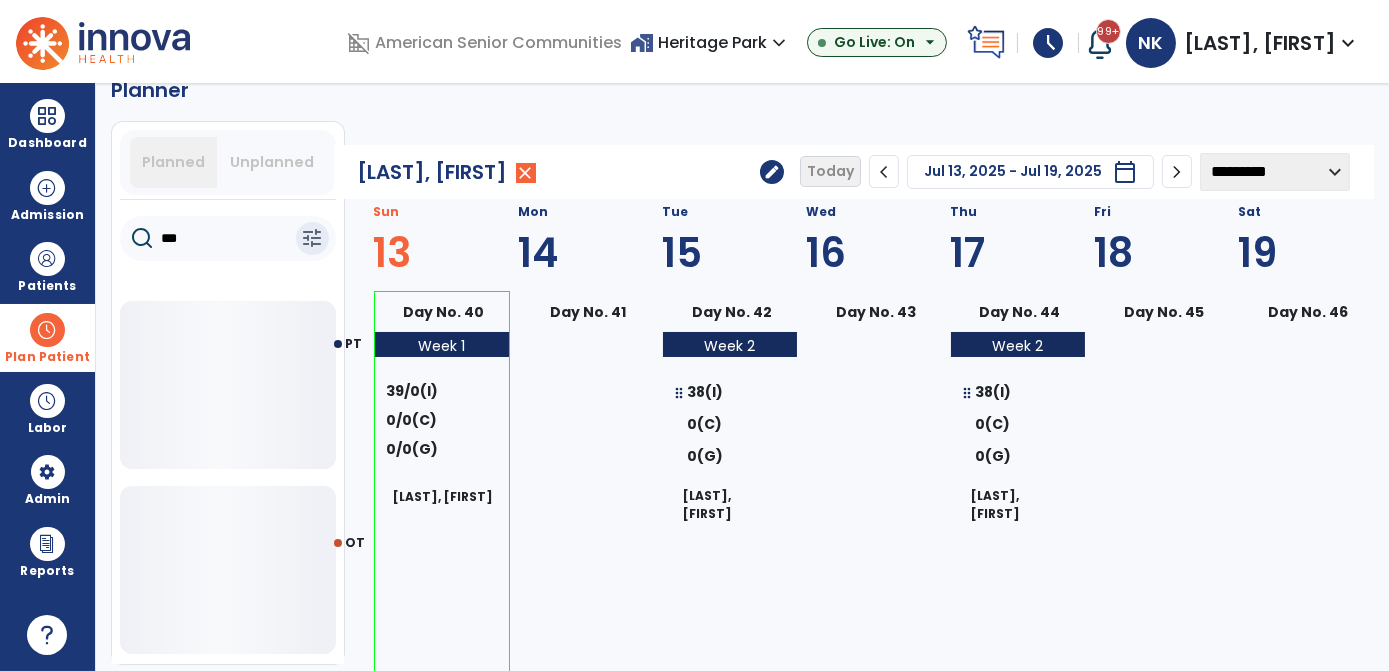 click on "PT OT ST Sun  13   Day No. 40   Week 1   39/0(I)   0/0(C)   0/0(G)   [LAST], [FIRST]  Mon  14   Day No. 41  Tue  15   Day No. 42   Week 2  38(I) 0(C) 0(G)  [LAST], [FIRST]  Wed  16   Day No. 43  Thu  17   Day No. 44   Week 2  38(I) 0(C) 0(G)  [LAST], [FIRST]  Fri  18   Day No. 45  Sat  19   Day No. 46" 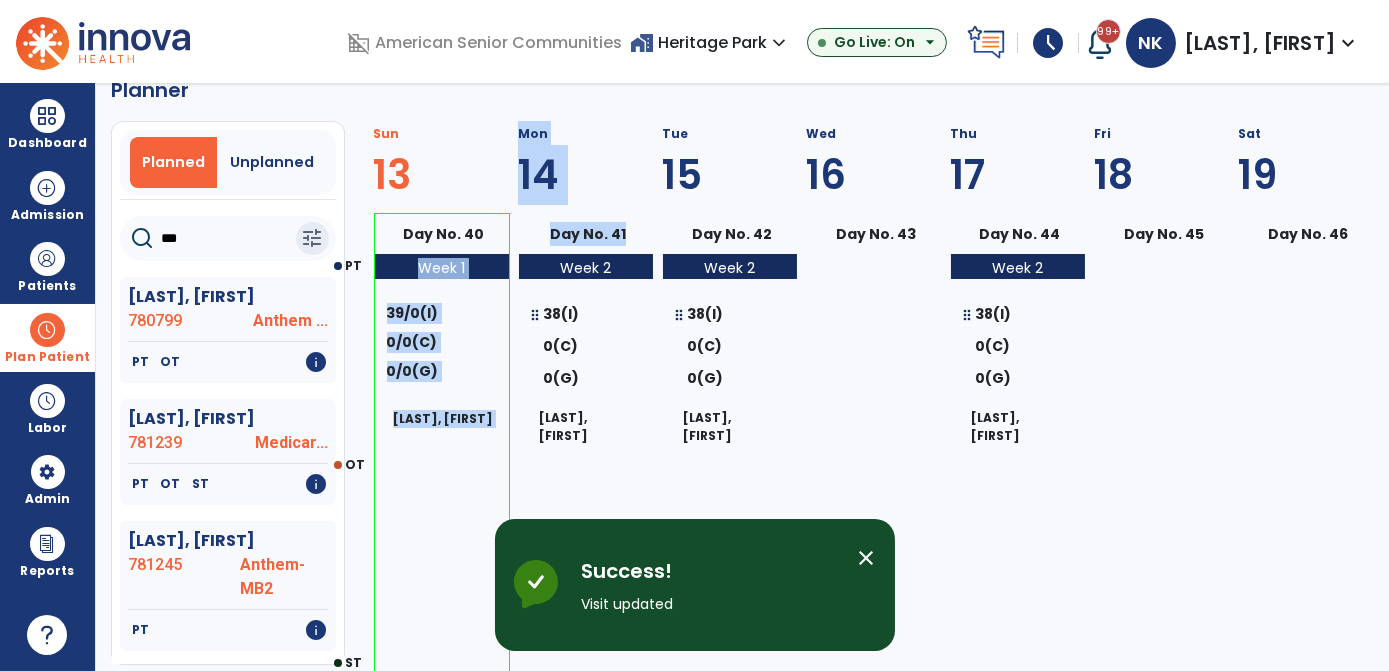 select on "********" 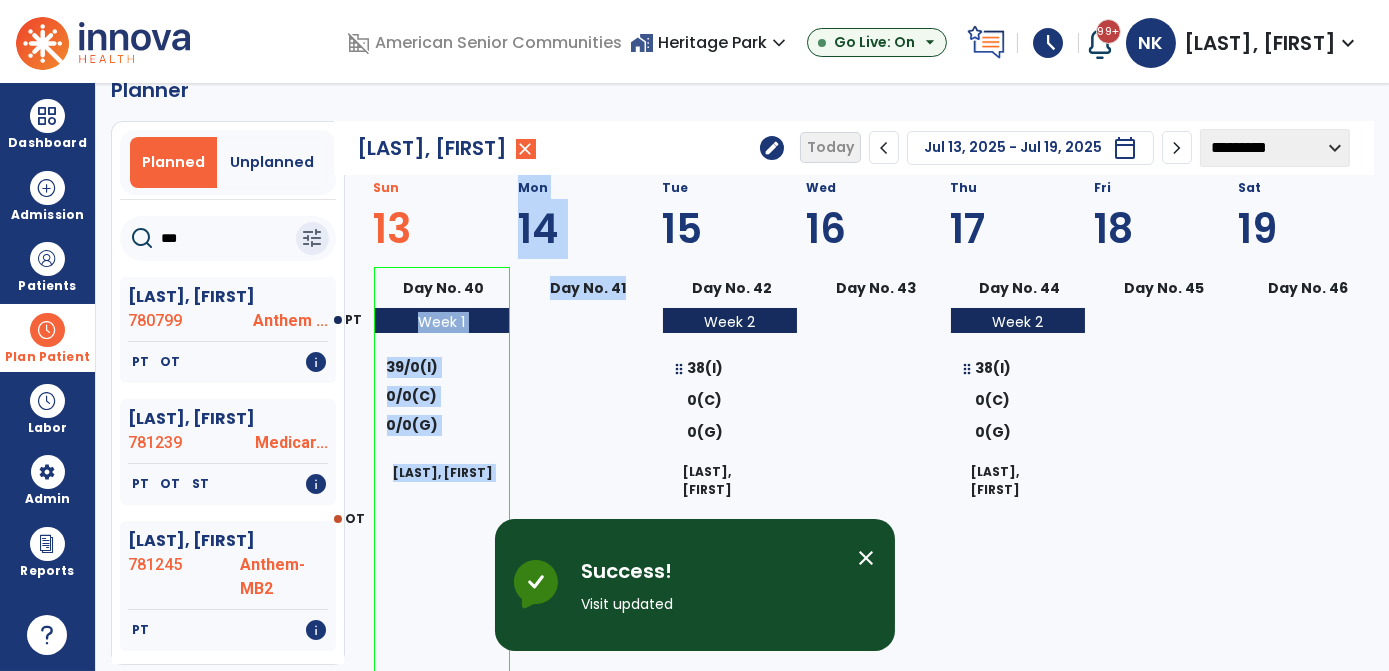 click at bounding box center [1162, 600] 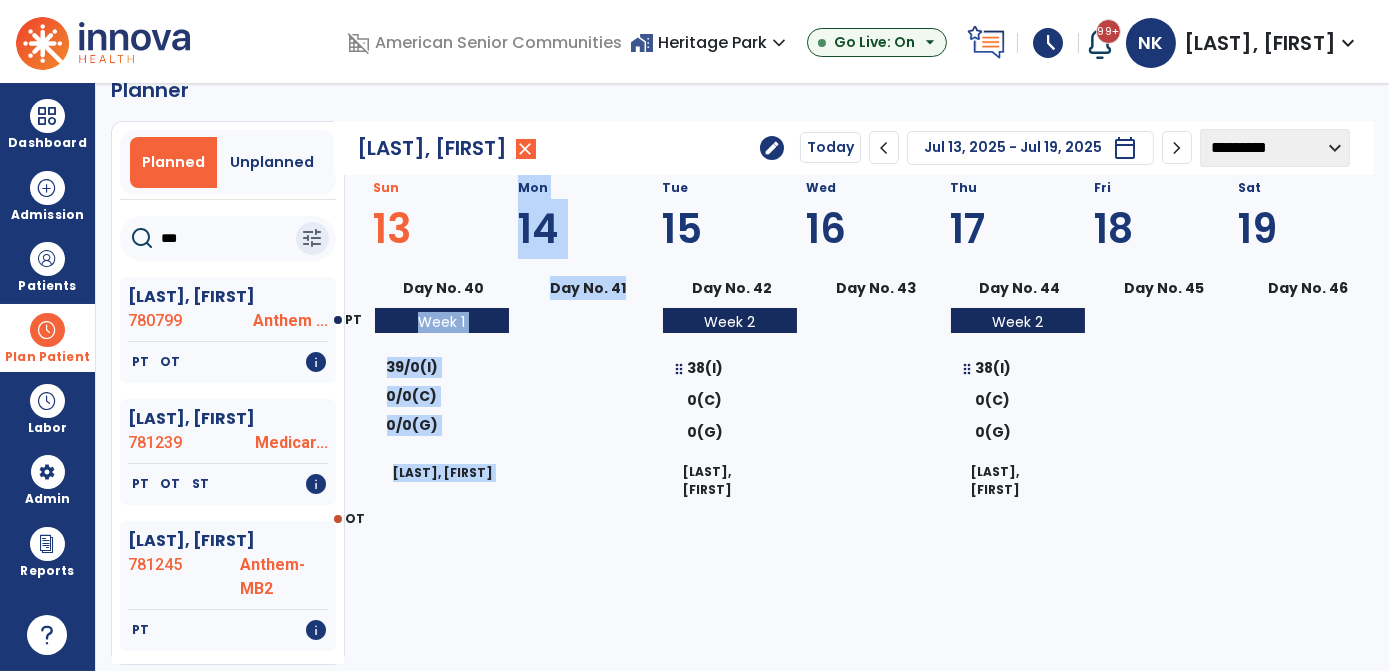 click at bounding box center [586, 416] 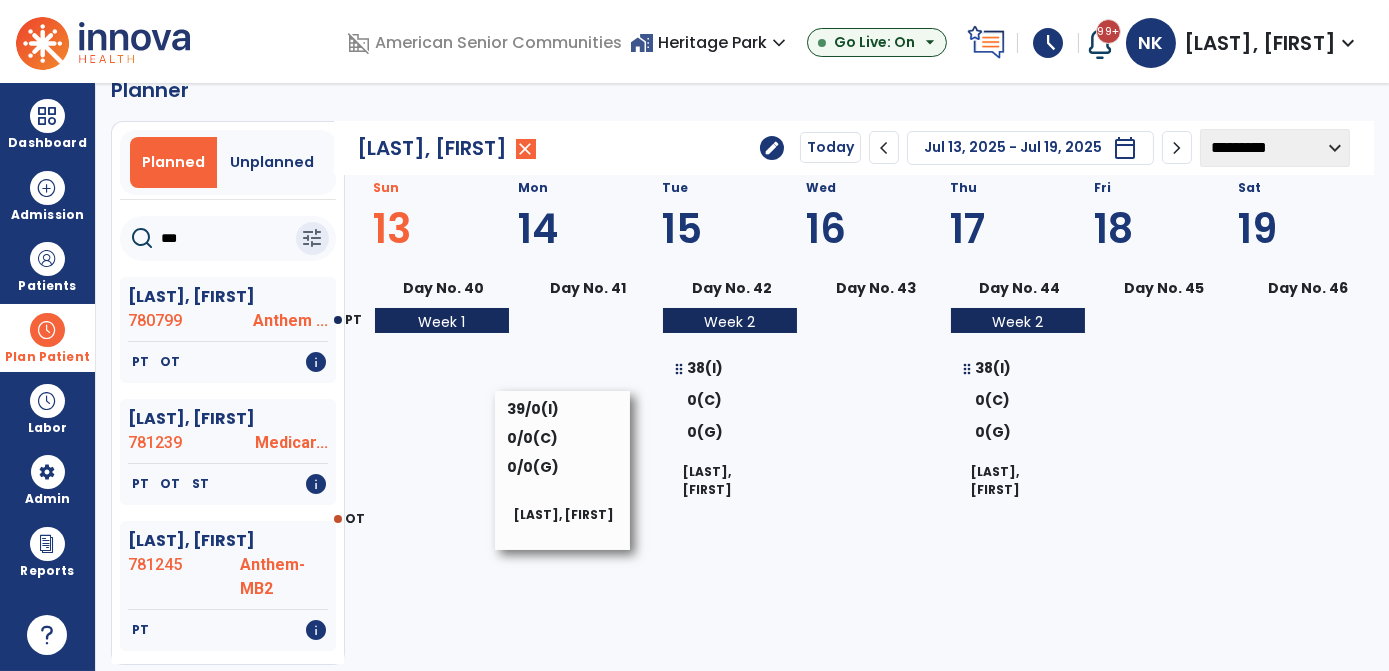 drag, startPoint x: 432, startPoint y: 403, endPoint x: 560, endPoint y: 433, distance: 131.46863 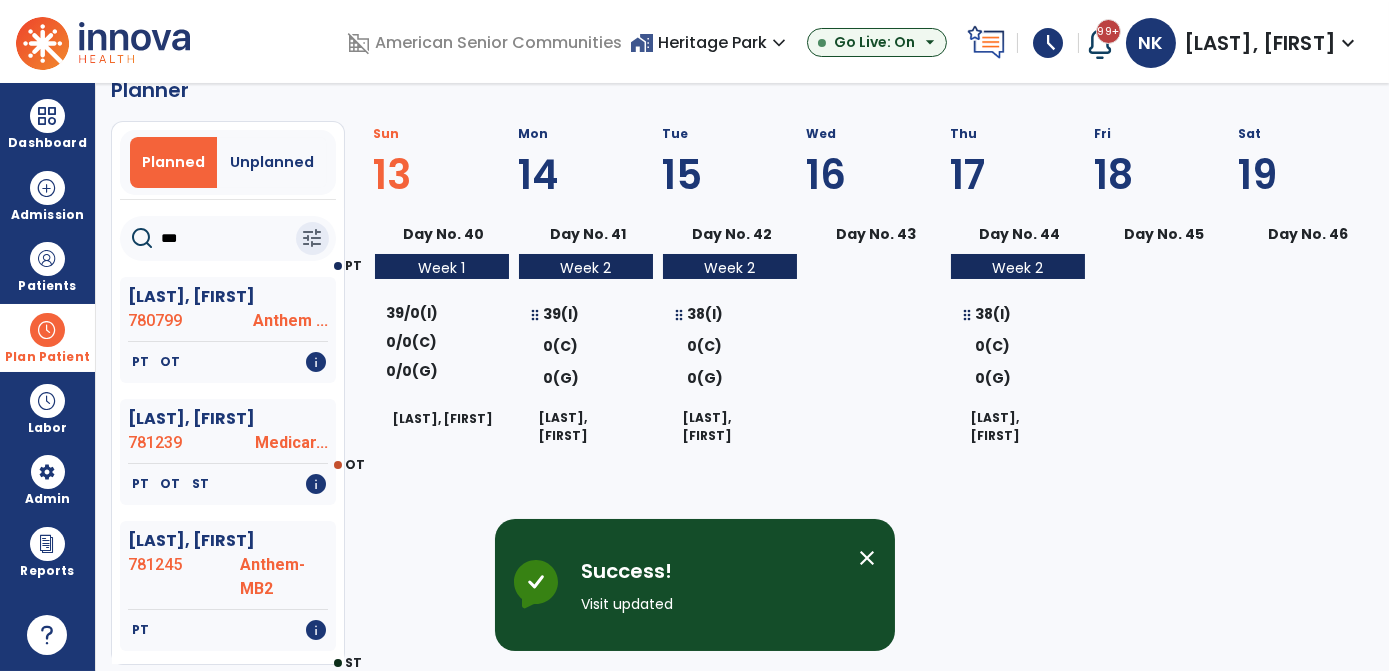 click on "16" 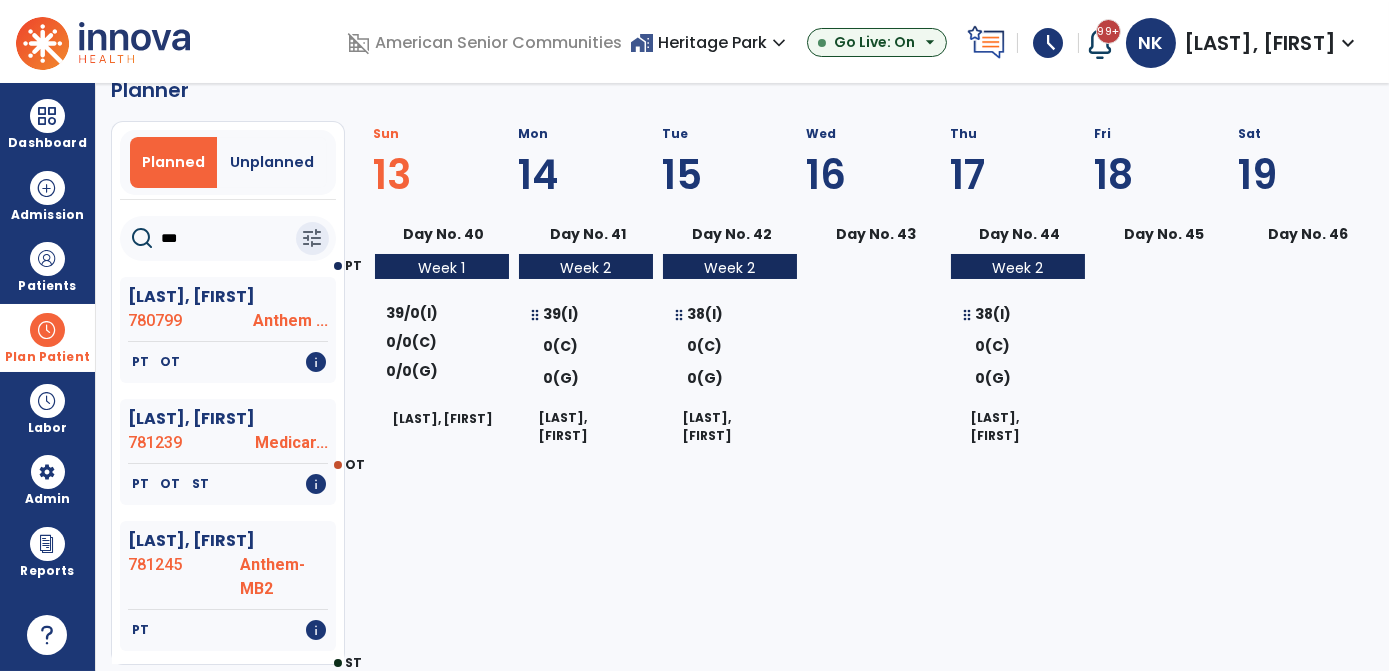 select on "********" 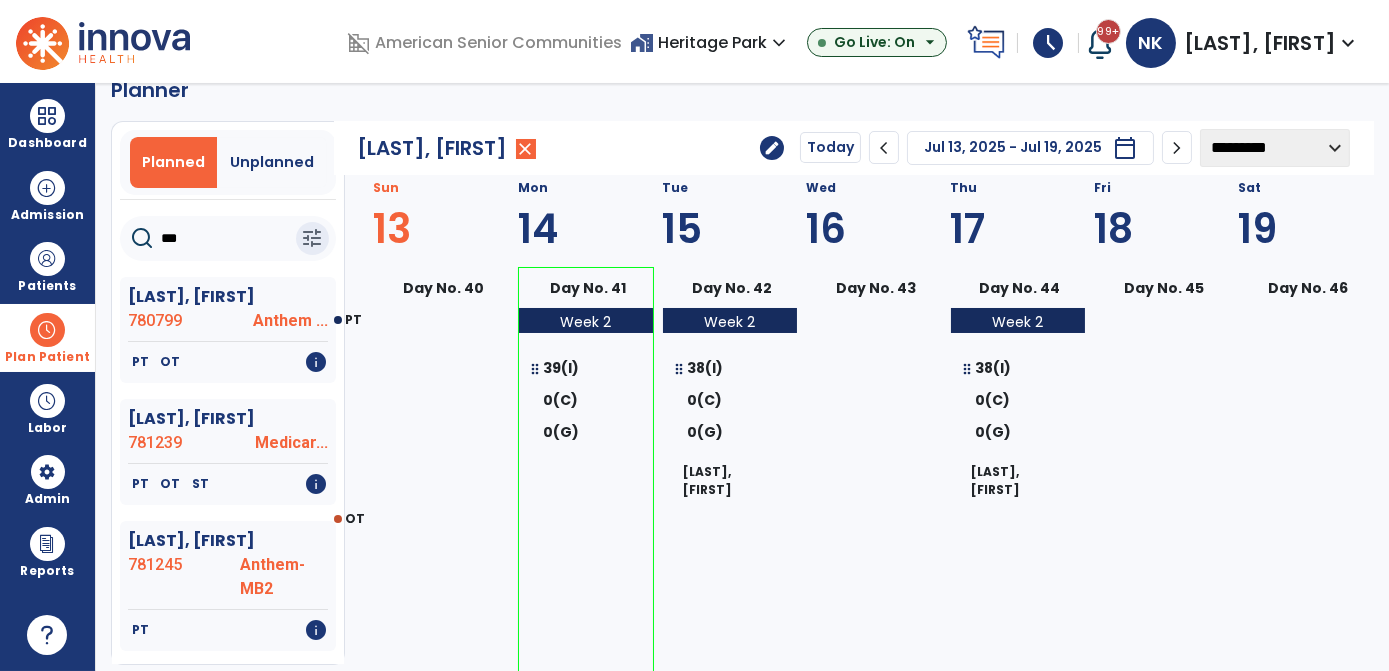 click on "chevron_left" 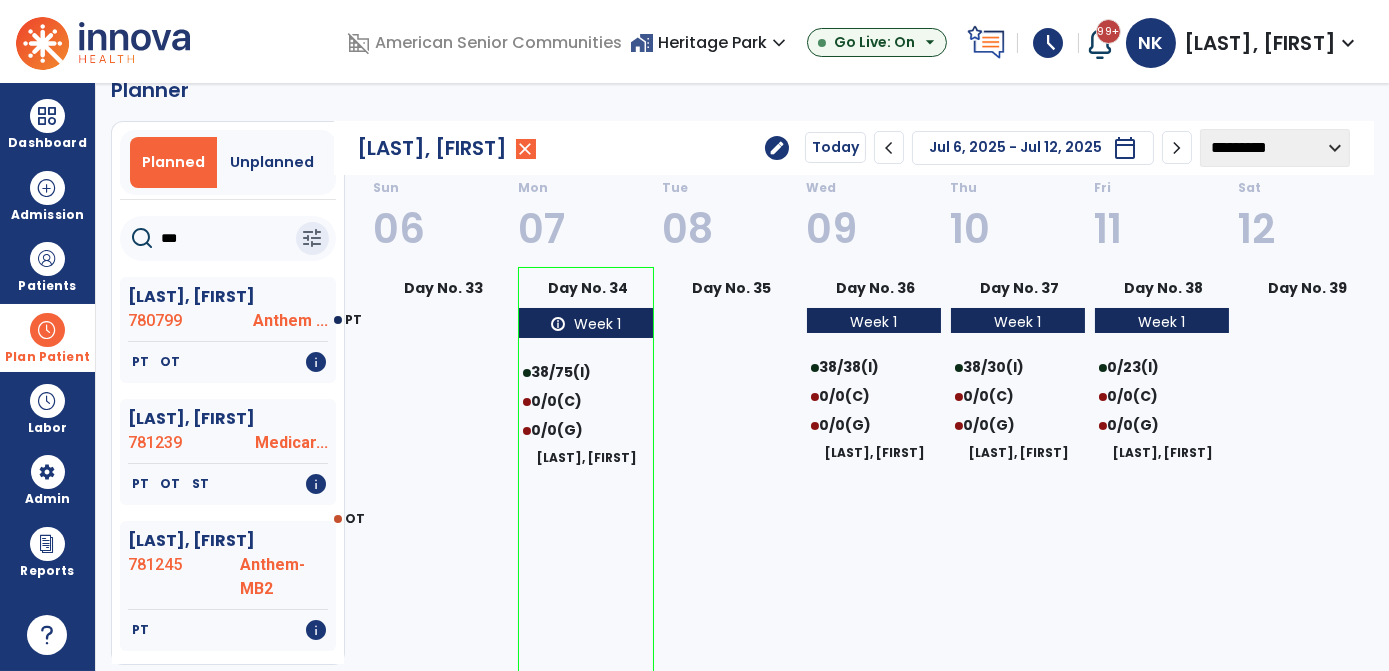click on "chevron_right" 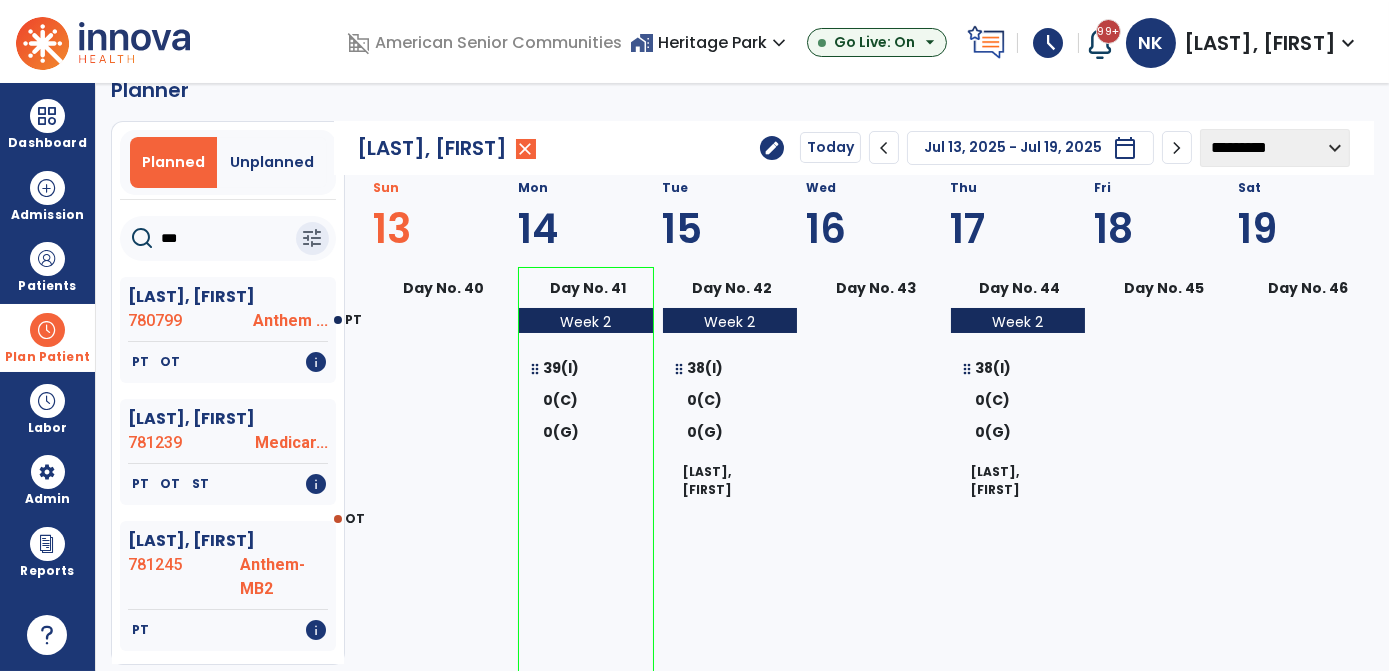 click on "Plan Patient" at bounding box center [47, 357] 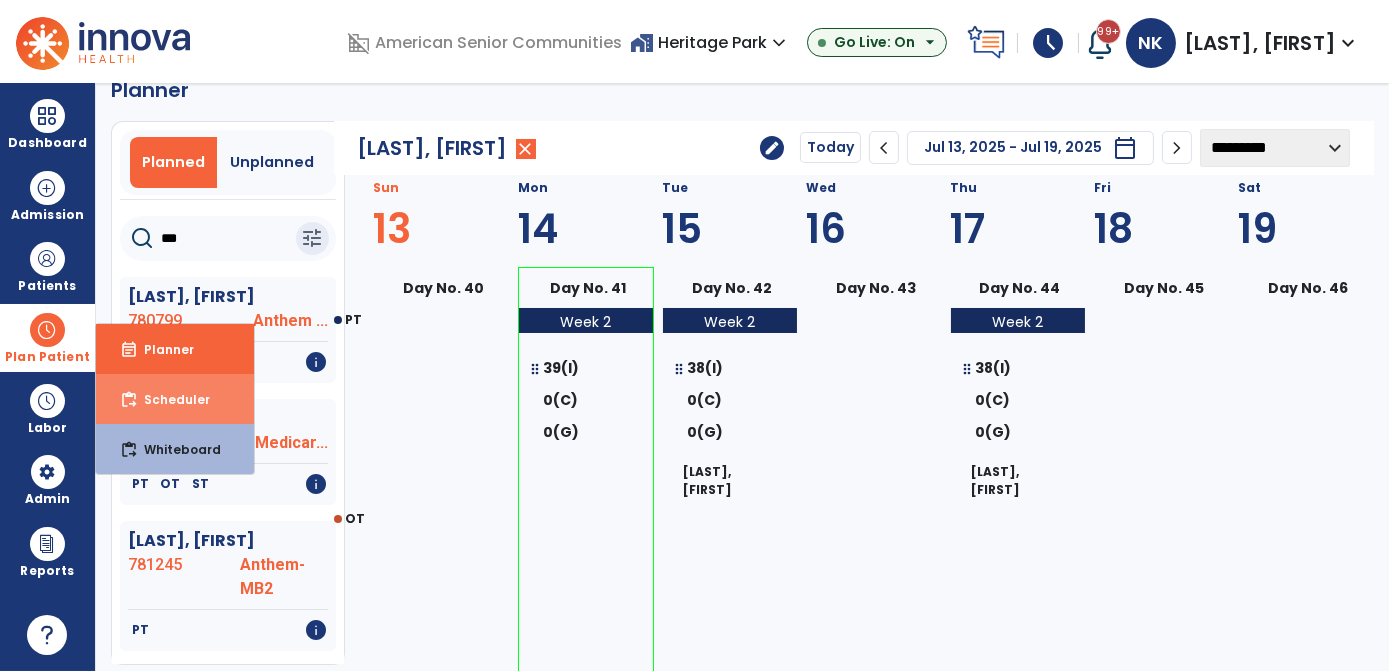 click on "Scheduler" at bounding box center [169, 399] 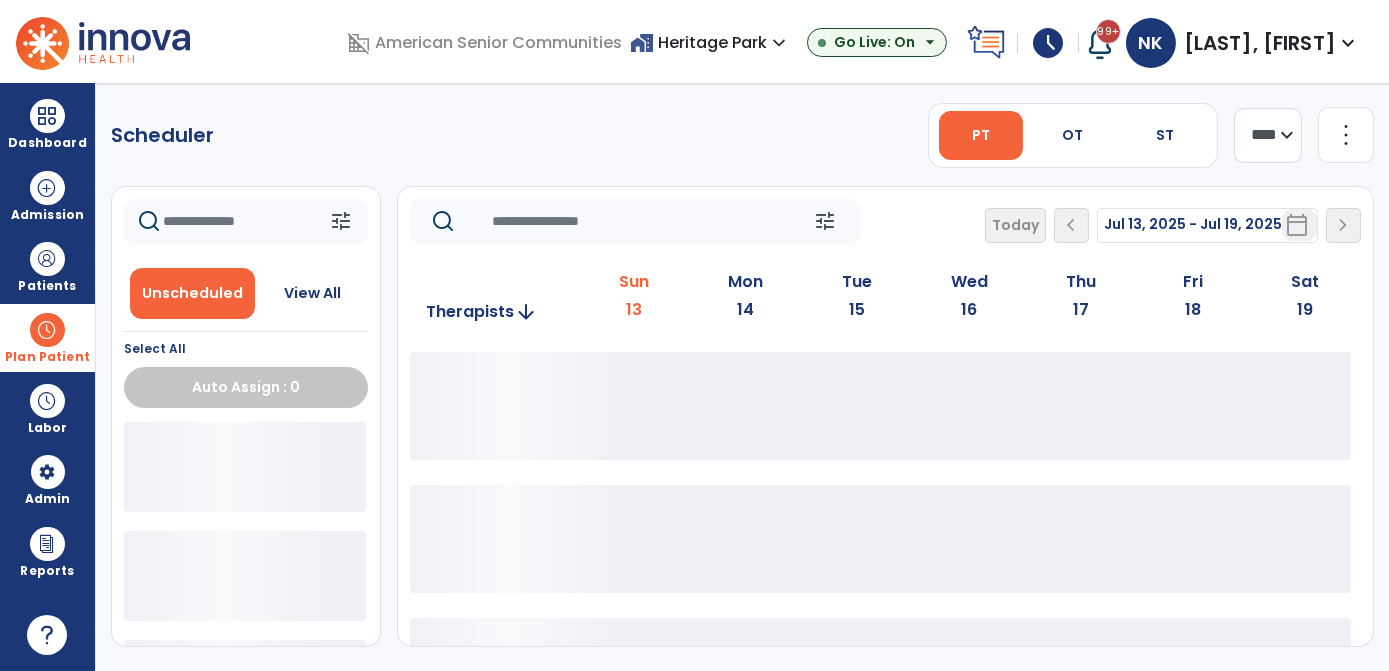 scroll, scrollTop: 0, scrollLeft: 0, axis: both 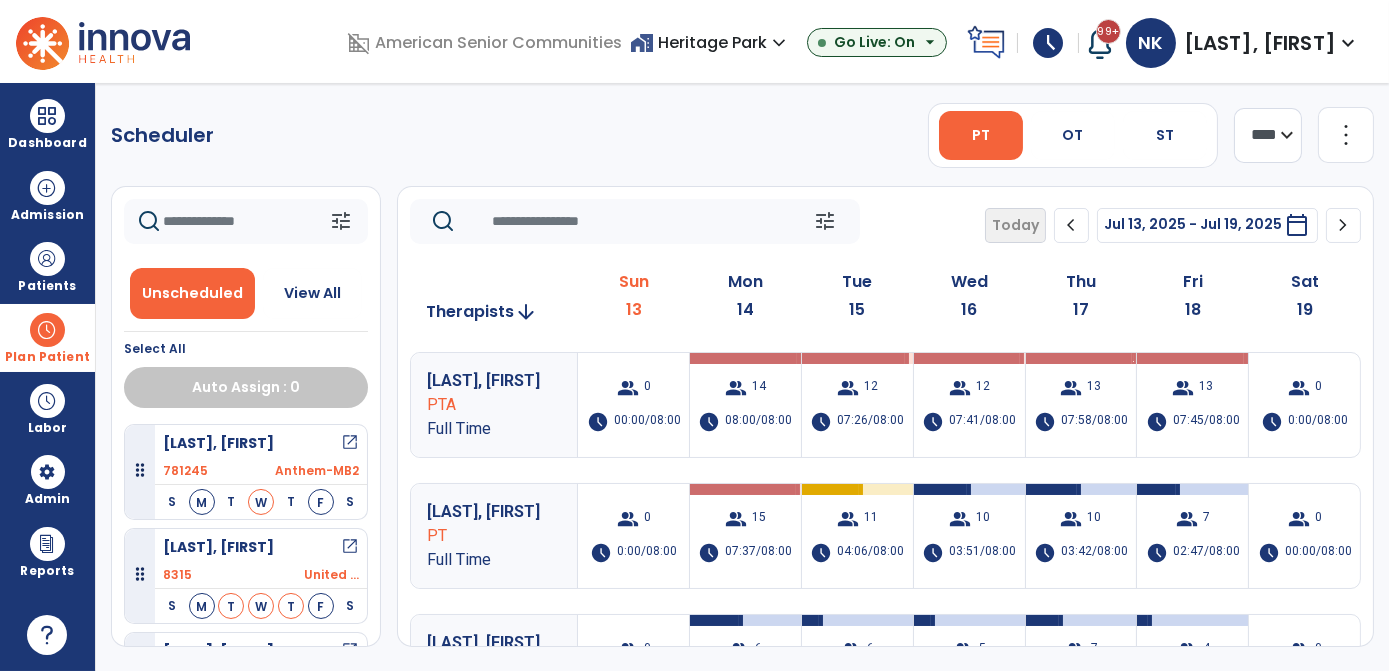 click on "**** ***" 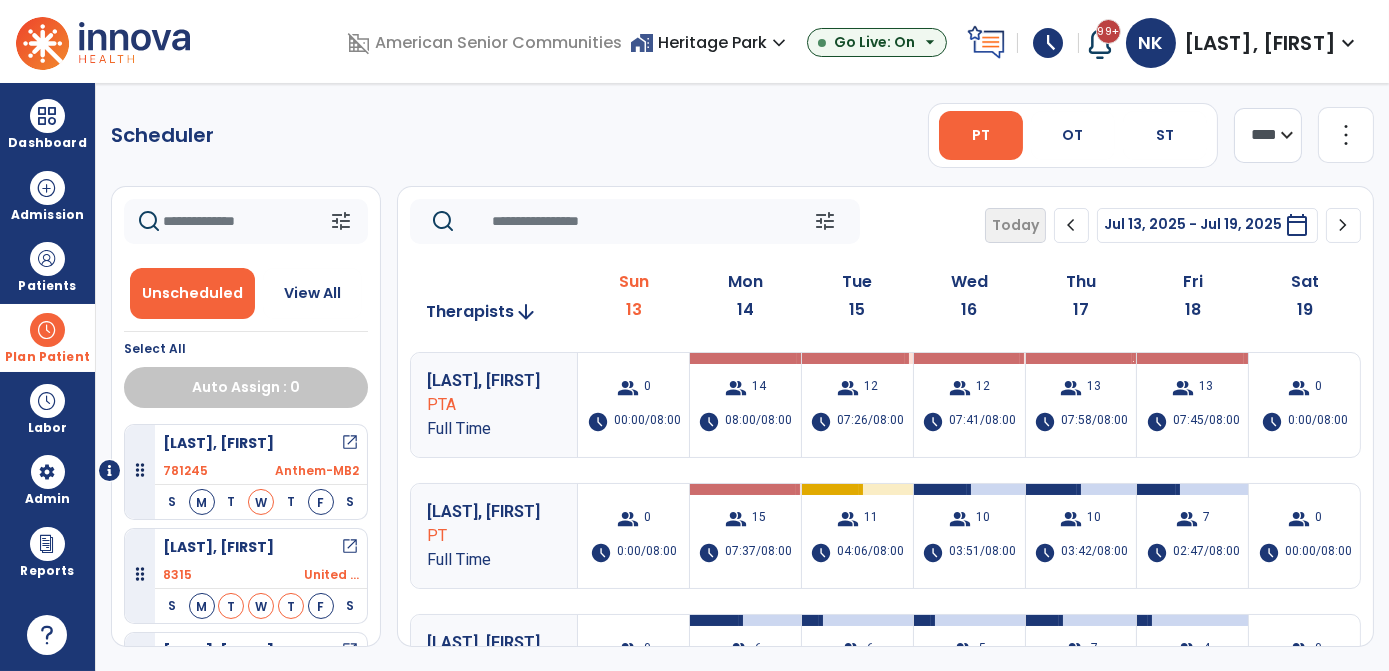 select on "*******" 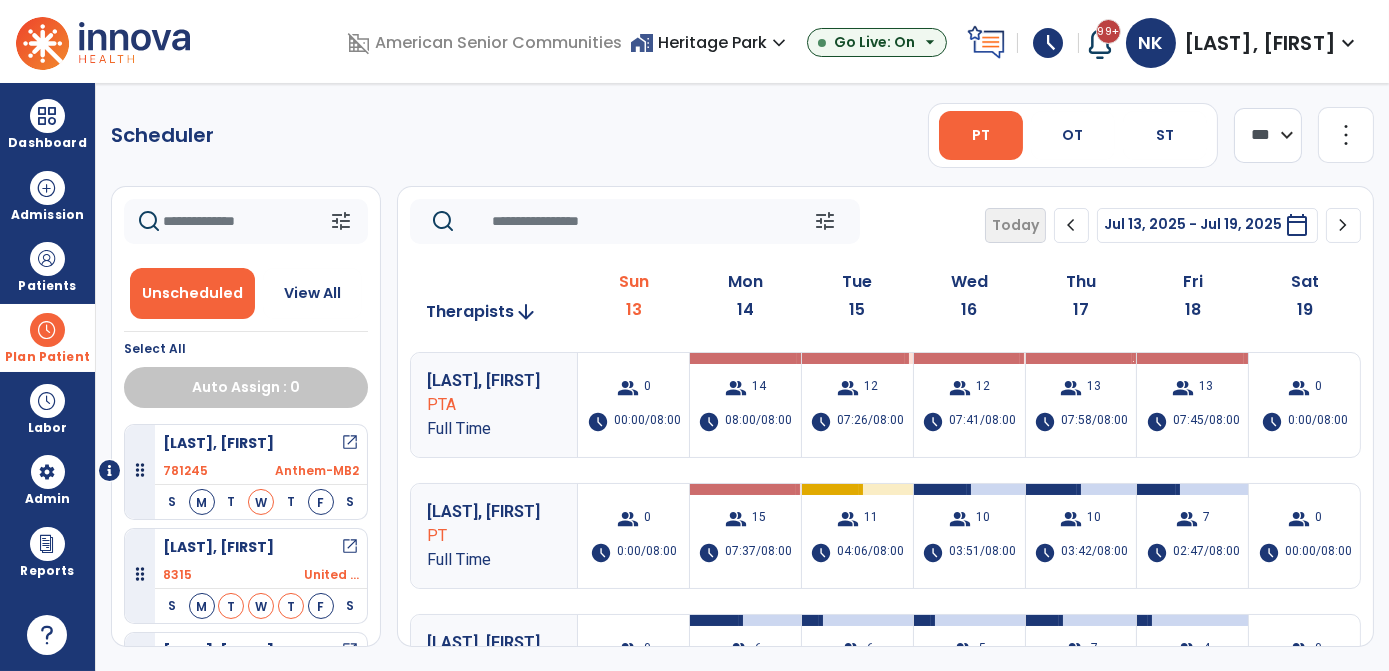 click on "**** ***" 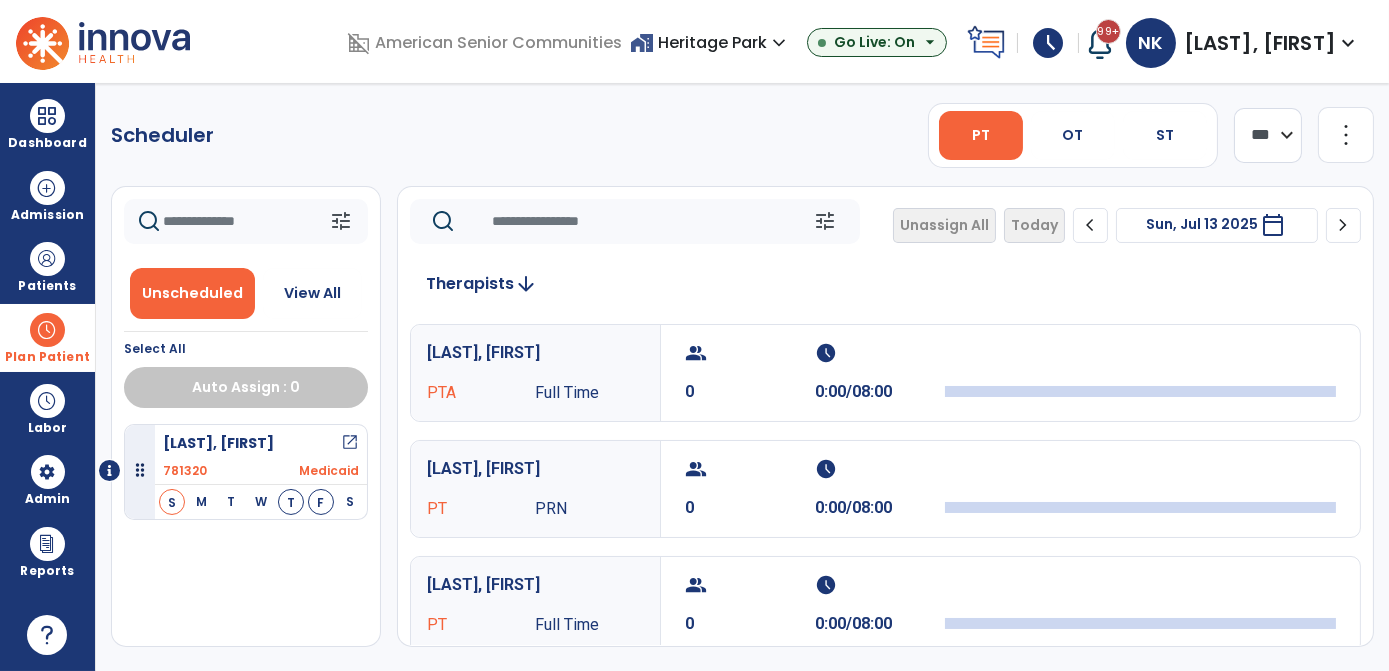 click on "chevron_right" 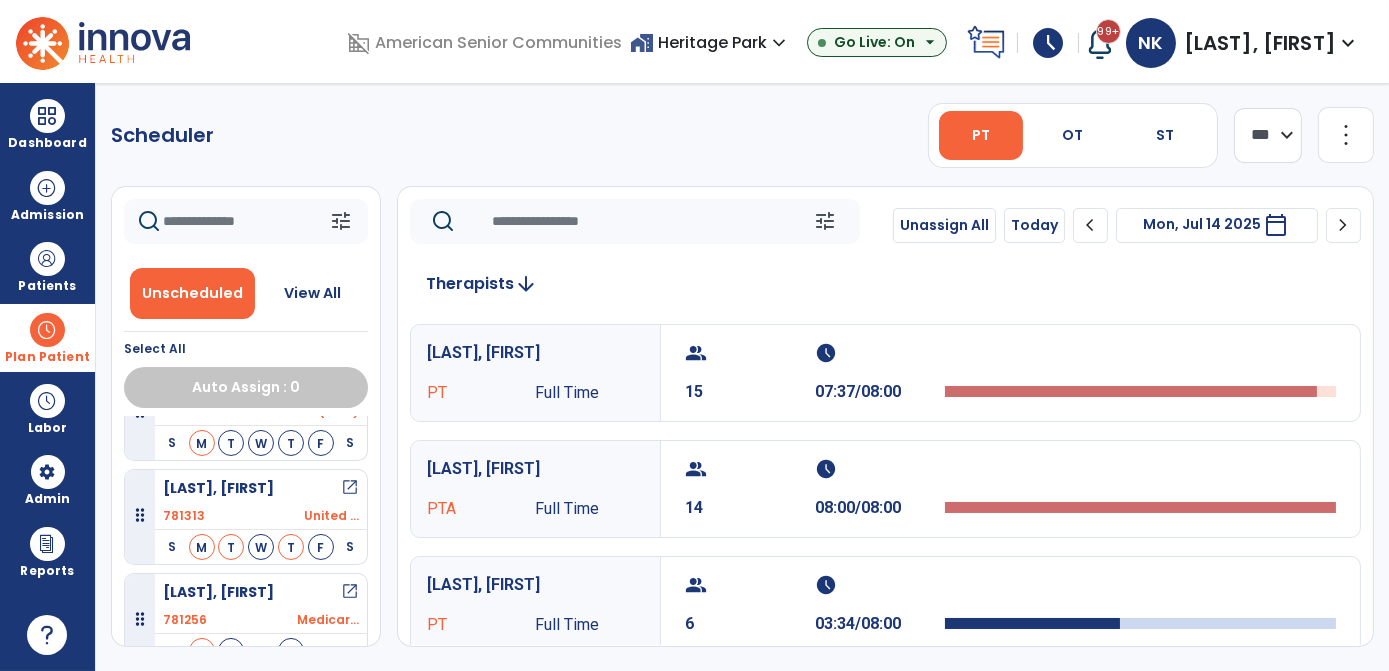 scroll, scrollTop: 305, scrollLeft: 0, axis: vertical 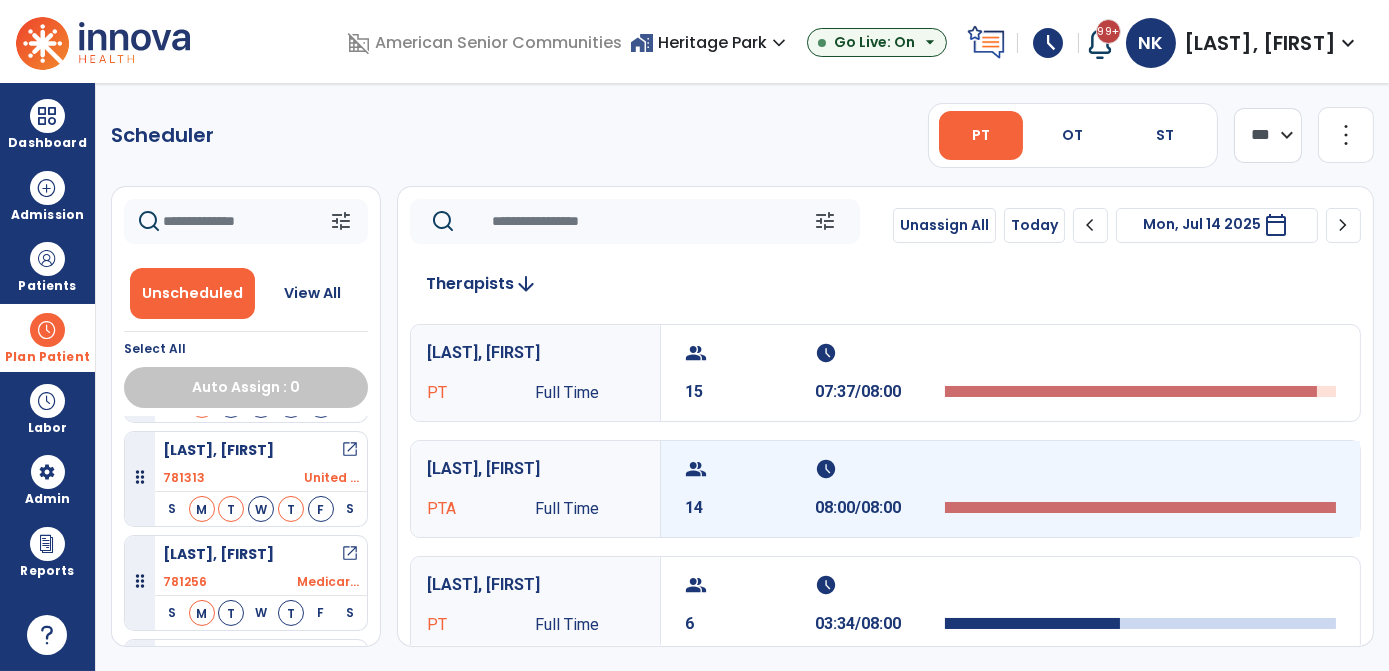 click on "14" at bounding box center (750, 508) 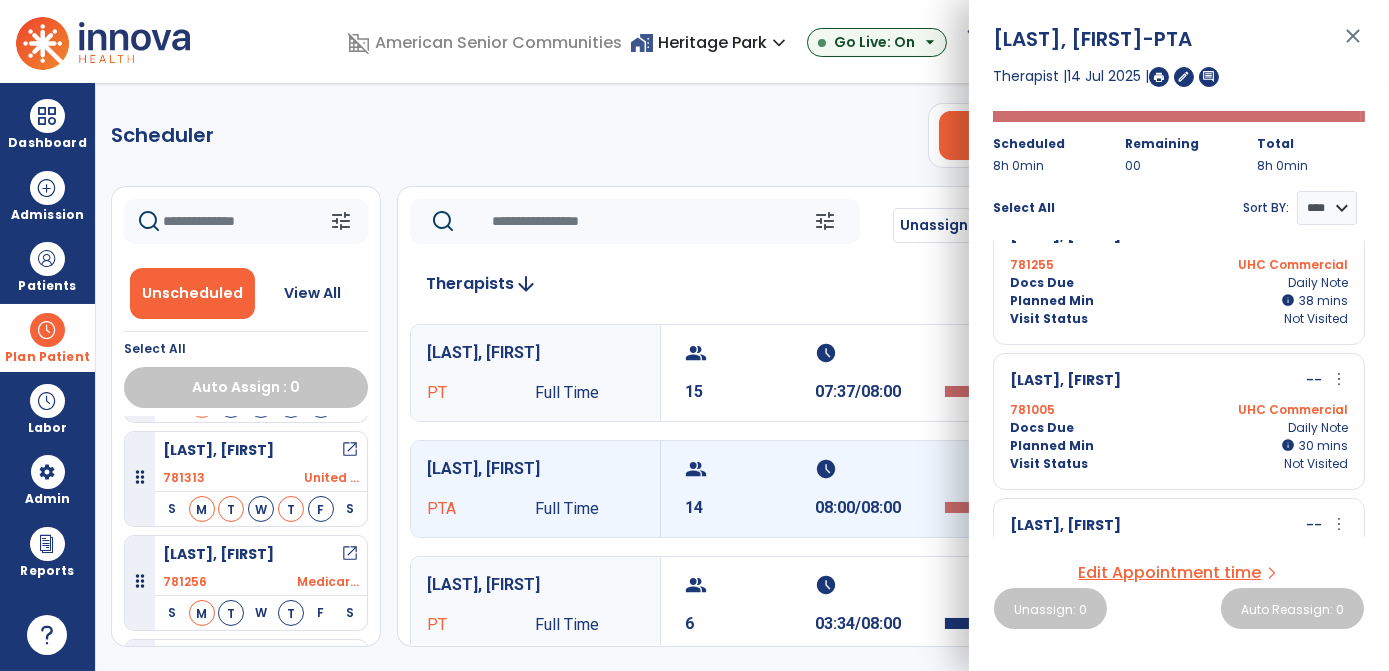 scroll, scrollTop: 1348, scrollLeft: 0, axis: vertical 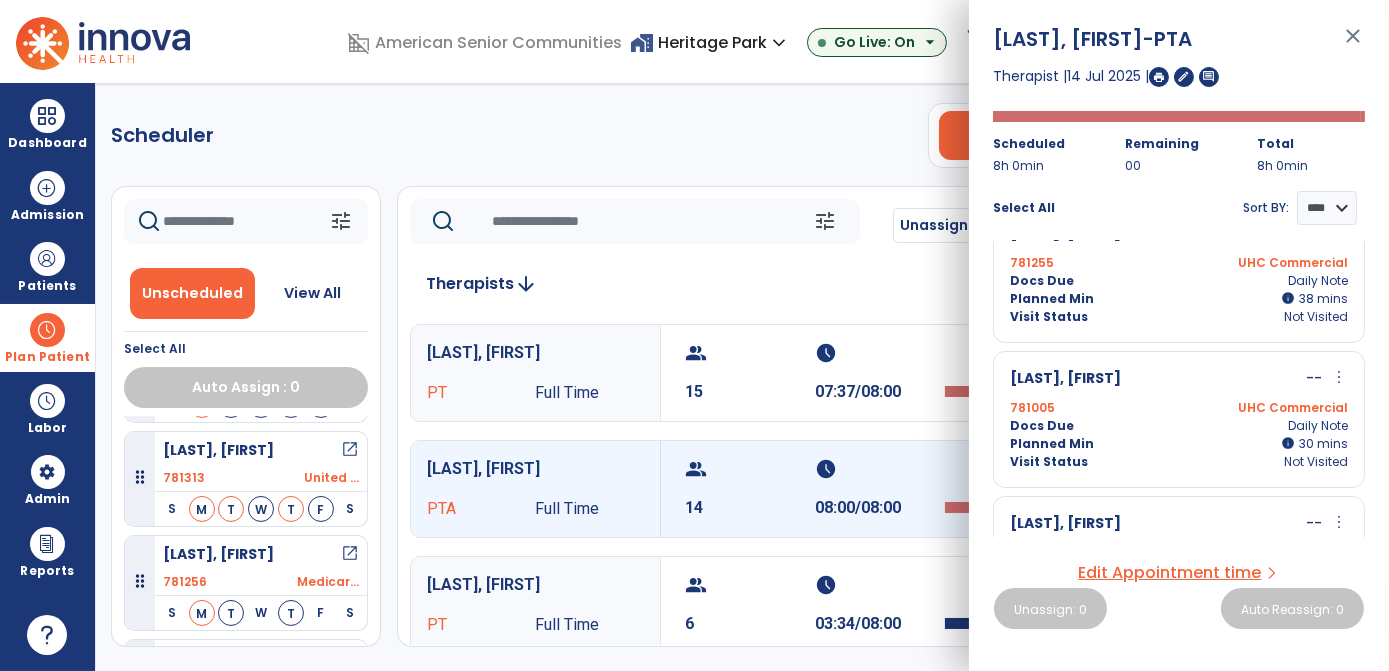 click on "more_vert" at bounding box center [1339, 377] 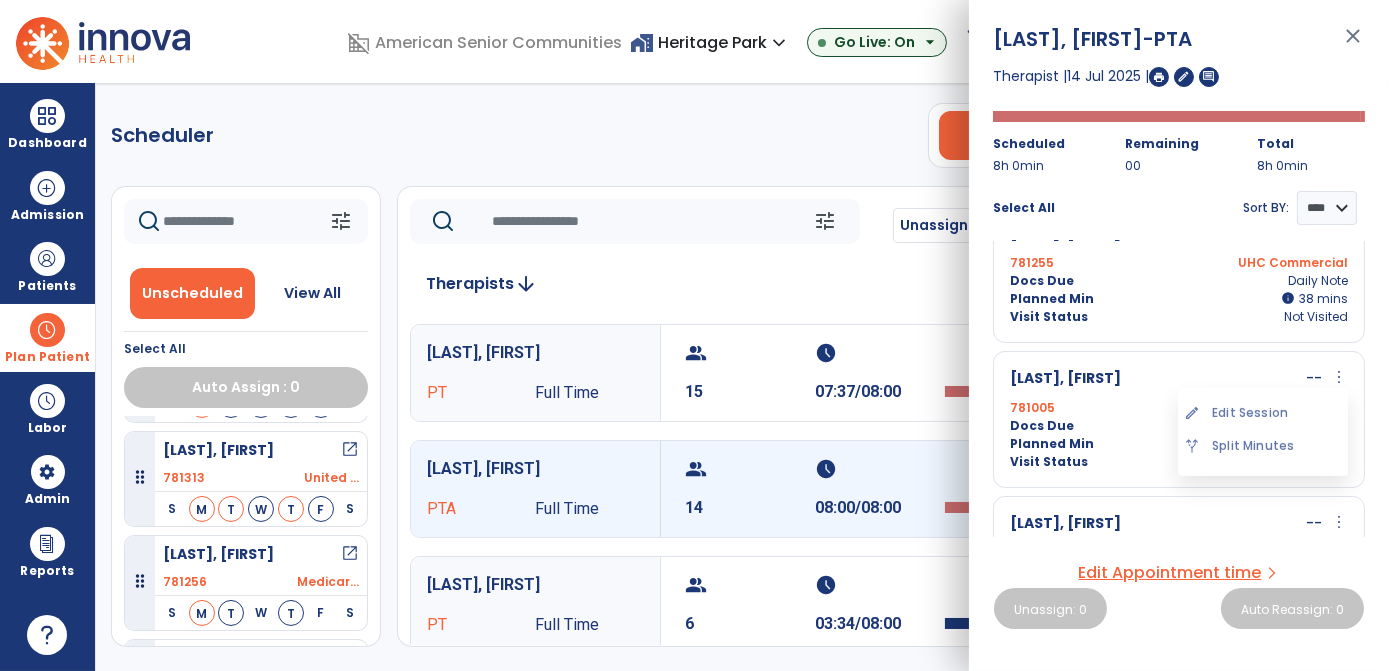 click 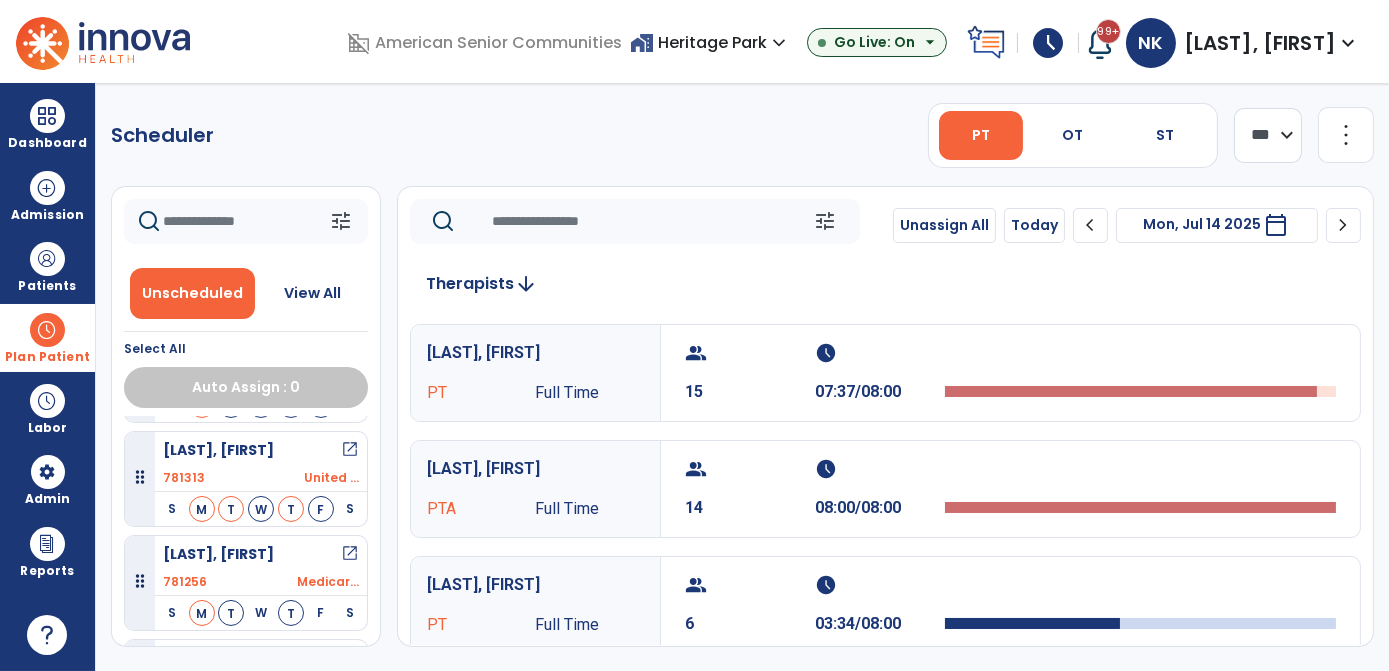 click 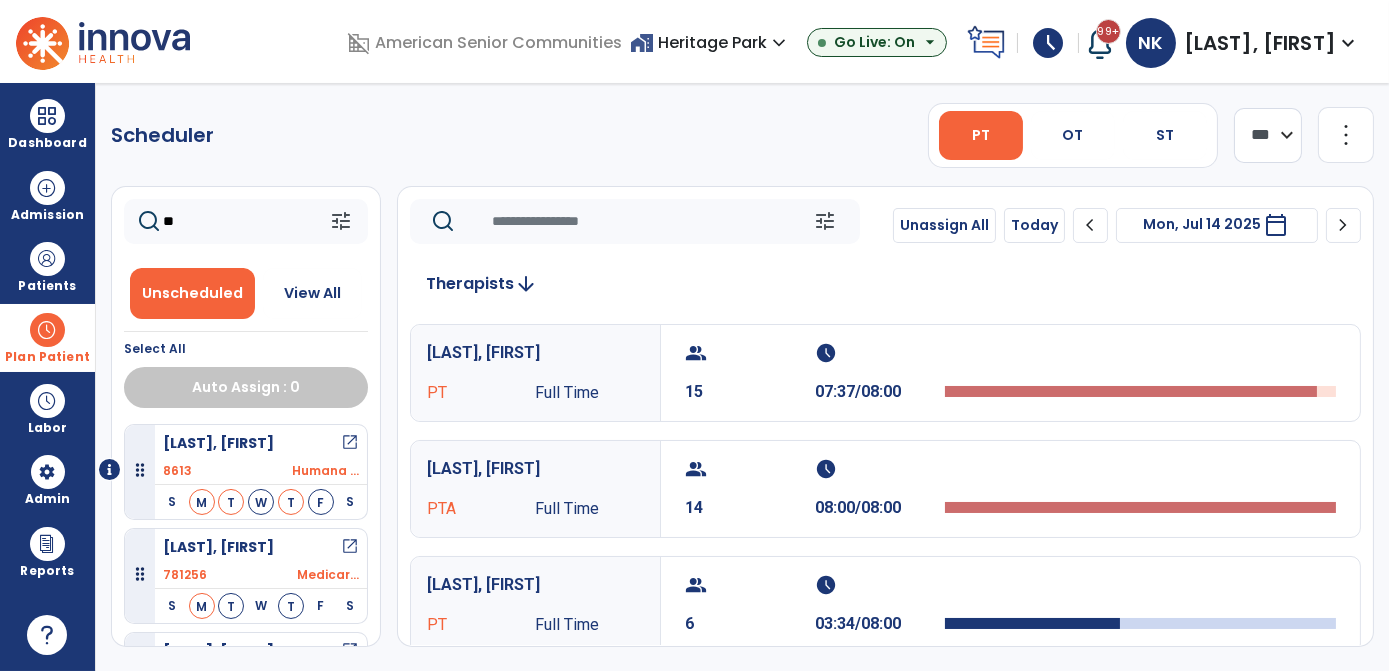 scroll, scrollTop: 1, scrollLeft: 0, axis: vertical 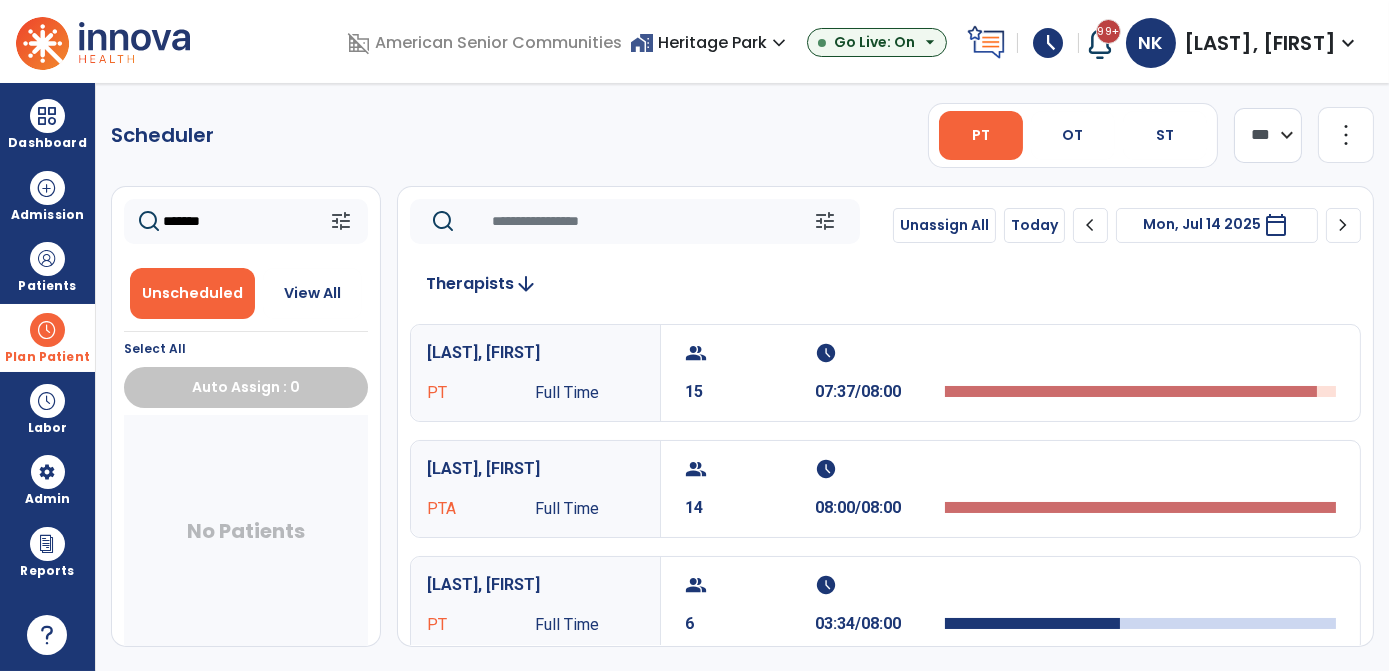 type on "*******" 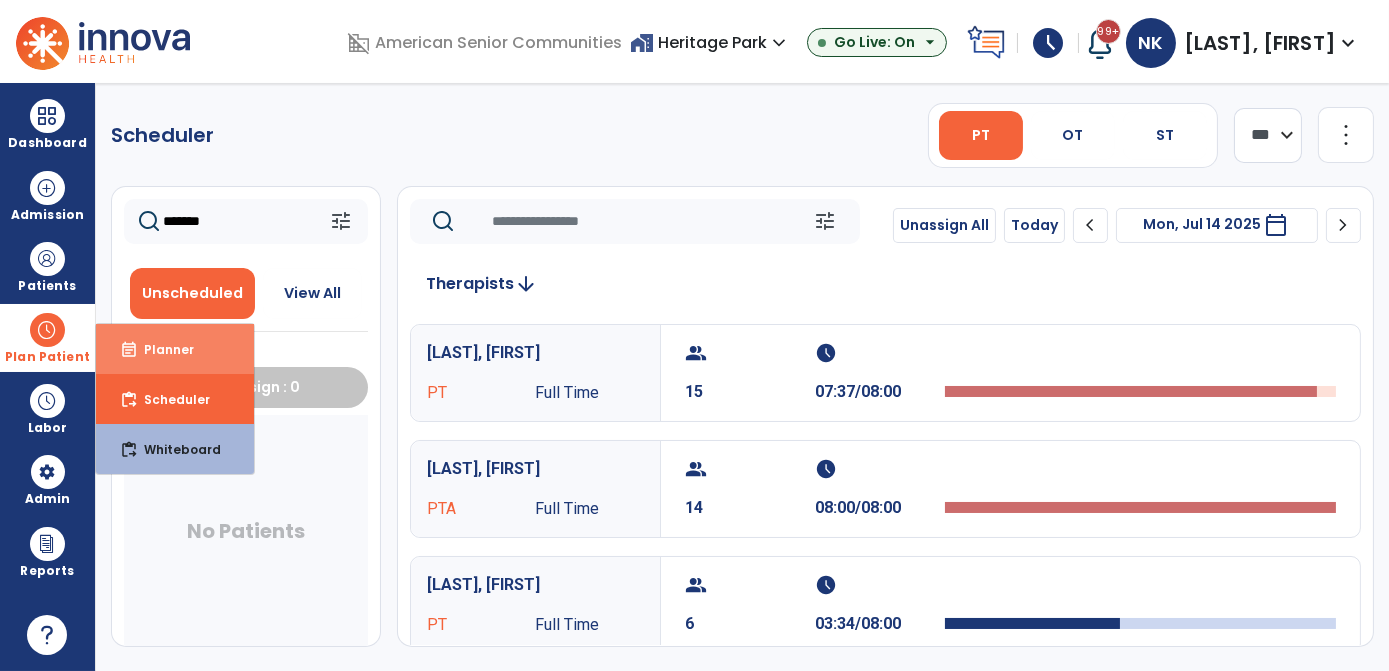 click on "event_note  Planner" at bounding box center (175, 349) 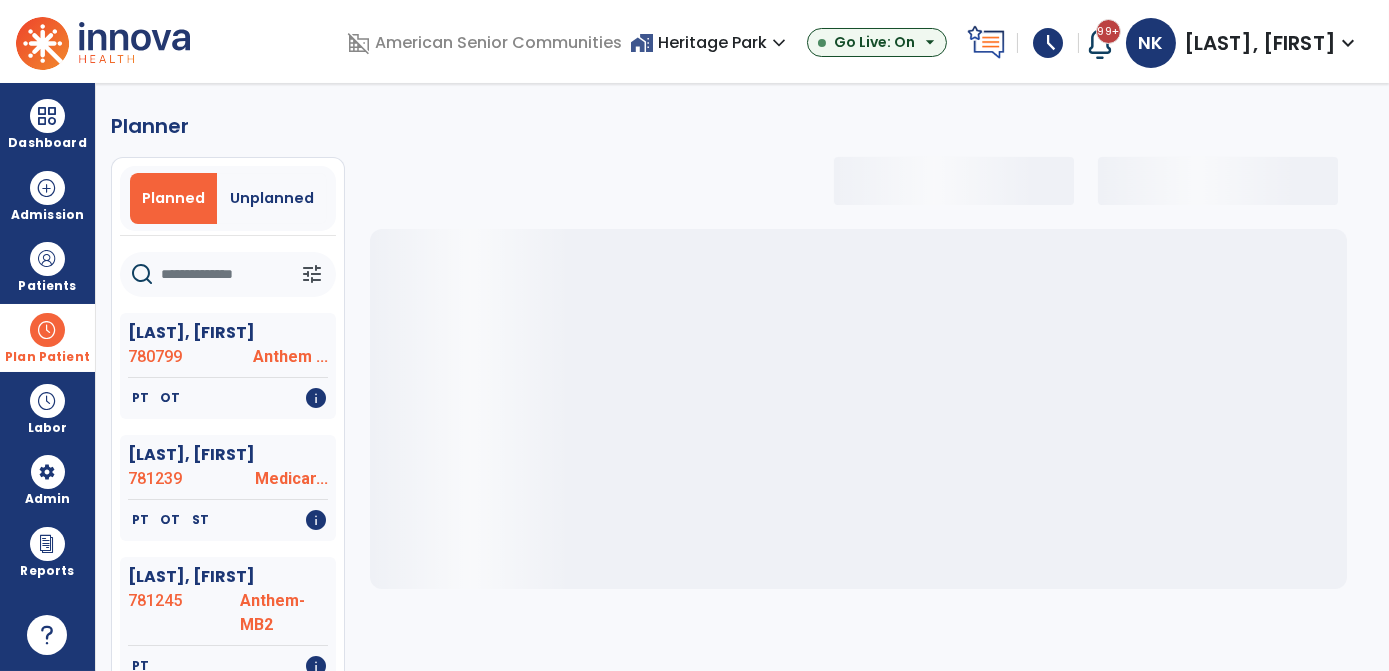 click 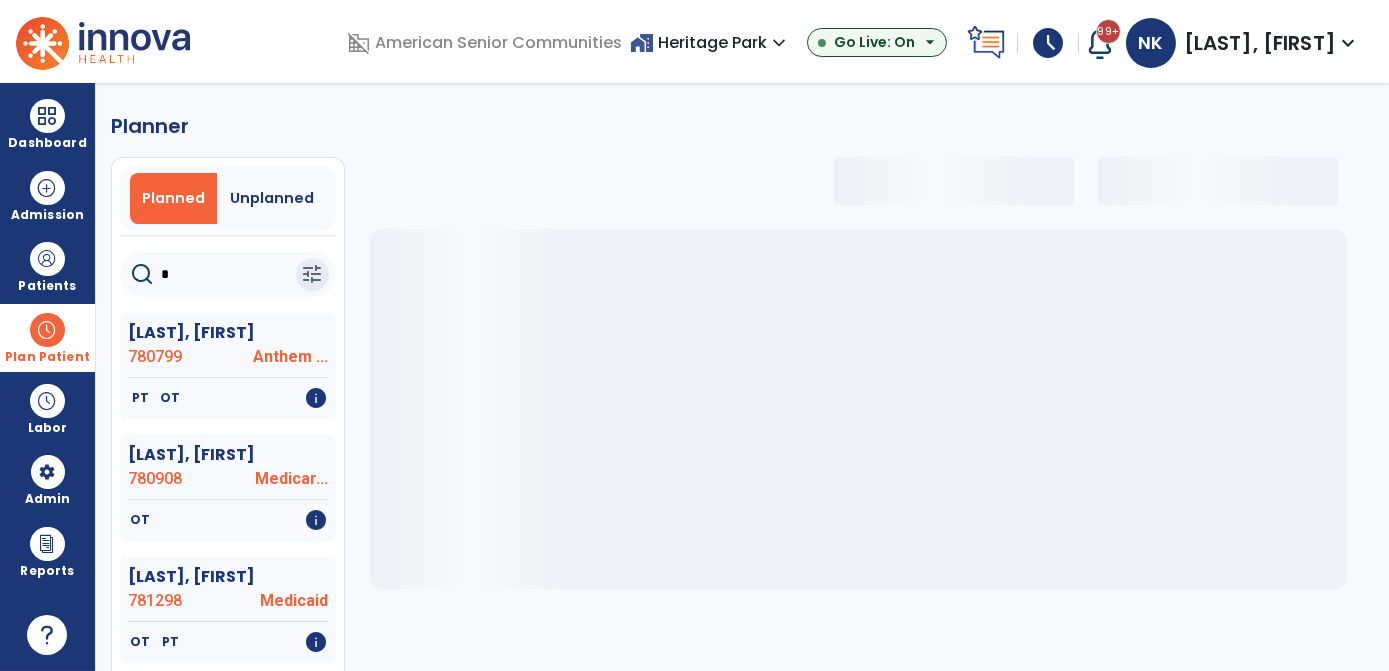 select on "***" 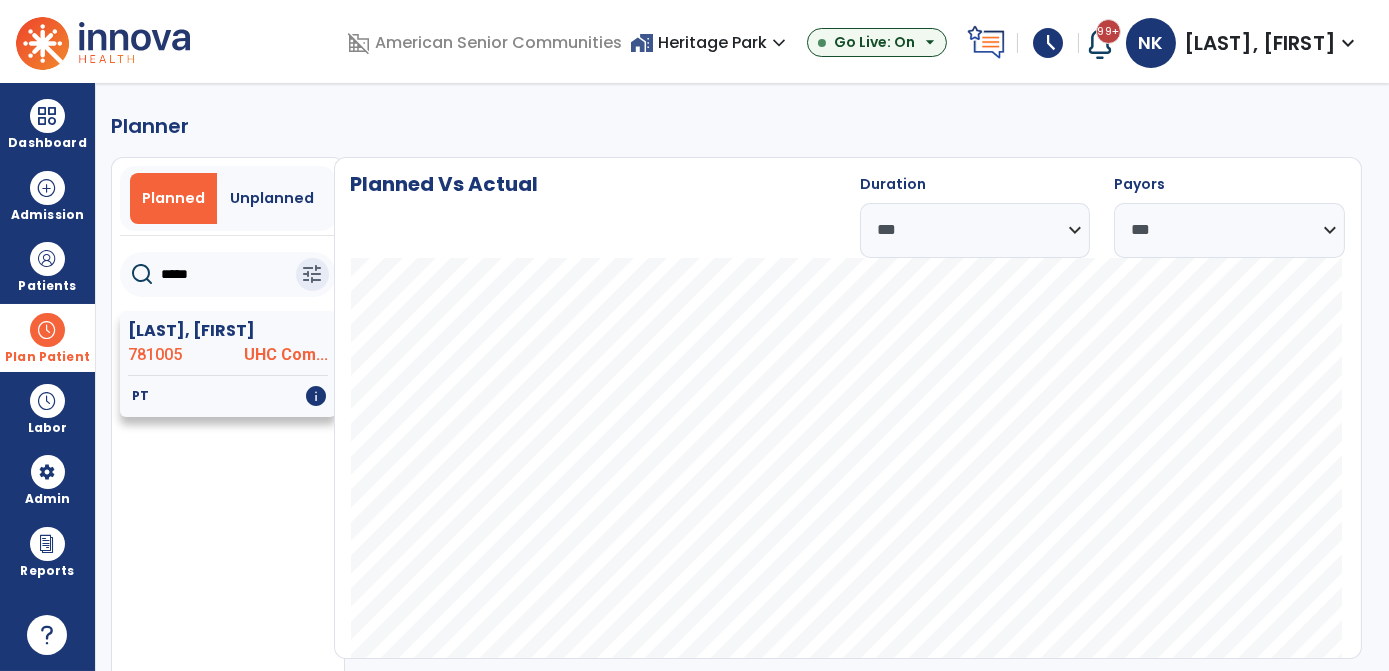 type on "*****" 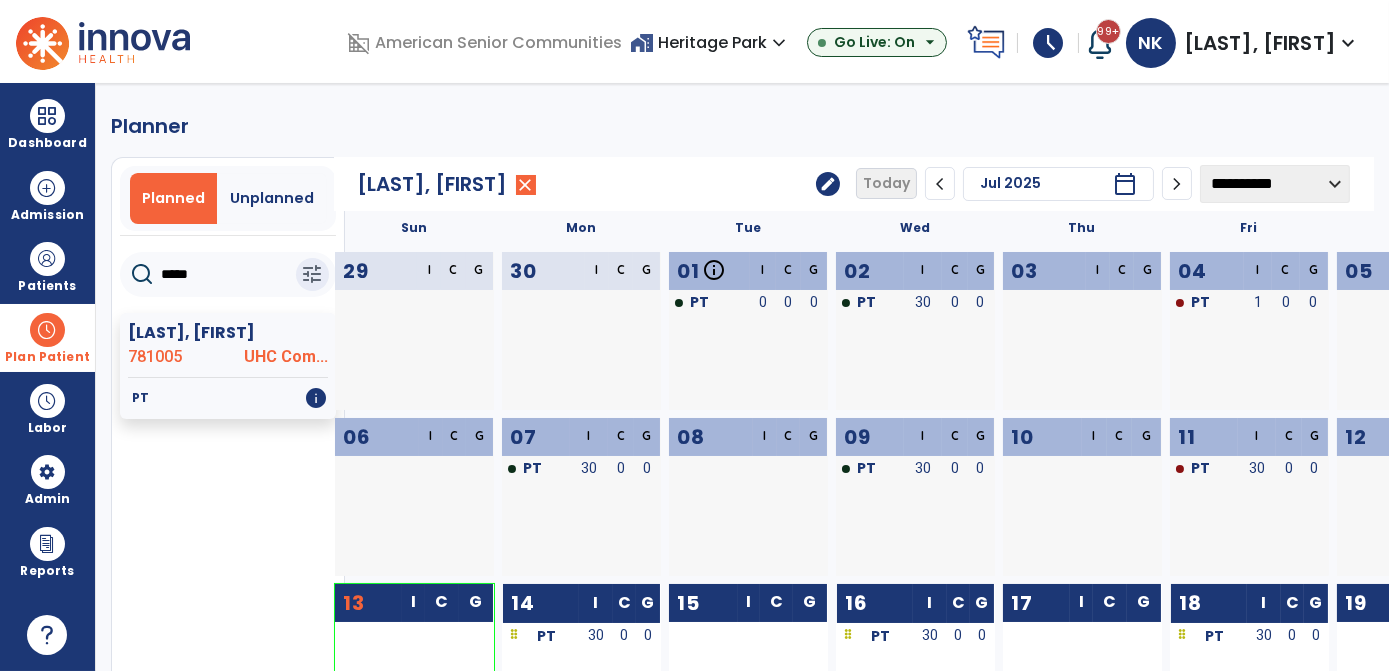 click on "**********" 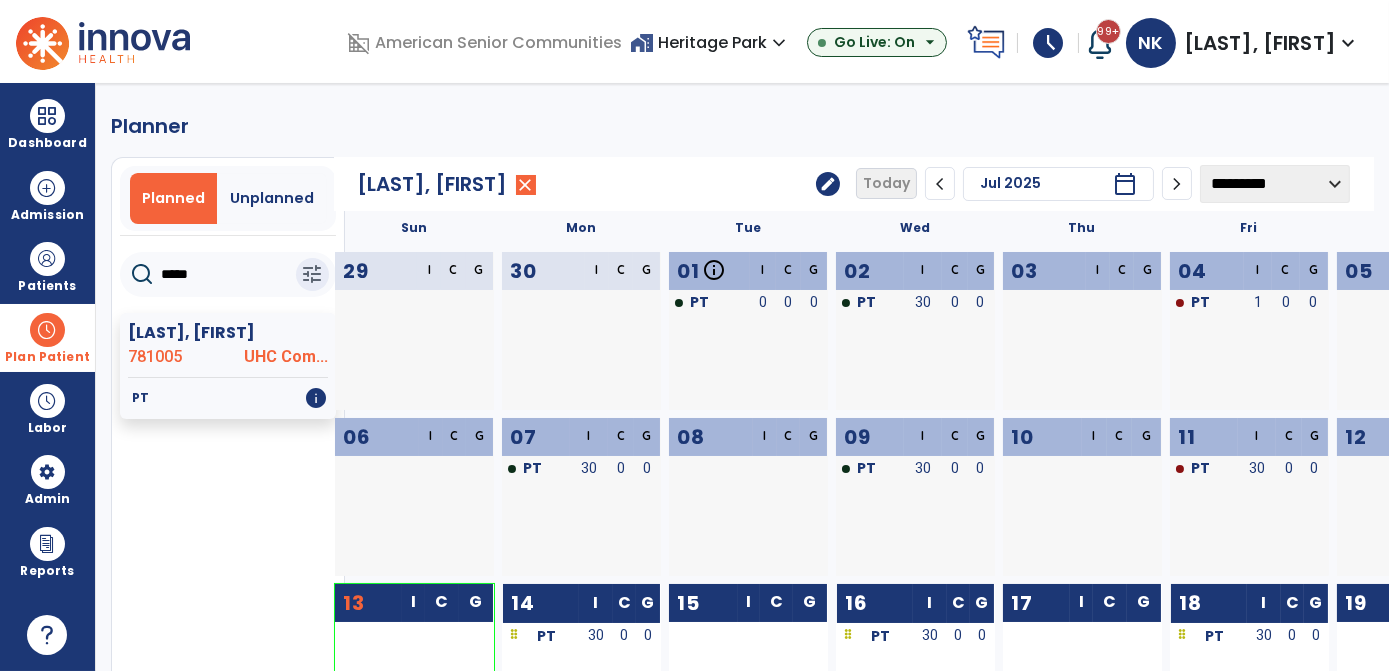 click on "**********" 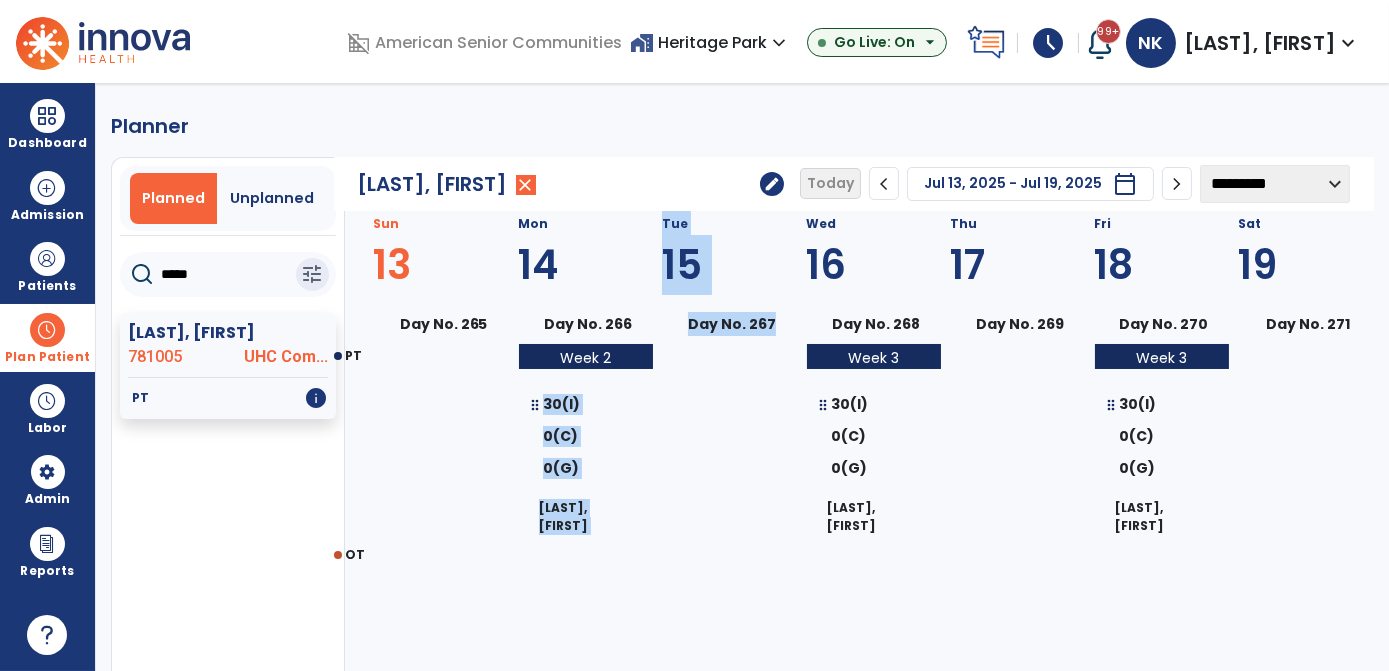 drag, startPoint x: 573, startPoint y: 372, endPoint x: 687, endPoint y: 425, distance: 125.71794 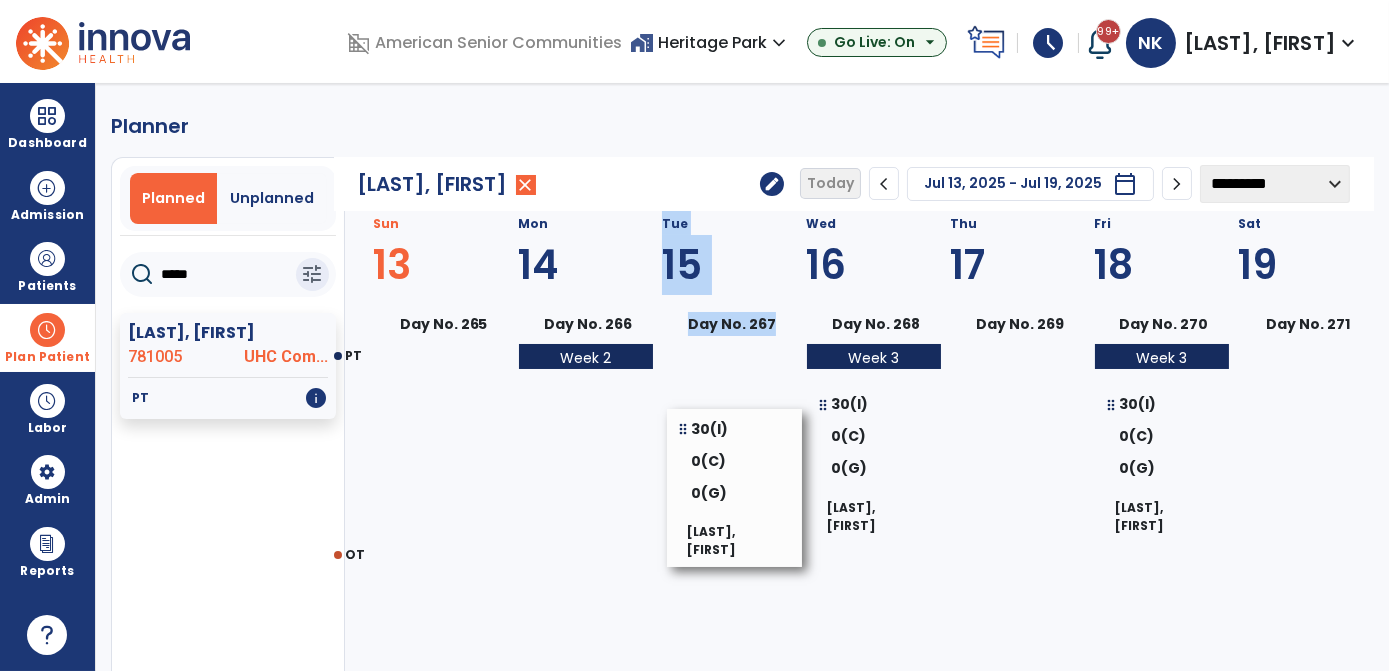 drag, startPoint x: 687, startPoint y: 425, endPoint x: 709, endPoint y: 460, distance: 41.340054 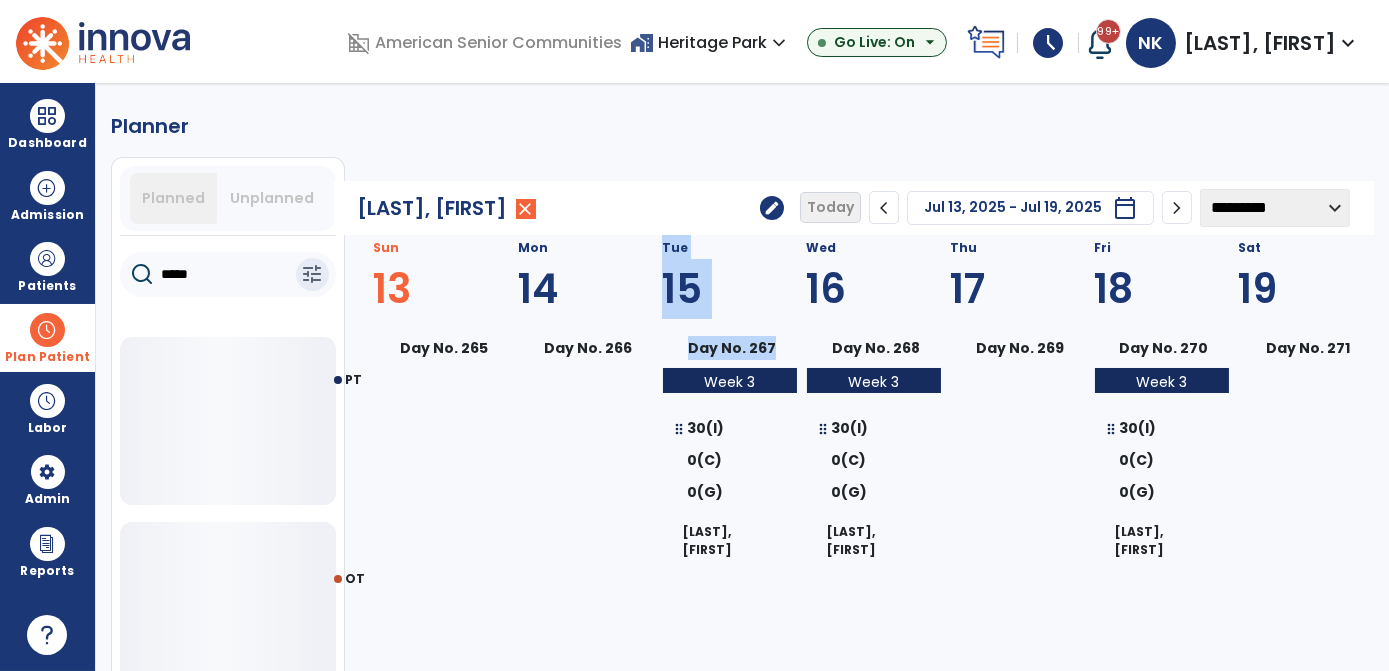 click at bounding box center [586, 476] 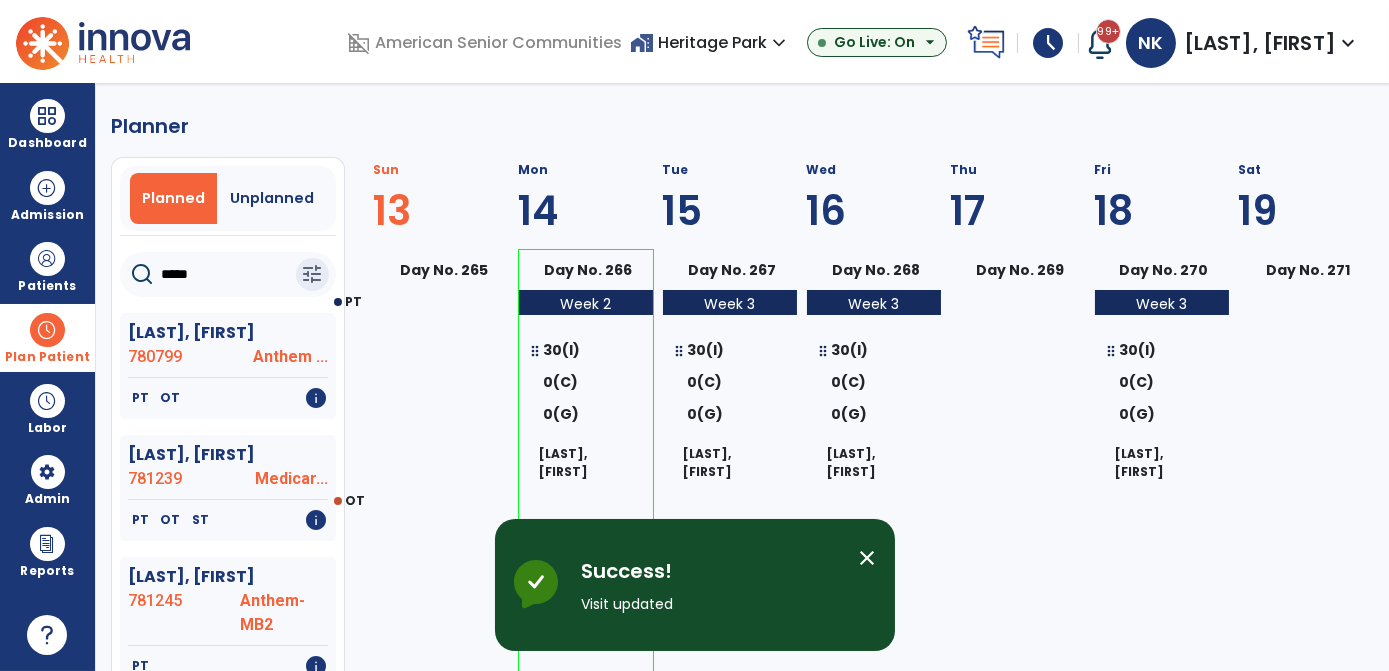 click on "16" 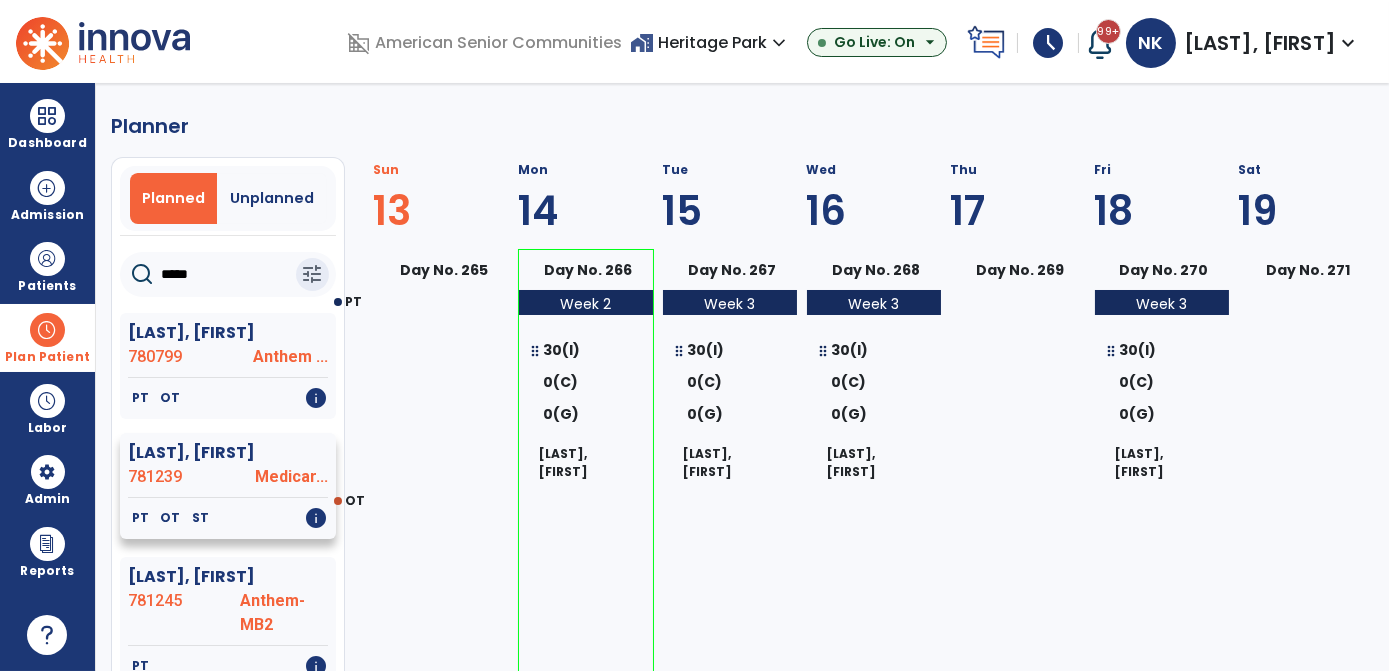 select on "********" 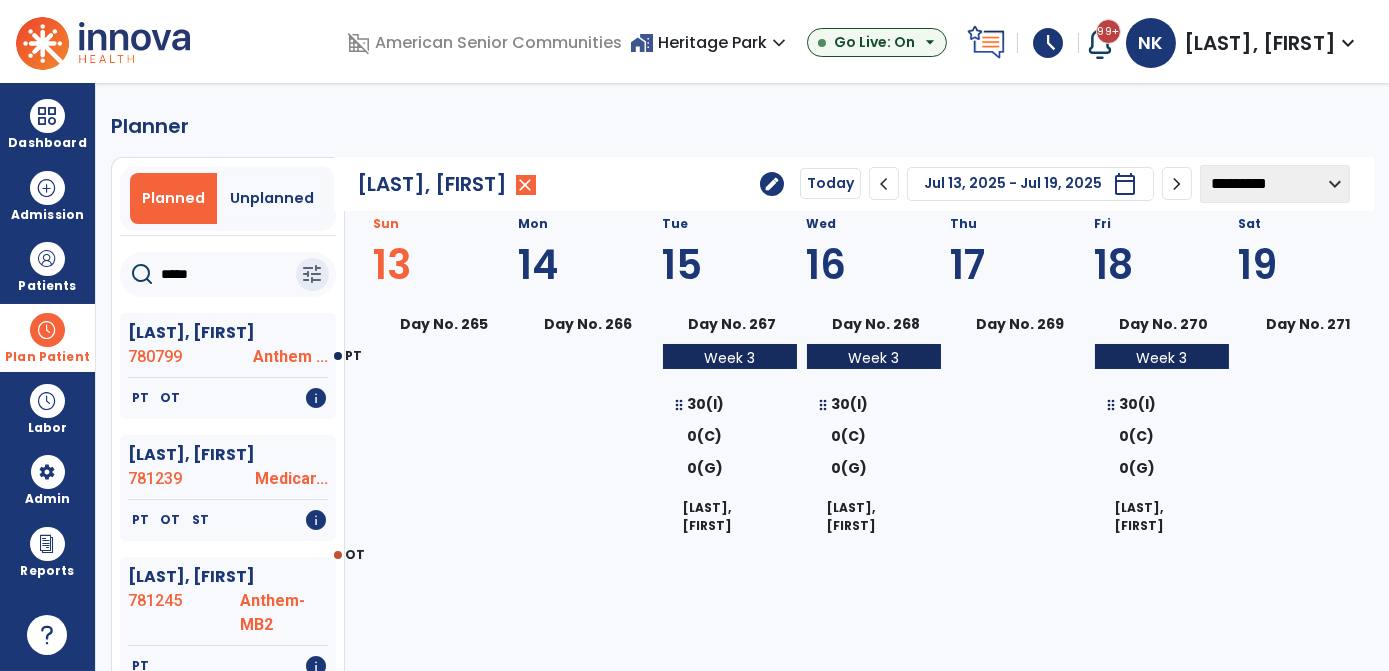 click on "Plan Patient" at bounding box center [47, 357] 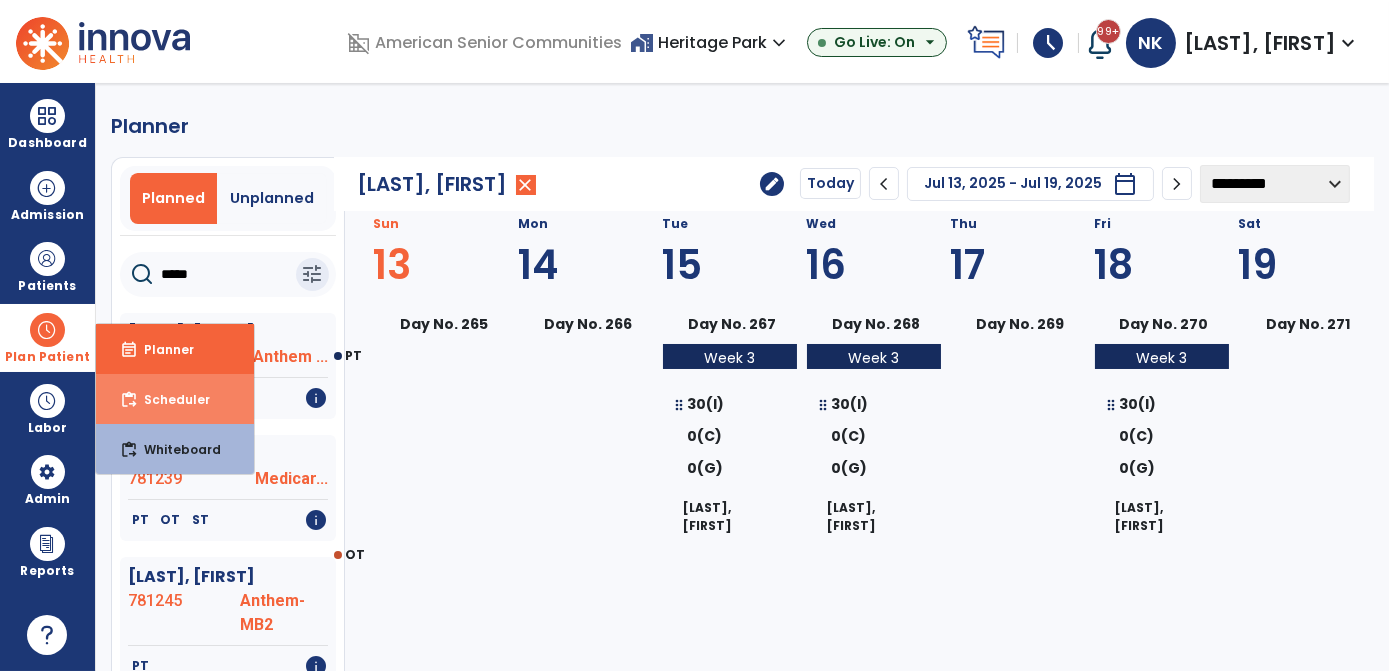 click on "content_paste_go  Scheduler" at bounding box center (175, 399) 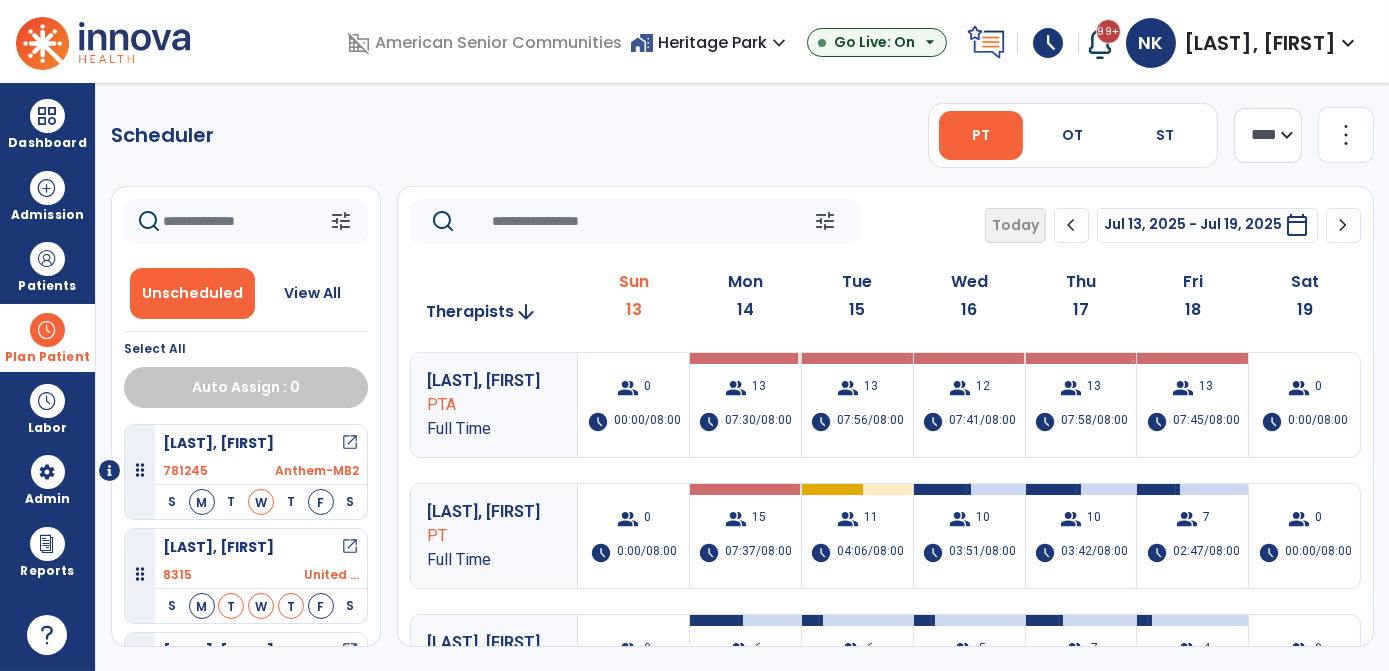 click on "**** ***" 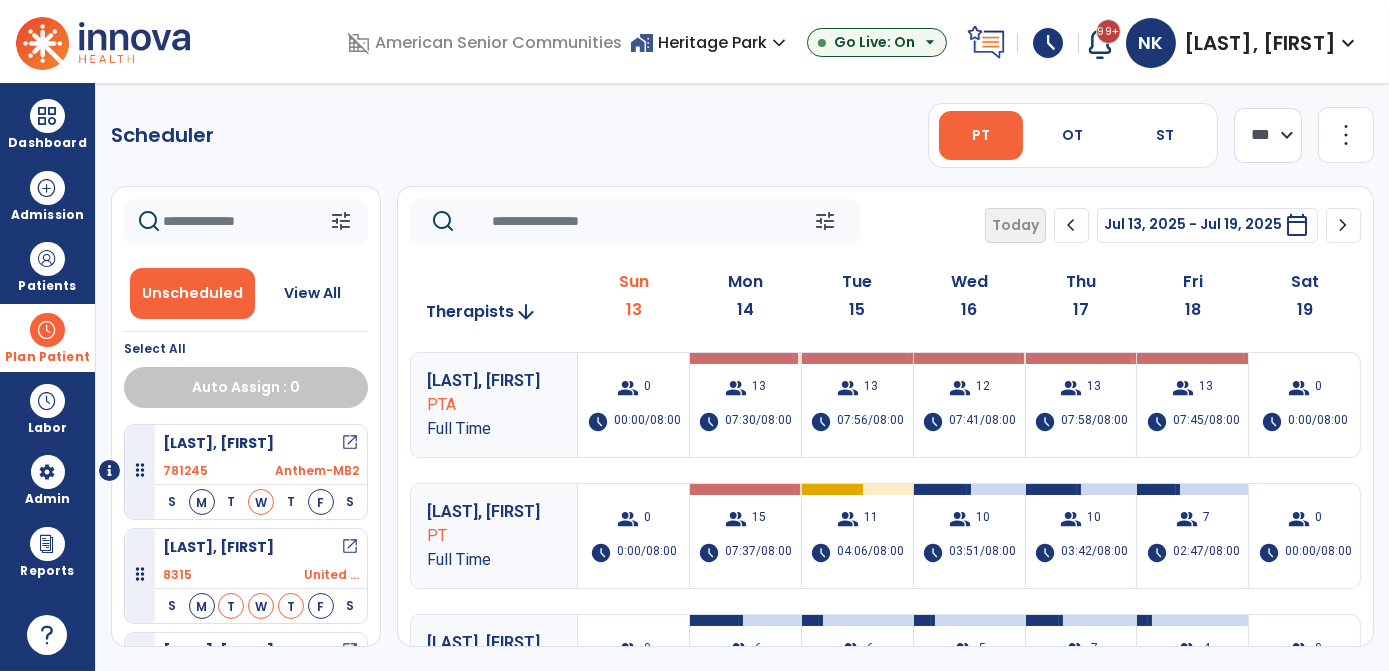 click on "**** ***" 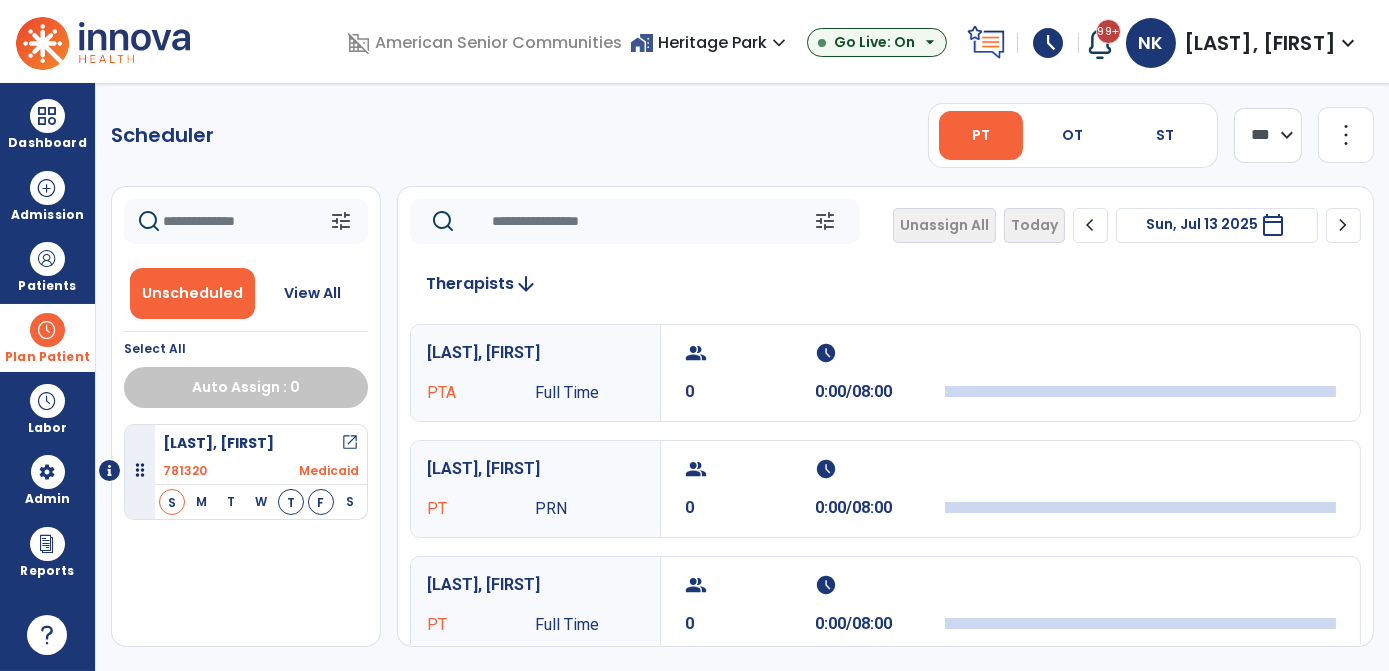 click on "chevron_right" 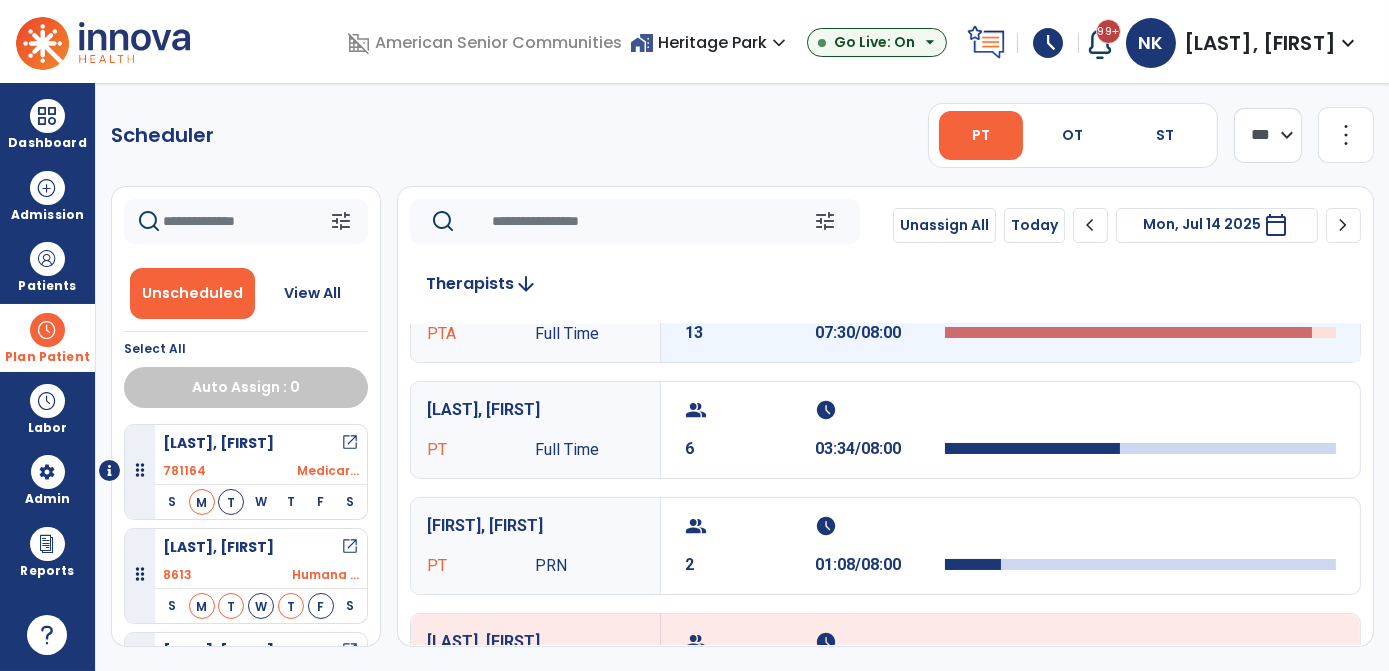 scroll, scrollTop: 0, scrollLeft: 0, axis: both 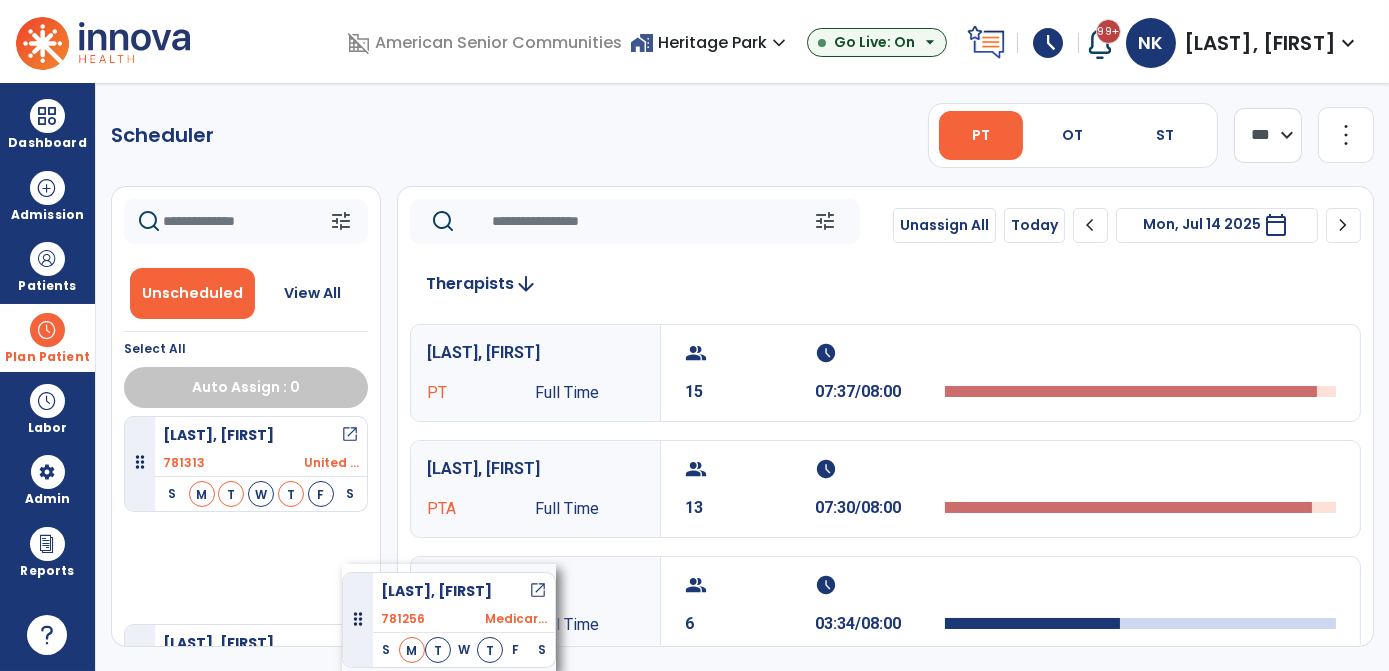 drag, startPoint x: 310, startPoint y: 541, endPoint x: 249, endPoint y: 508, distance: 69.354164 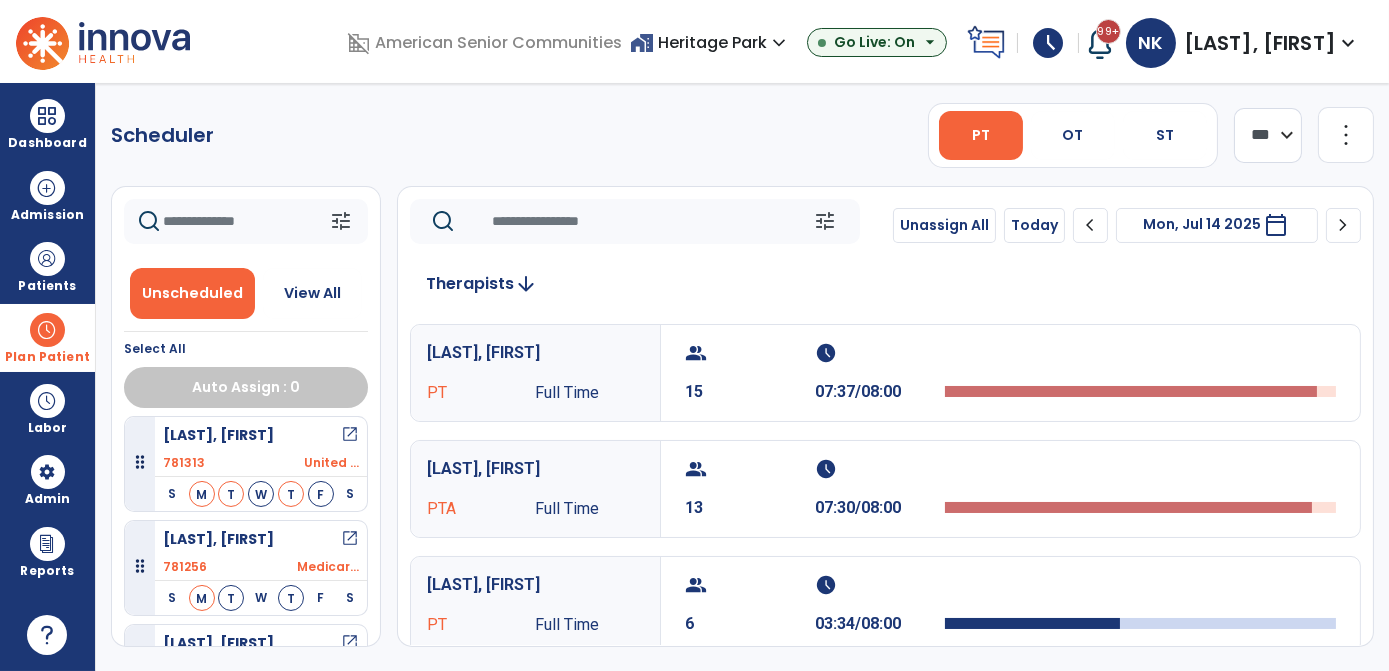 click on "[LAST], [FIRST] PTA Full Time" at bounding box center [535, 489] 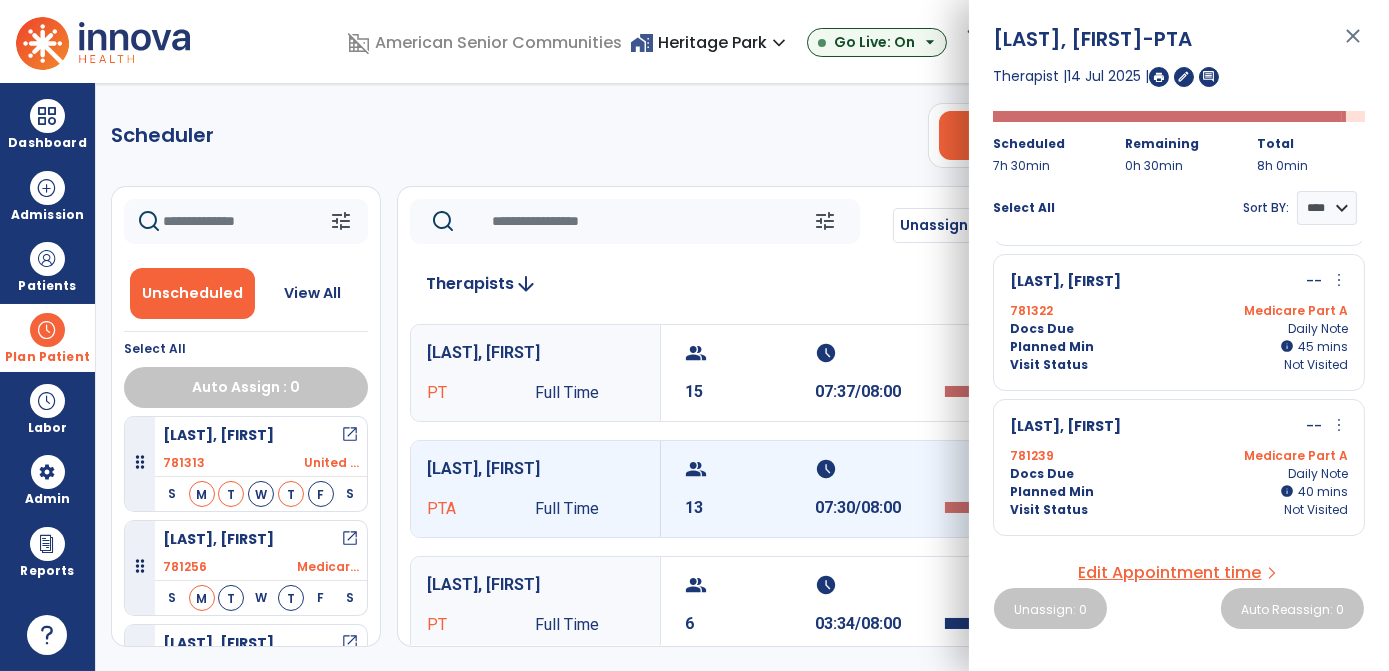 scroll, scrollTop: 285, scrollLeft: 0, axis: vertical 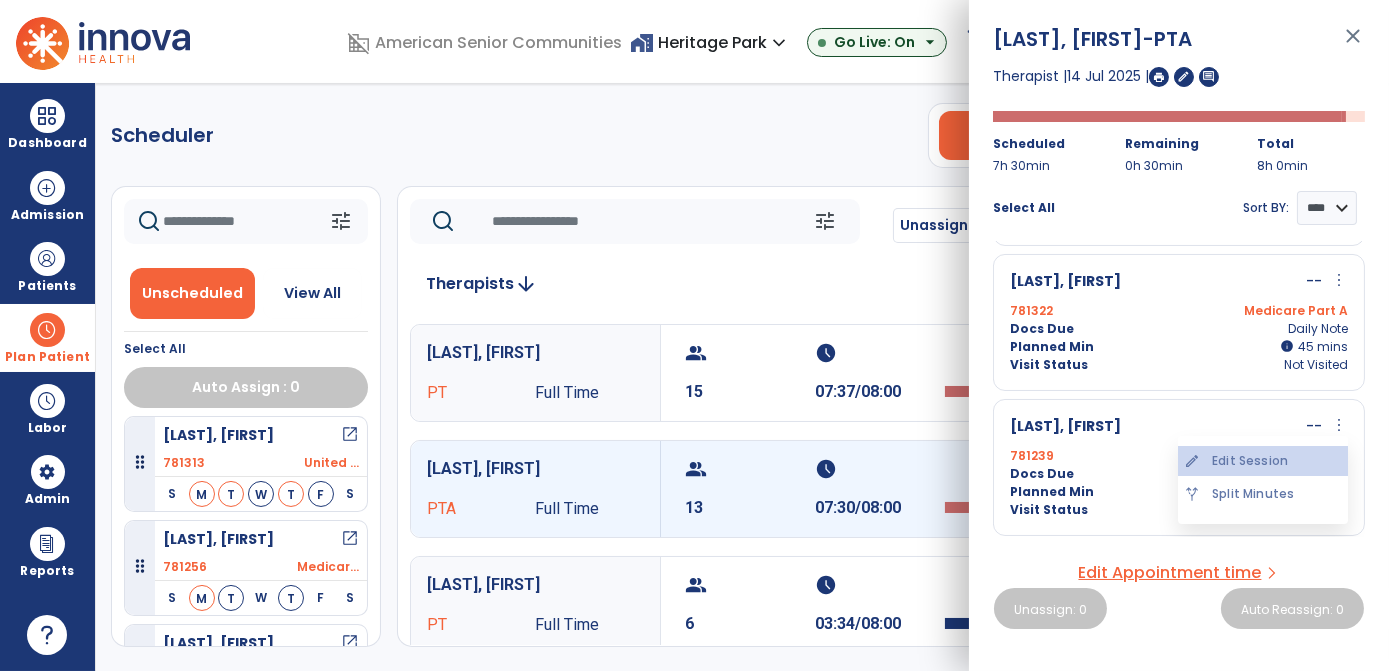 click on "edit   Edit Session" at bounding box center (1263, 461) 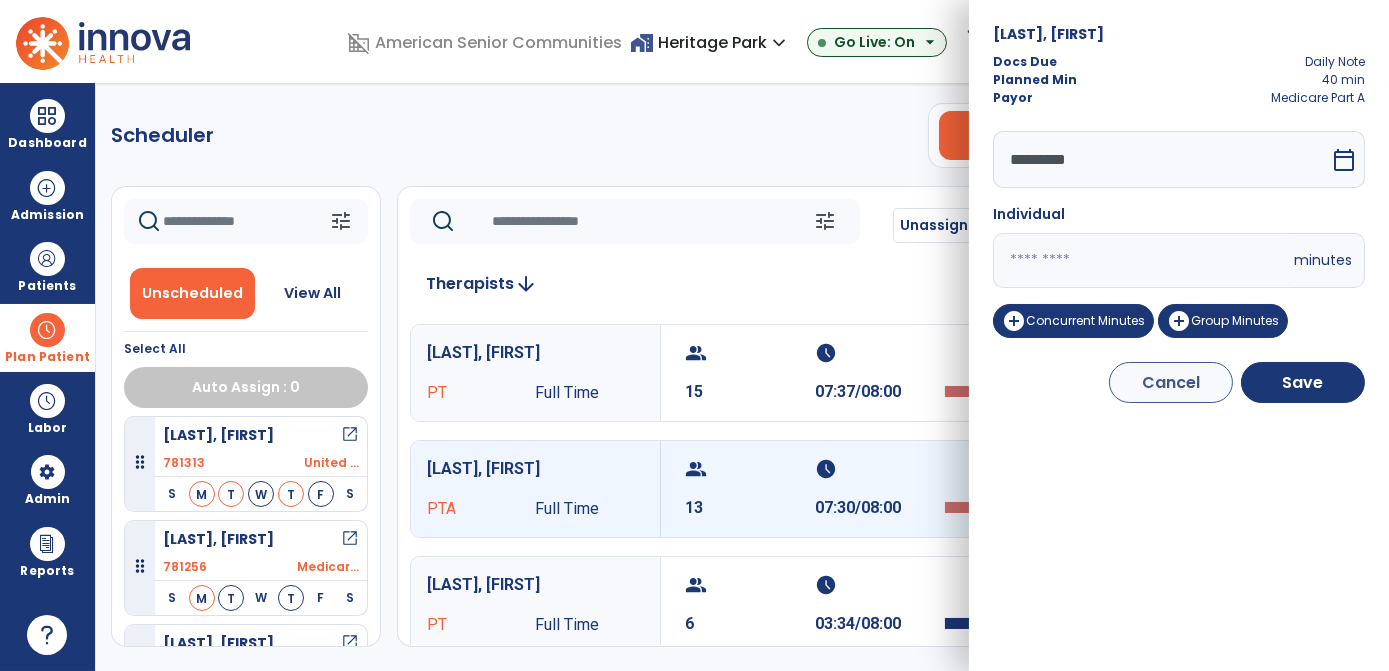 click on "**" at bounding box center (1141, 260) 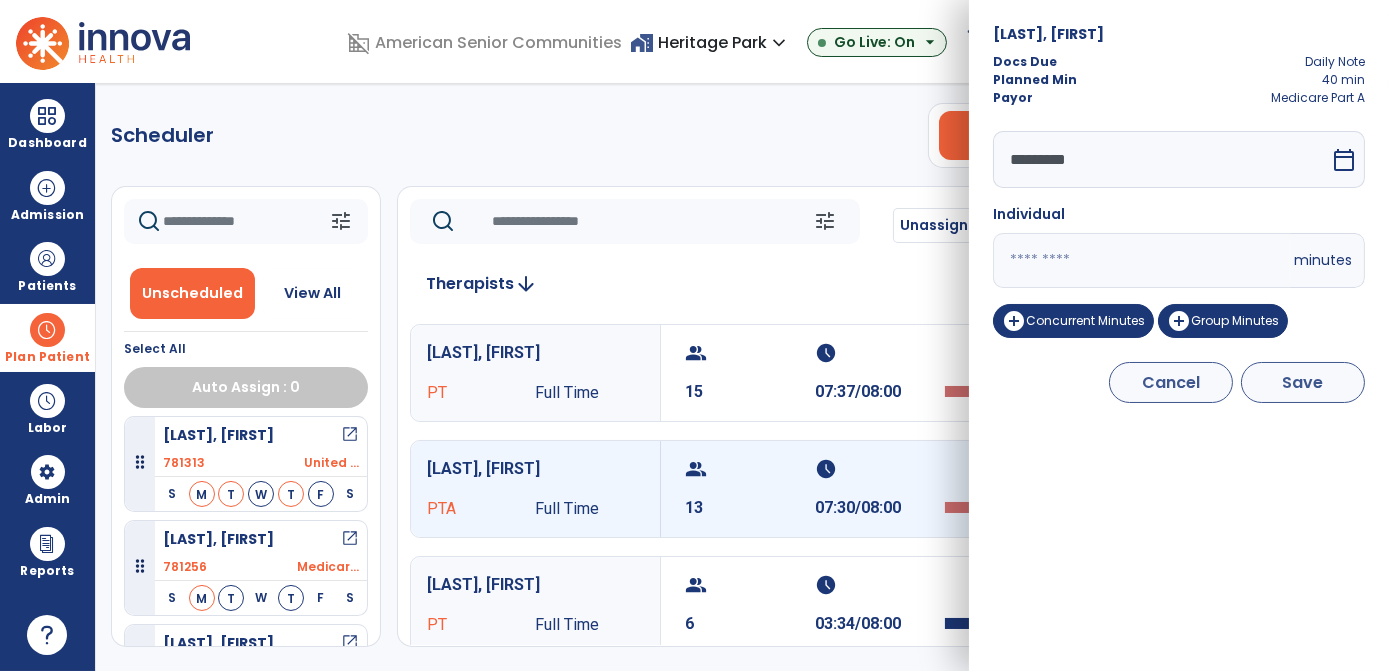 type on "**" 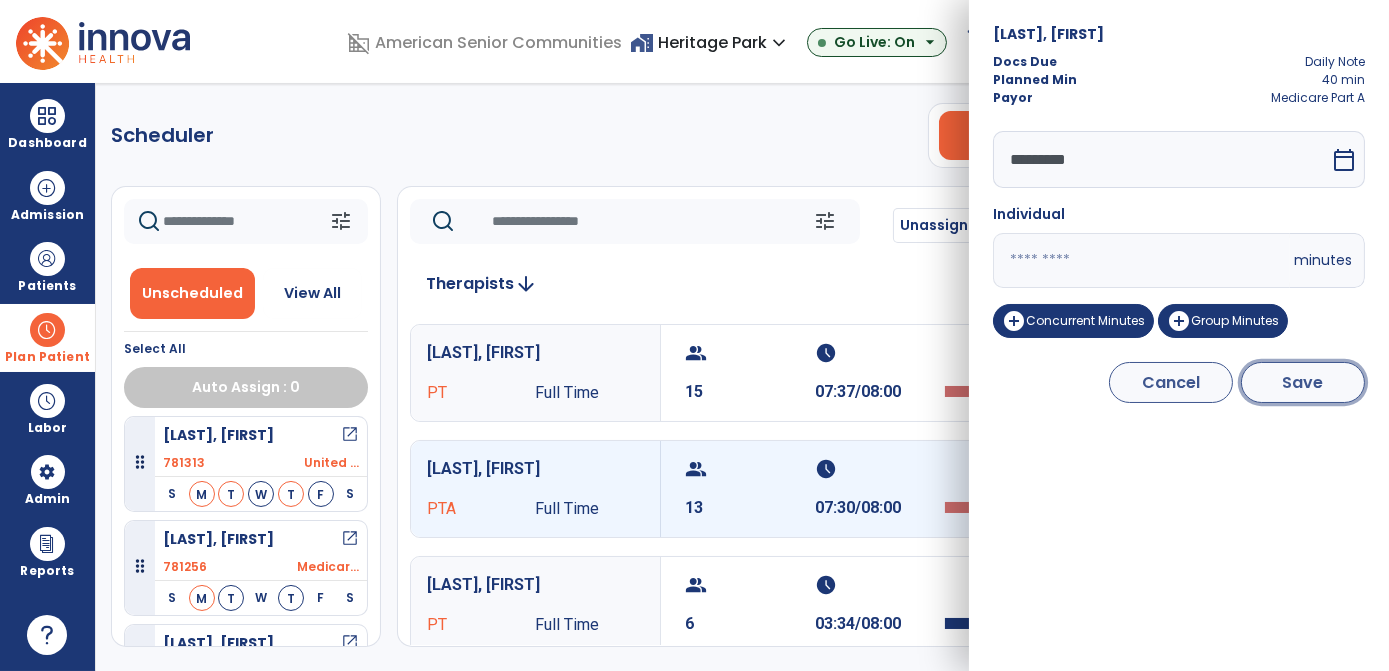 click on "Save" at bounding box center (1303, 382) 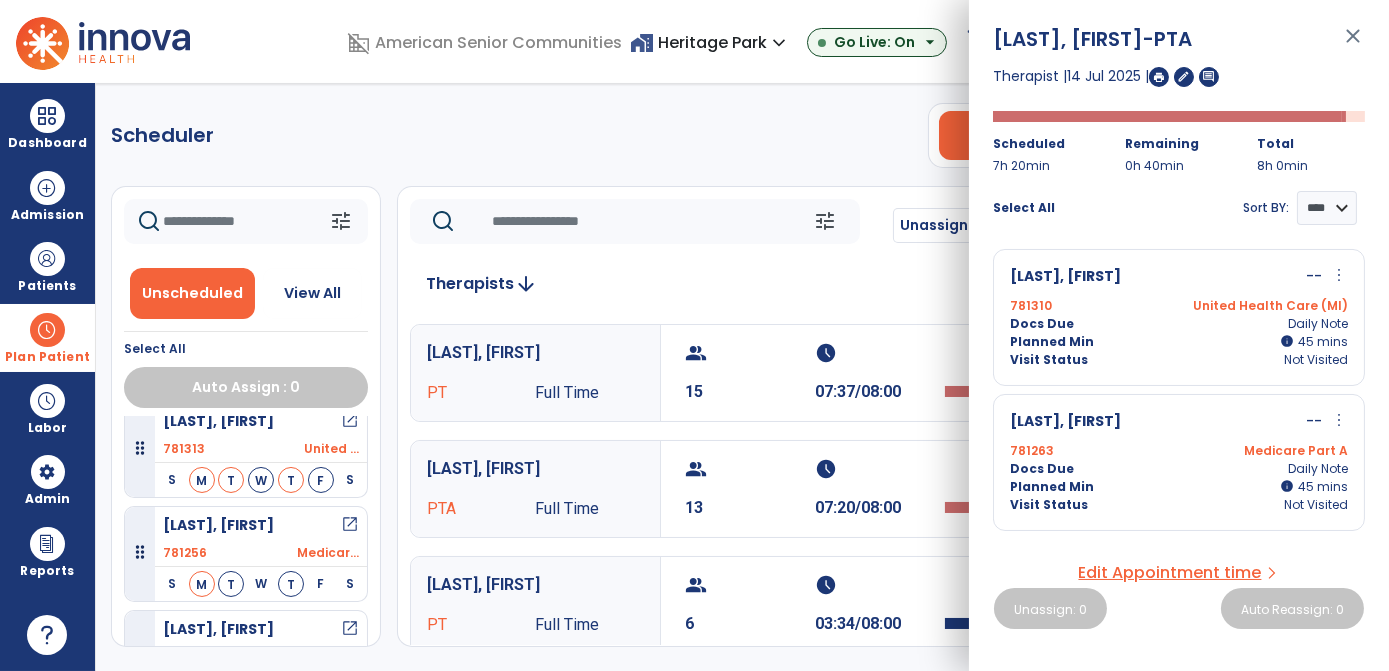 scroll, scrollTop: 344, scrollLeft: 0, axis: vertical 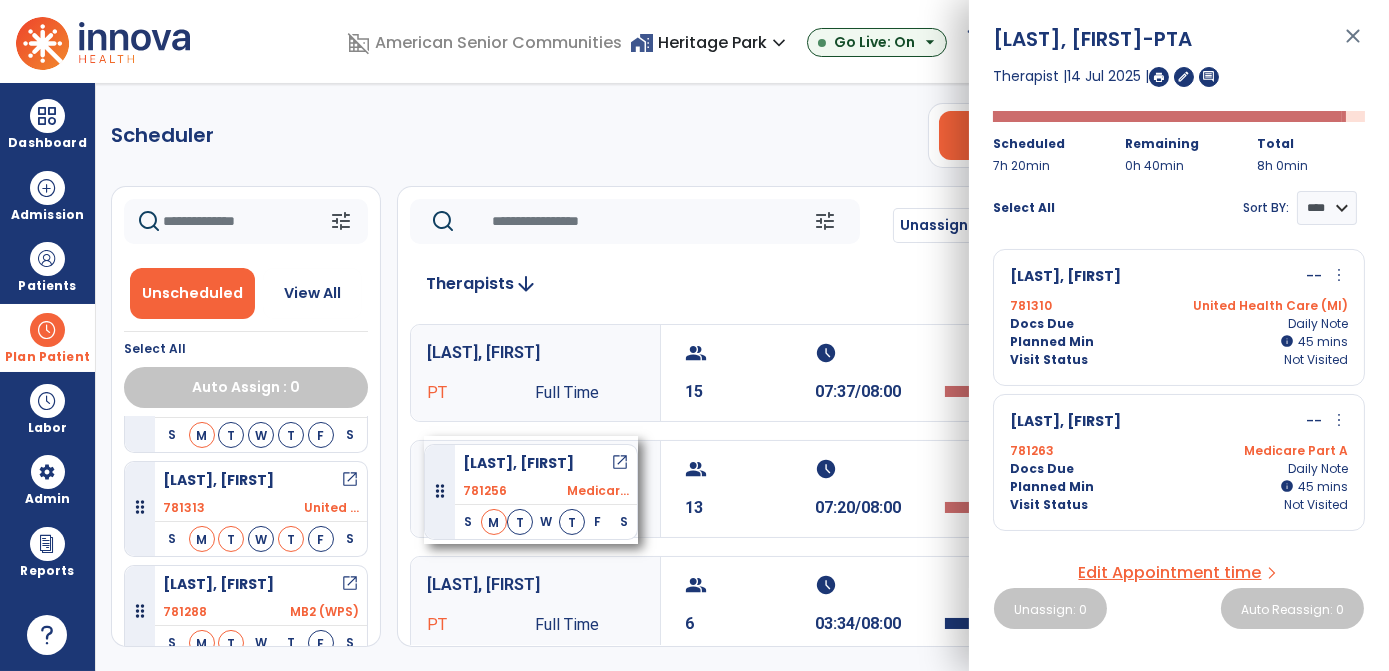 drag, startPoint x: 279, startPoint y: 500, endPoint x: 421, endPoint y: 432, distance: 157.44205 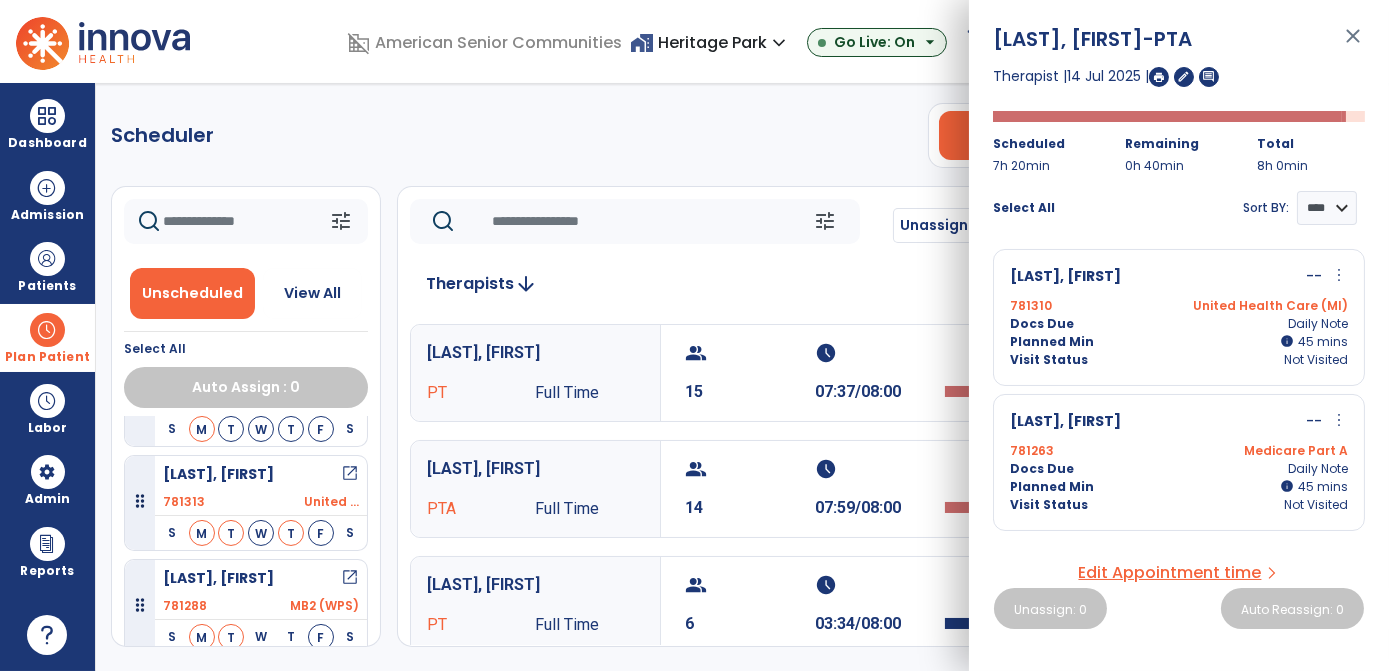 scroll, scrollTop: 275, scrollLeft: 0, axis: vertical 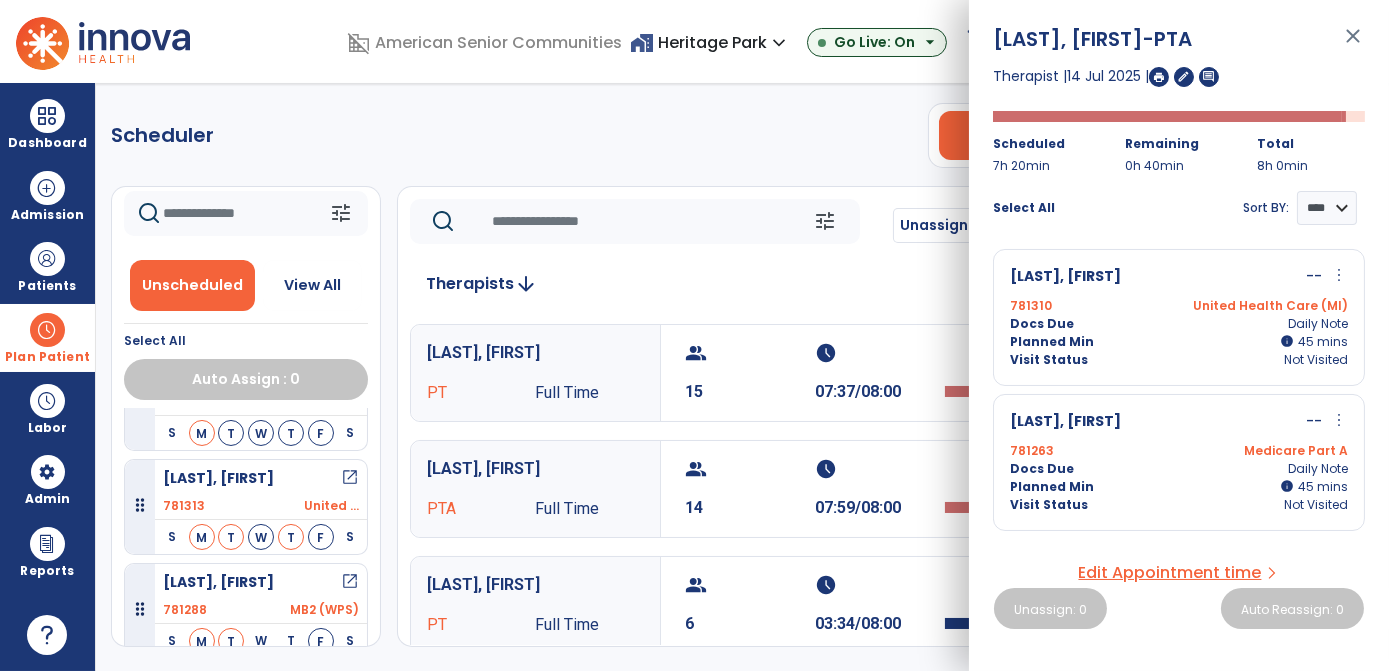 click 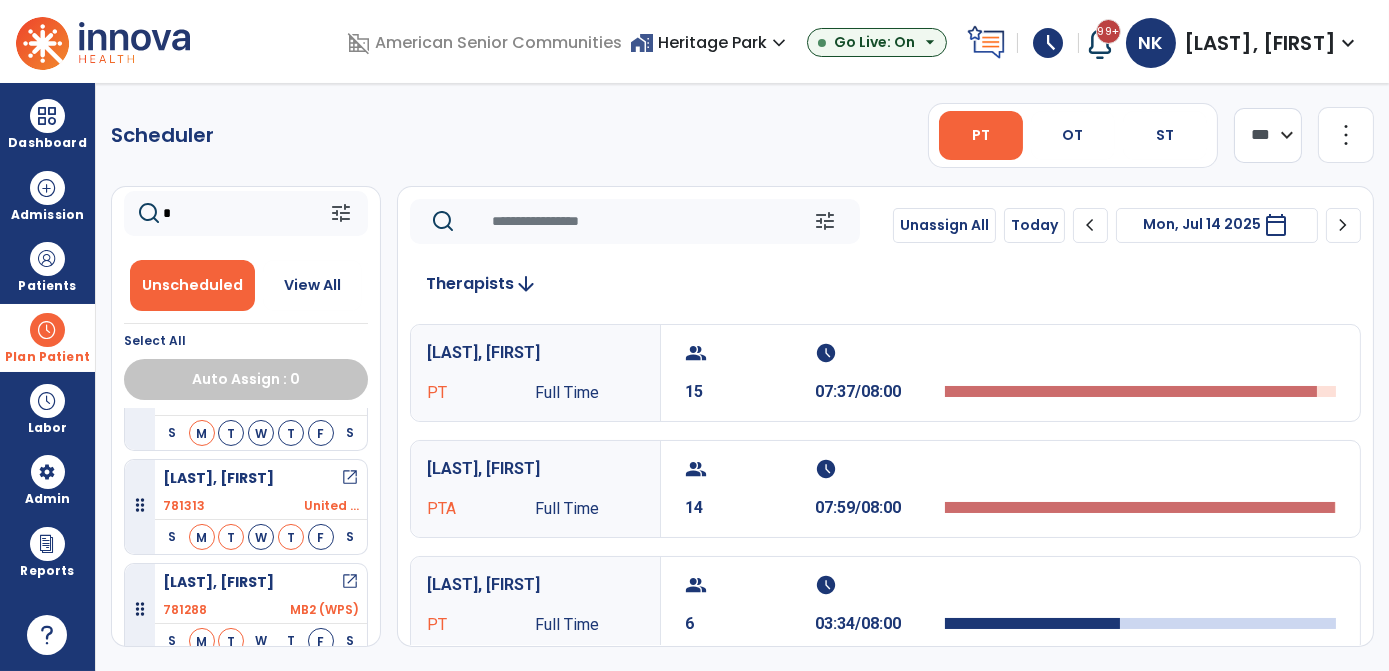 scroll, scrollTop: 63, scrollLeft: 0, axis: vertical 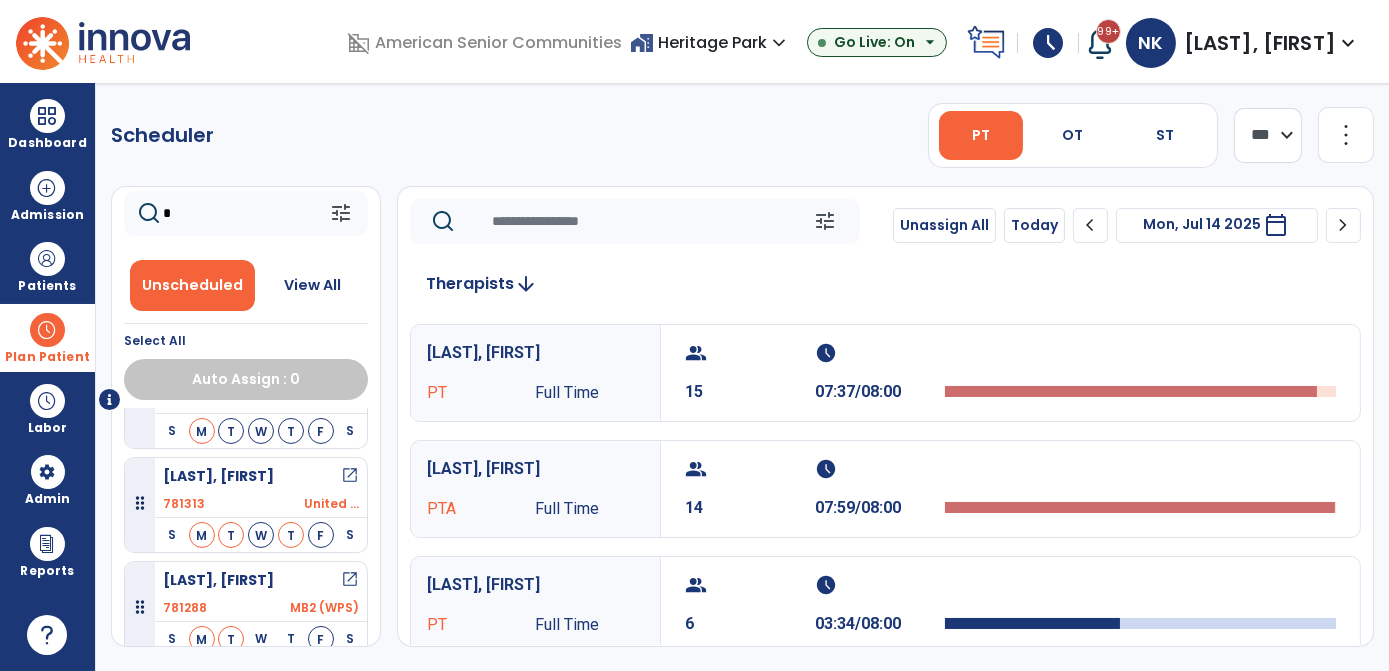 type on "*" 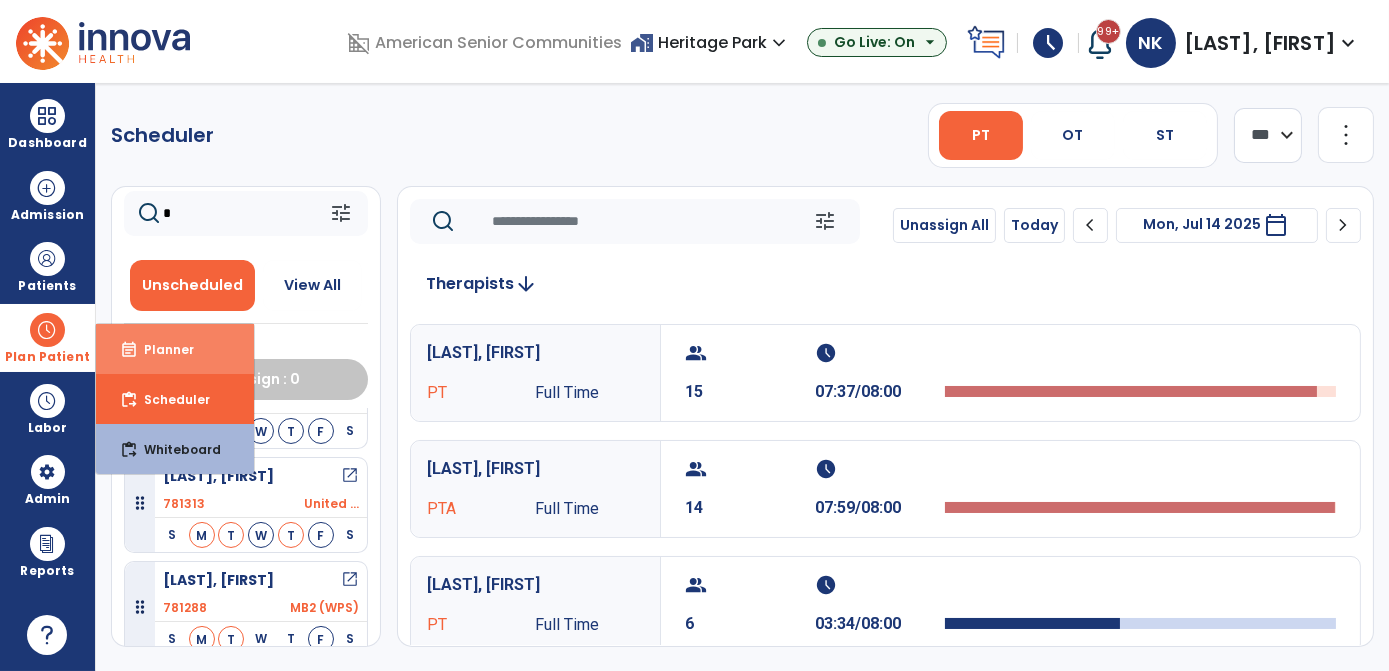 click on "Planner" at bounding box center [161, 349] 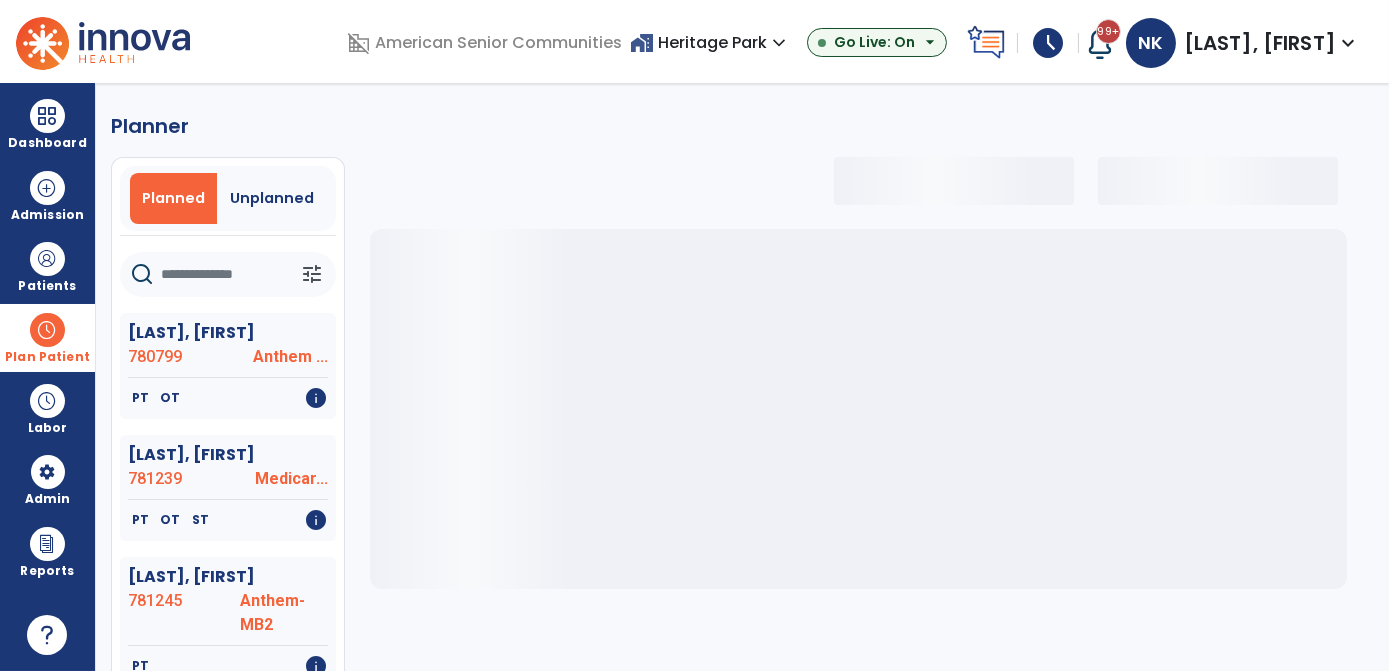 click 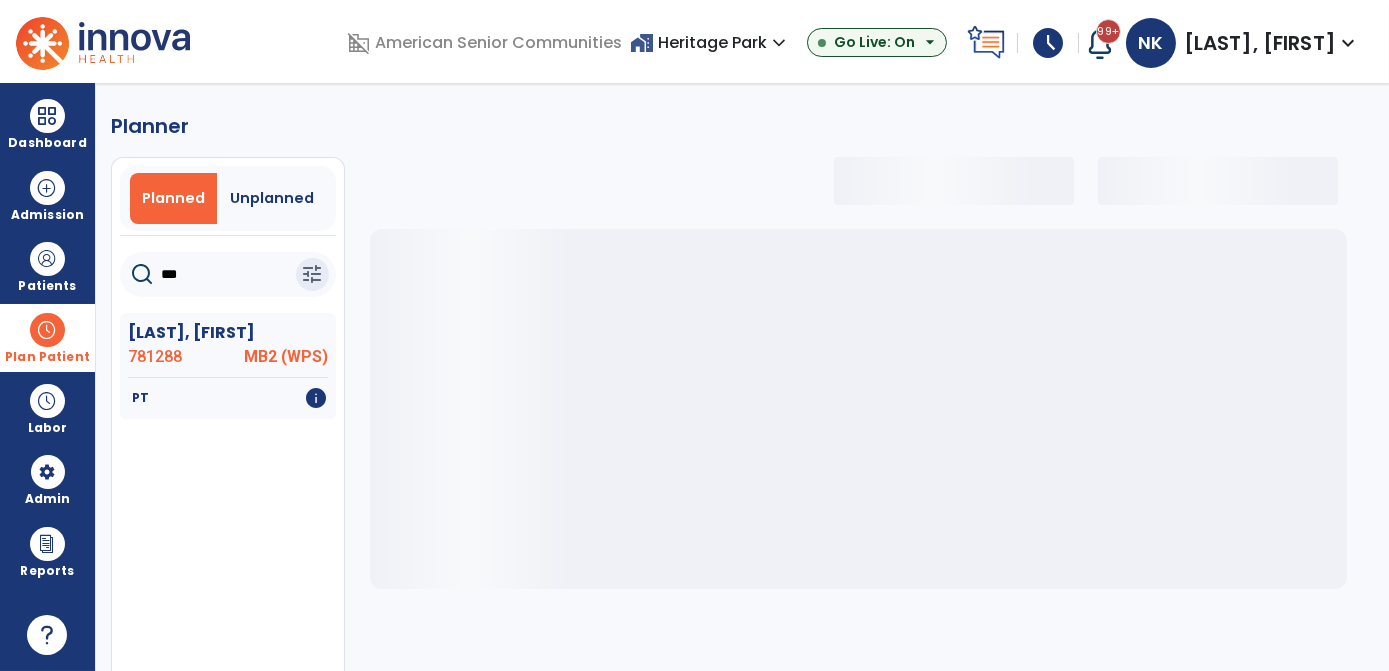 type on "****" 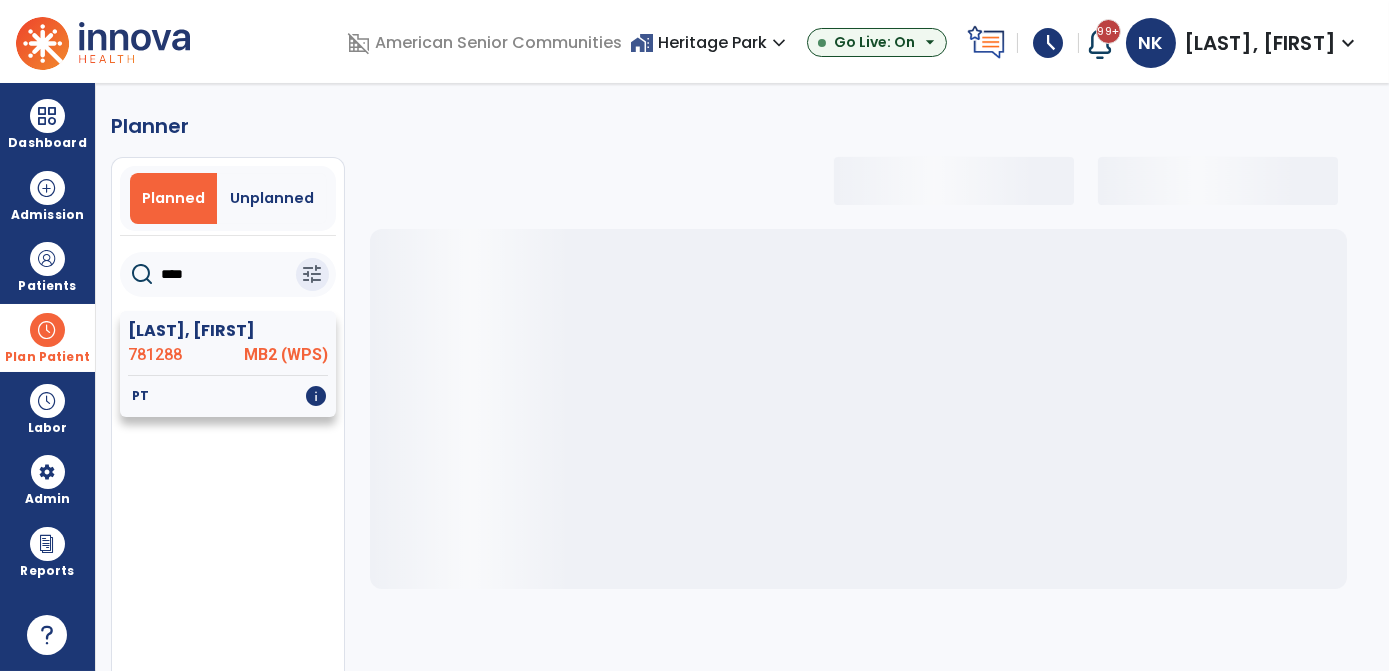 select on "***" 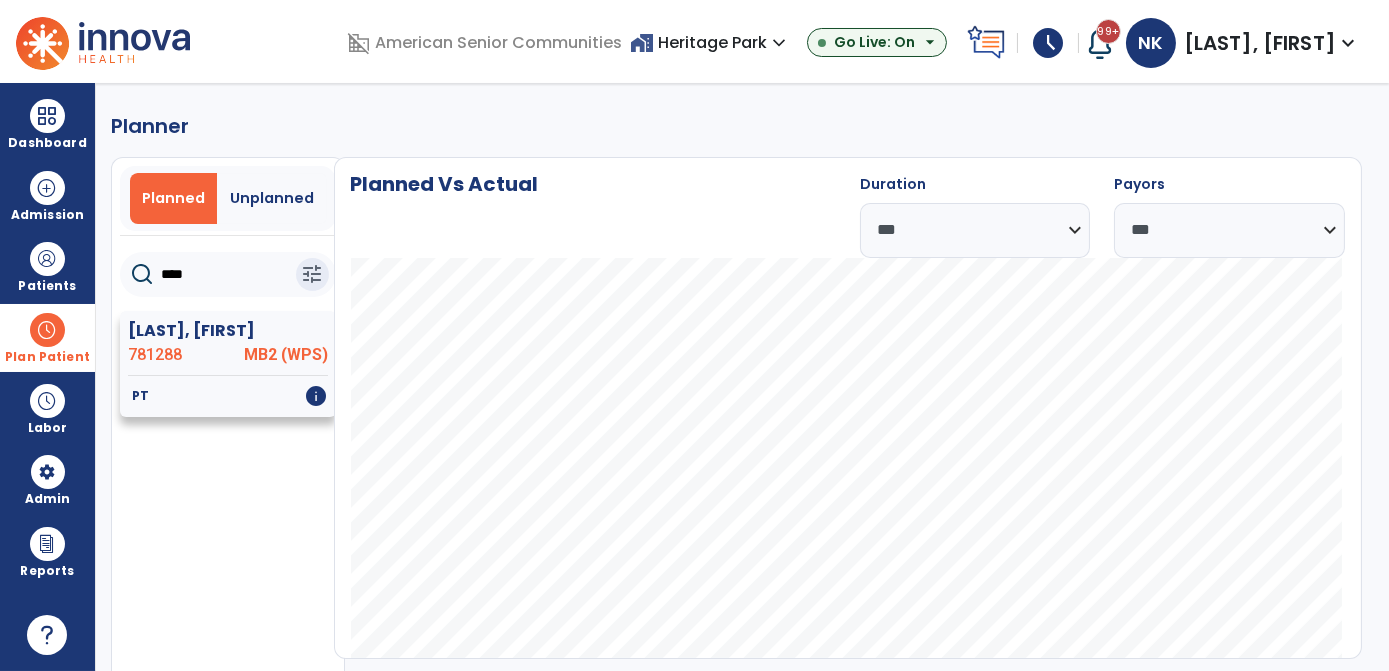type on "****" 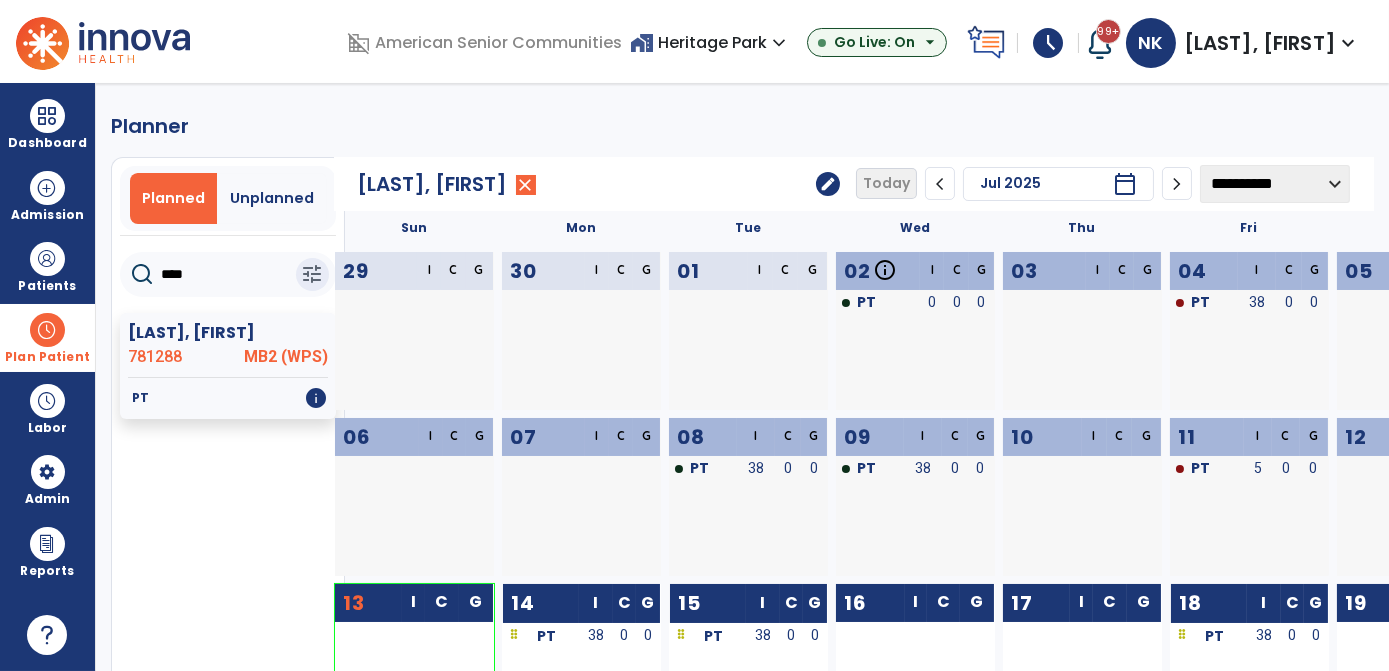 click on "**********" 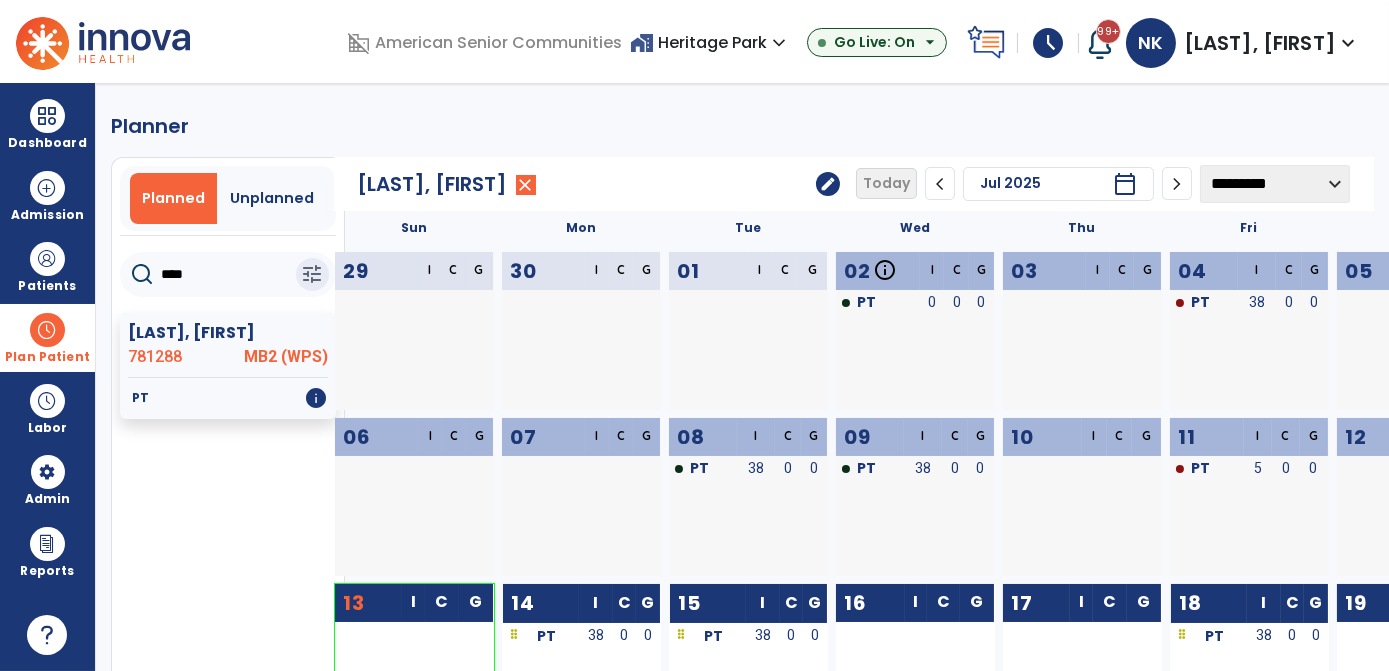 click on "**********" 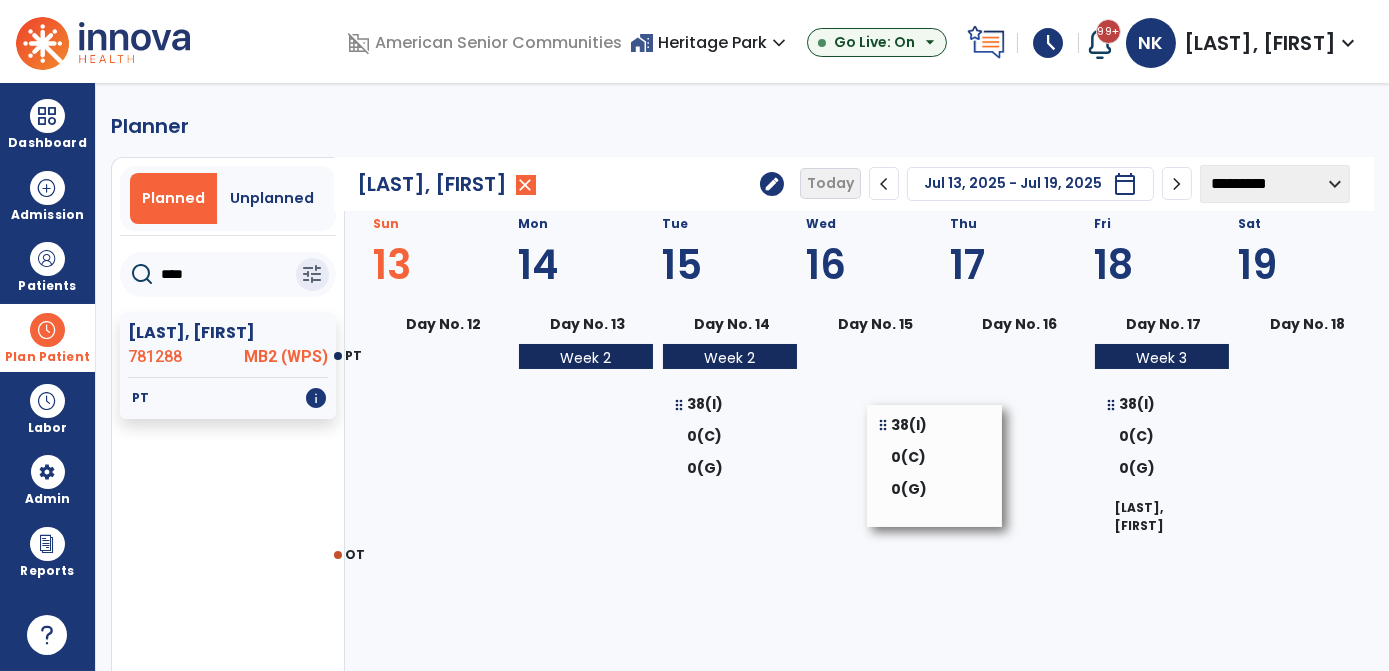 drag, startPoint x: 524, startPoint y: 436, endPoint x: 882, endPoint y: 452, distance: 358.35736 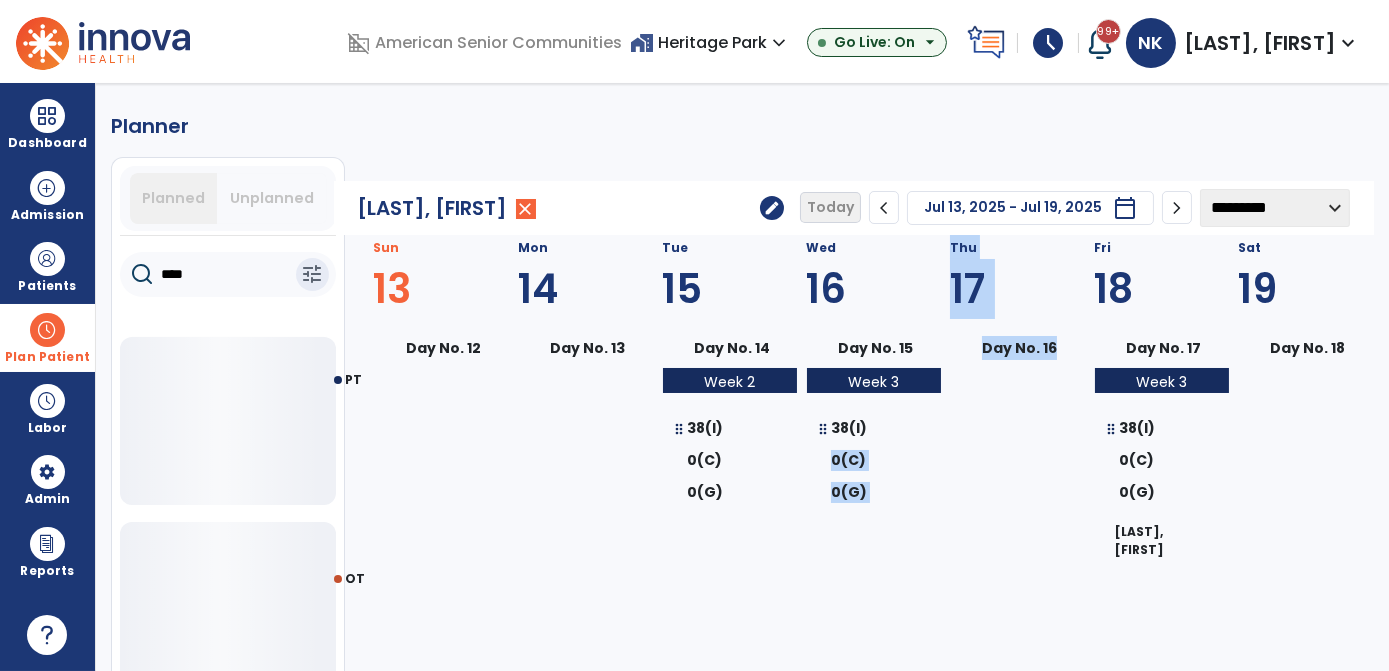 drag, startPoint x: 855, startPoint y: 447, endPoint x: 1042, endPoint y: 534, distance: 206.24742 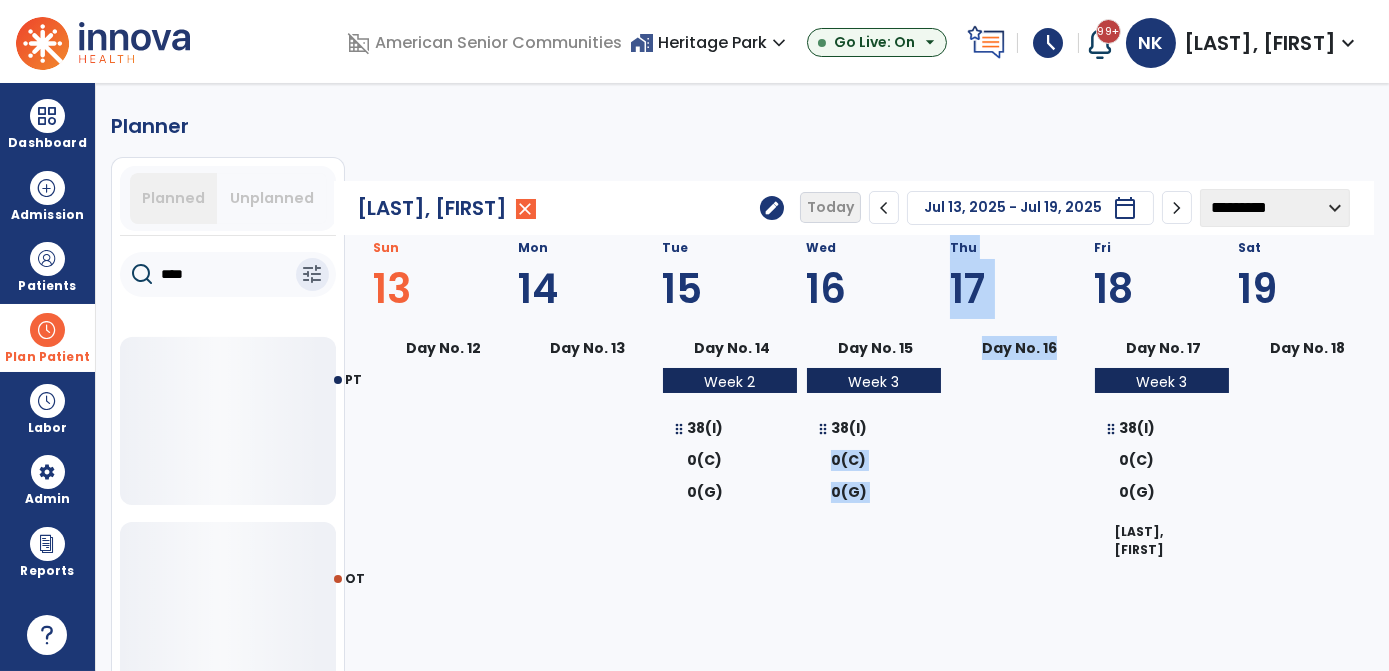 click on "PT OT ST Sun  13   Day No. 12  Mon  14   Day No. 13  Tue  15   Day No. 14   Week 2  38(I) 0(C) 0(G) Wed  16   Day No. 15   Week 3  38(I) 0(C) 0(G) Thu  17   Day No. 16  Fri  18   Day No. 17   Week 3  38(I) 0(C) 0(G)  [LAST], [FIRST]  Sat  19   Day No. 18" 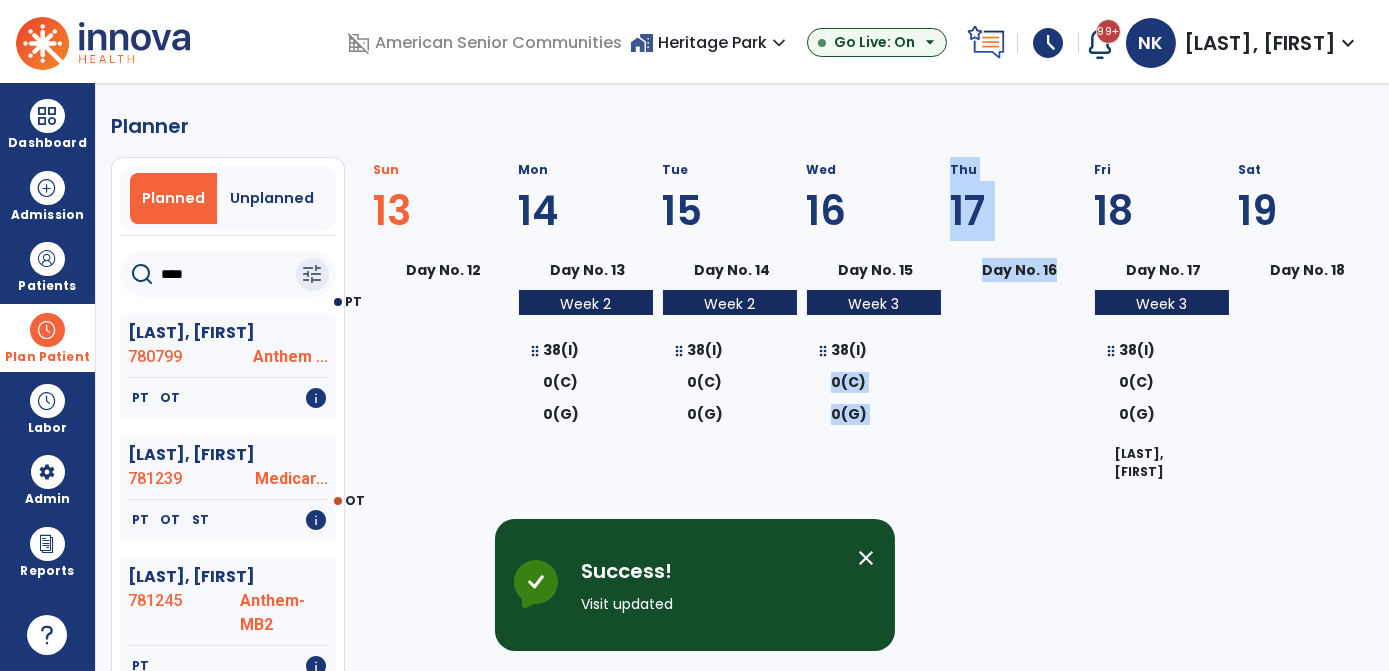 click at bounding box center (1018, 582) 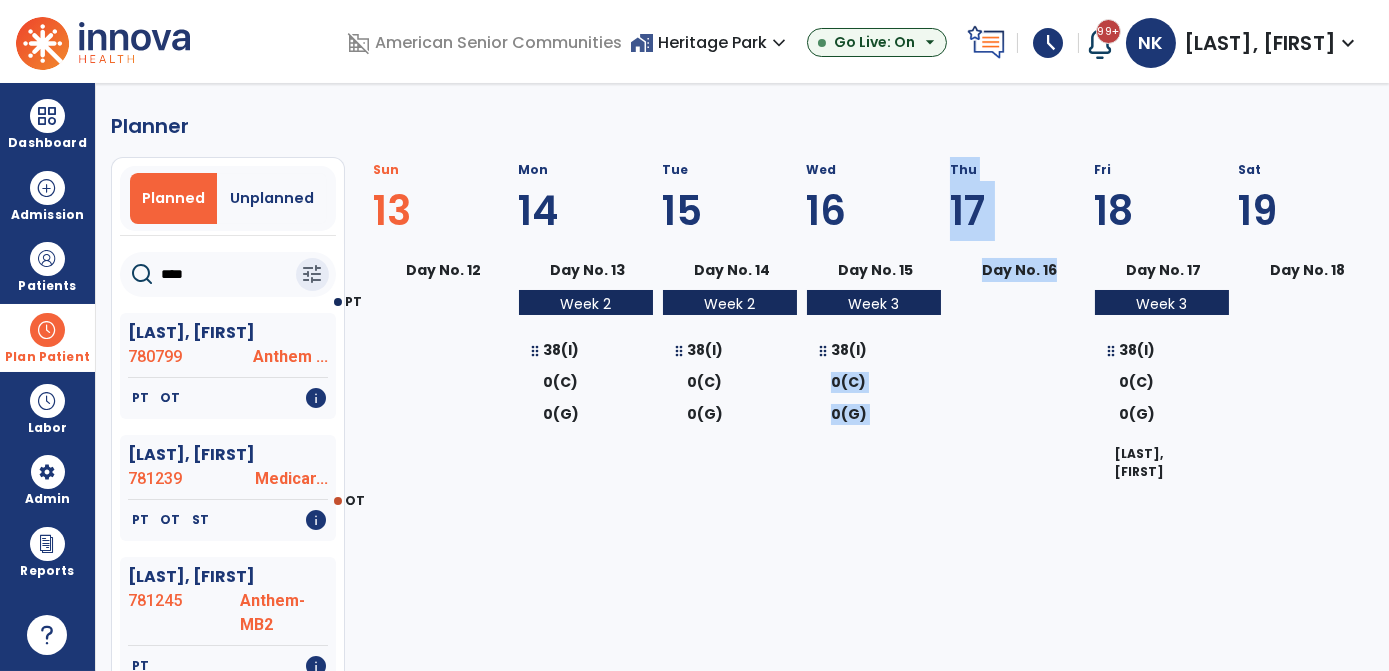 select on "********" 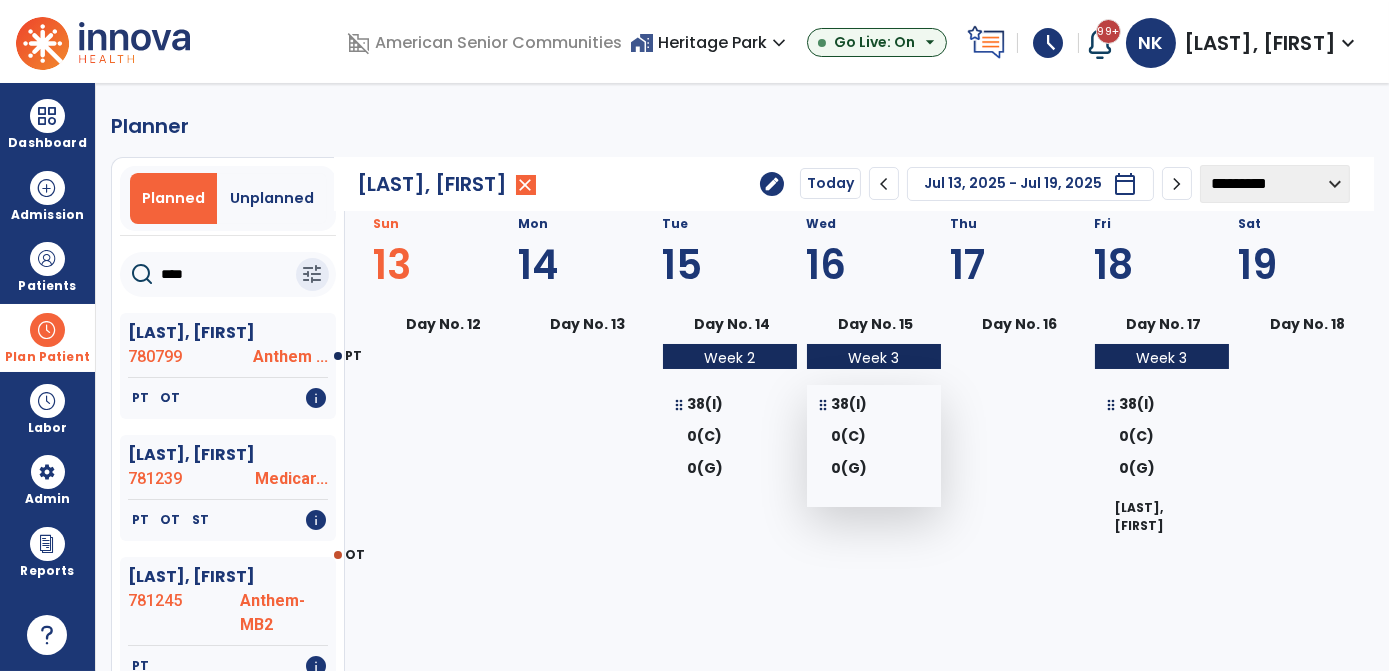drag, startPoint x: 860, startPoint y: 395, endPoint x: 848, endPoint y: 407, distance: 16.970562 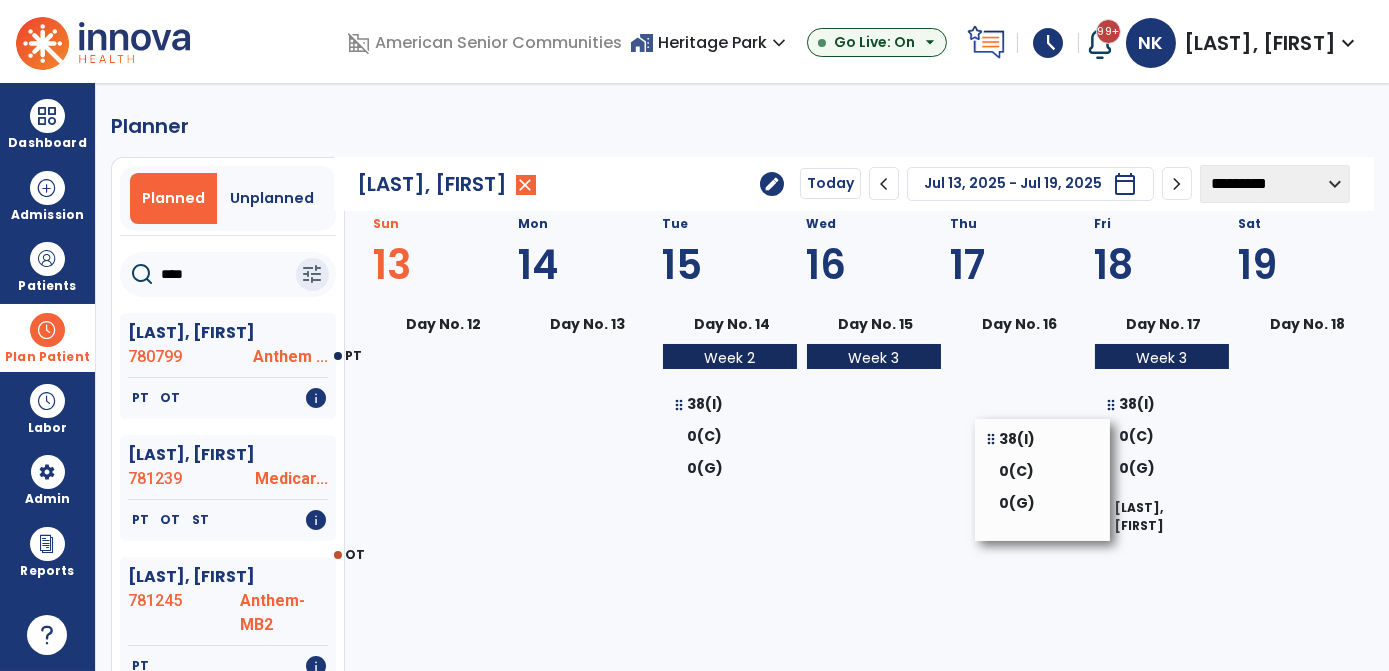 drag, startPoint x: 848, startPoint y: 407, endPoint x: 1019, endPoint y: 441, distance: 174.34735 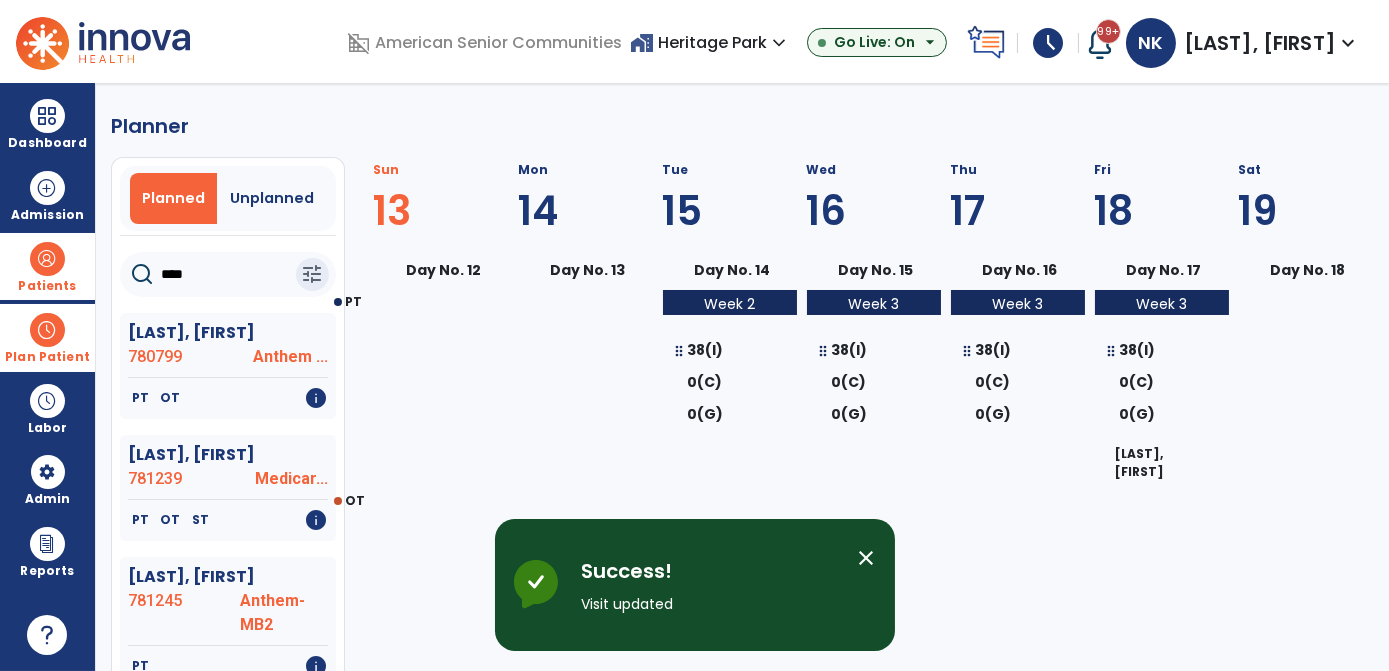 select on "********" 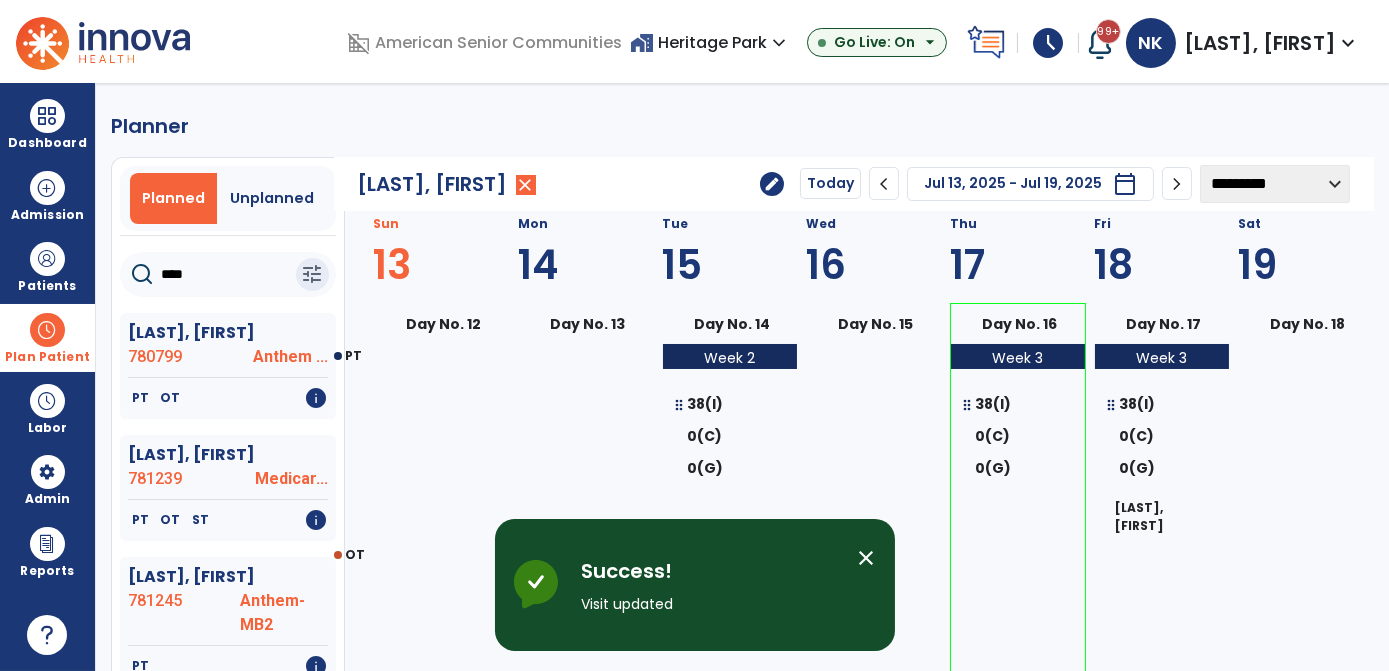 click on "Plan Patient" at bounding box center (47, 357) 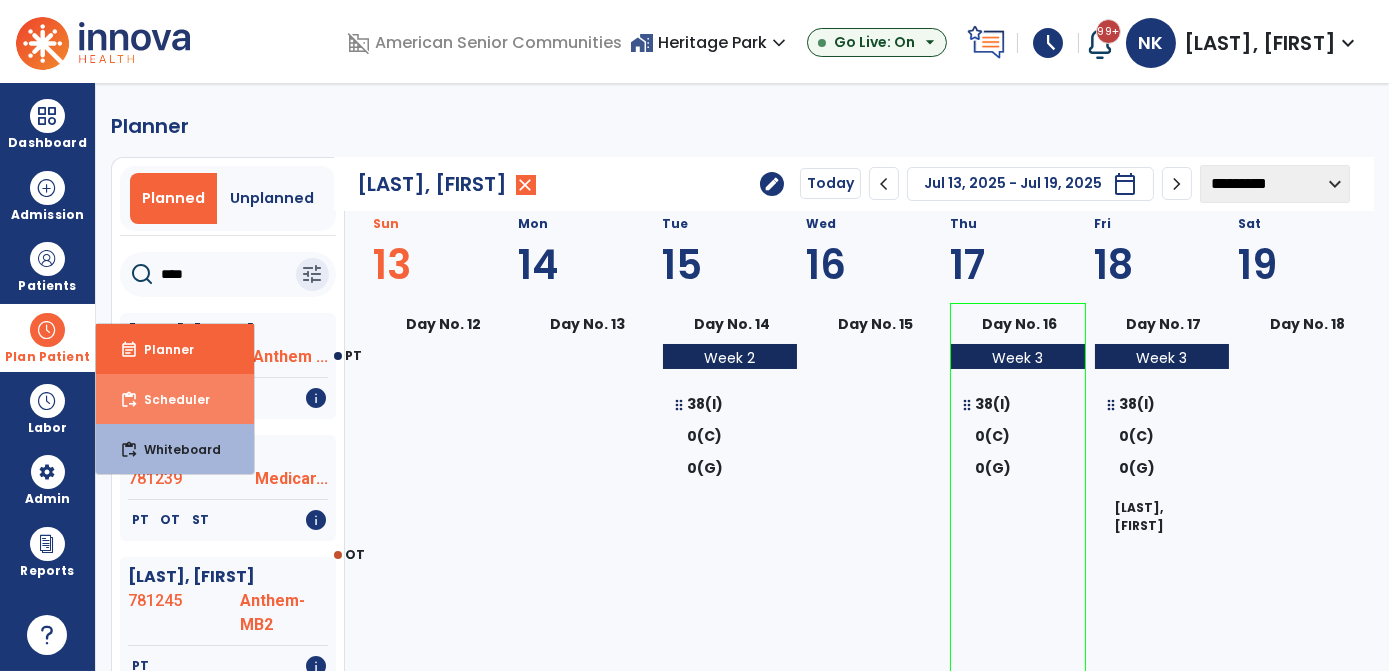 click on "Scheduler" at bounding box center (169, 399) 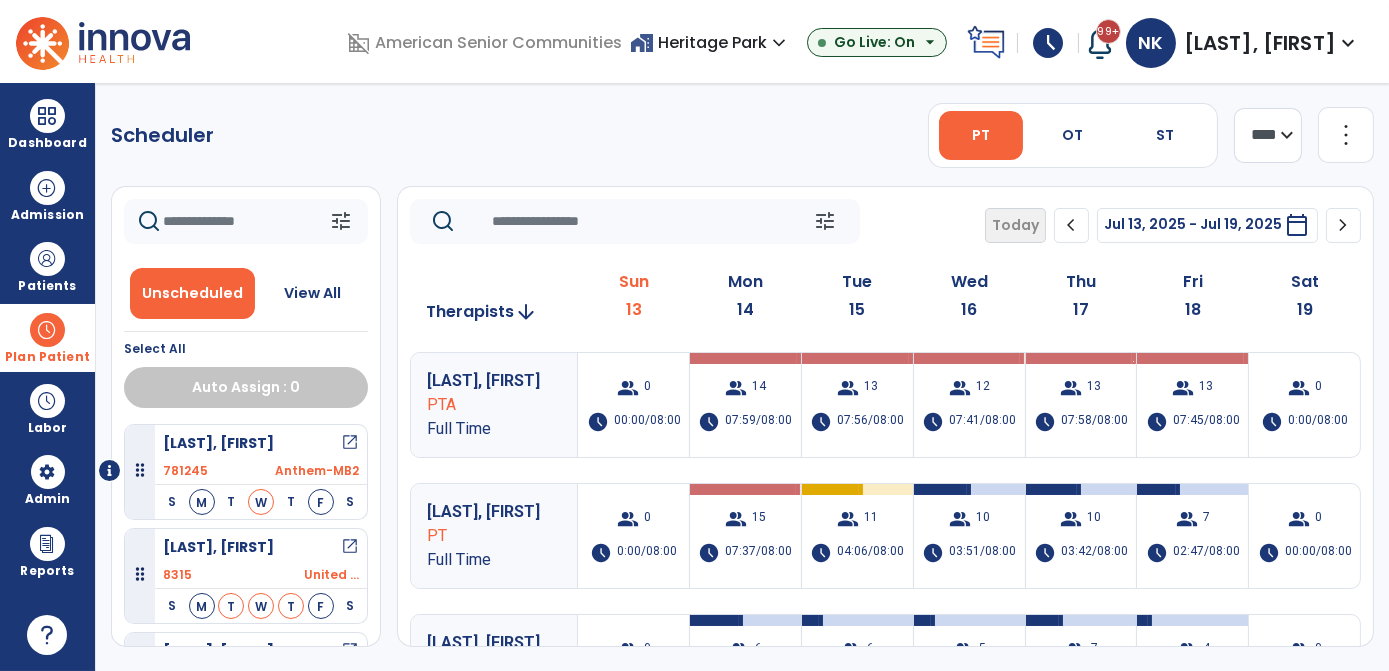 click on "**** ***" 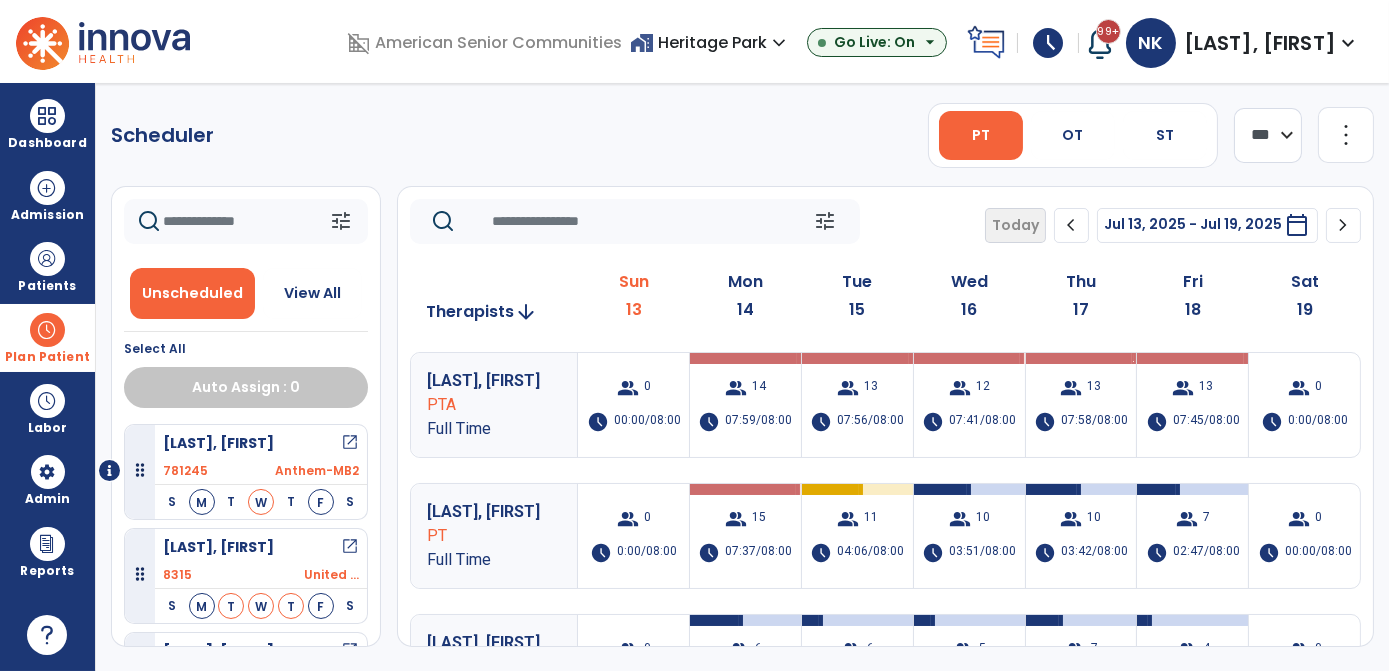 click on "**** ***" 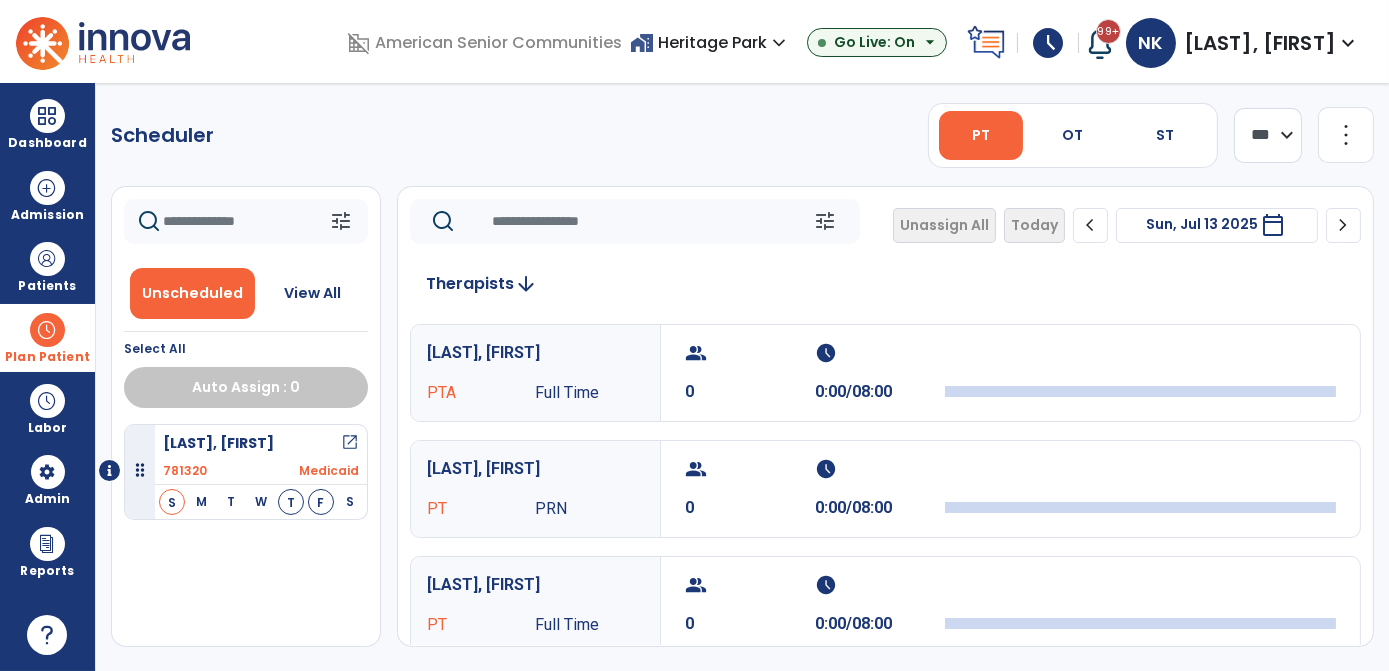 click on "chevron_right" 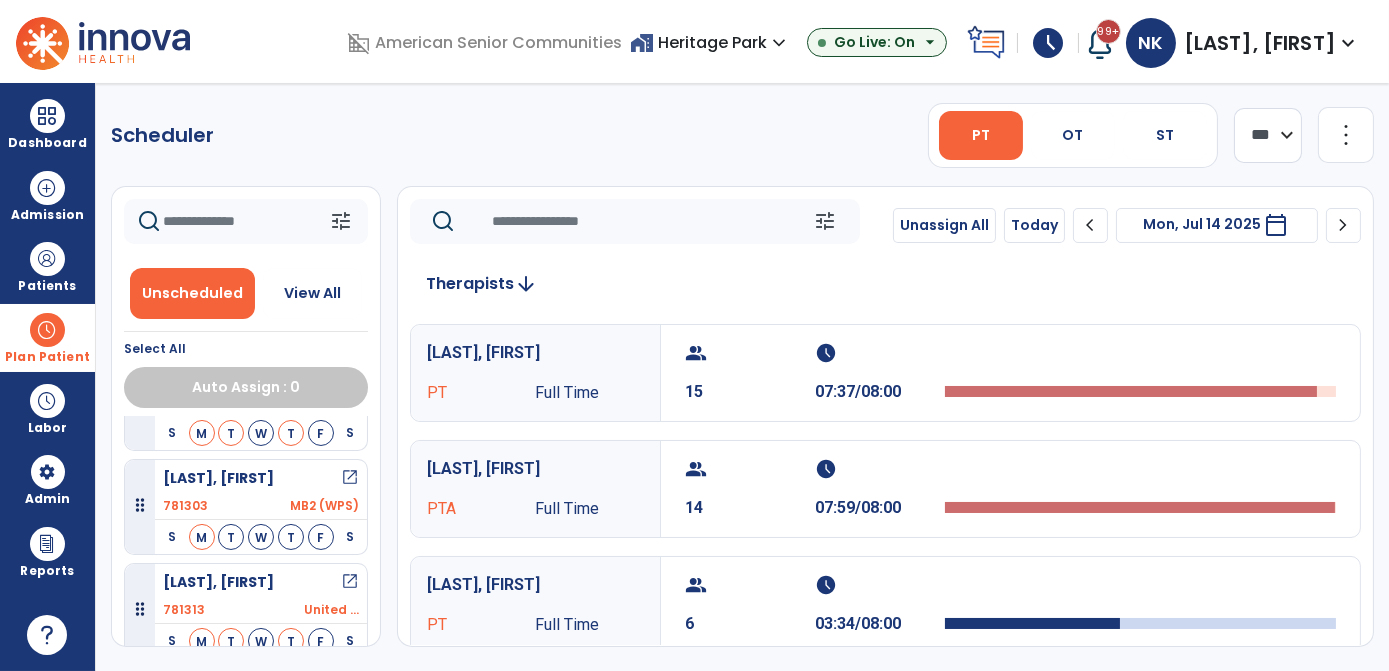 scroll, scrollTop: 0, scrollLeft: 0, axis: both 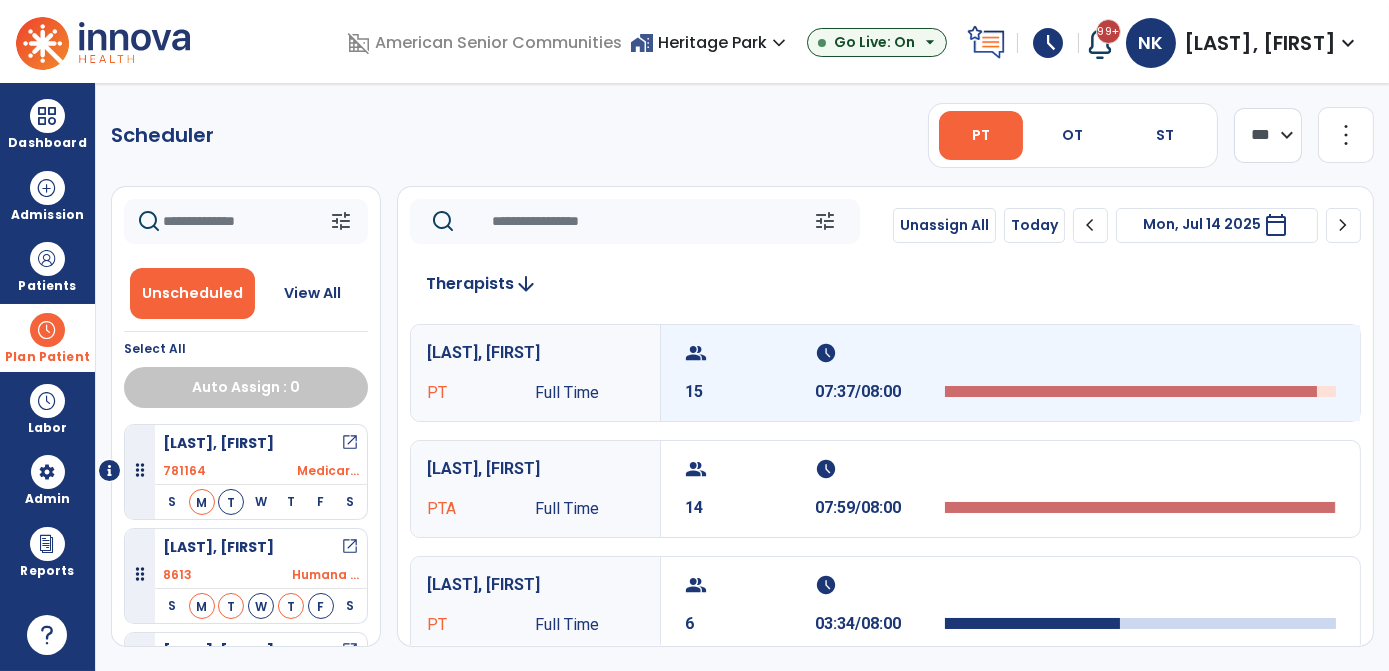 click on "07:37/08:00" at bounding box center (880, 392) 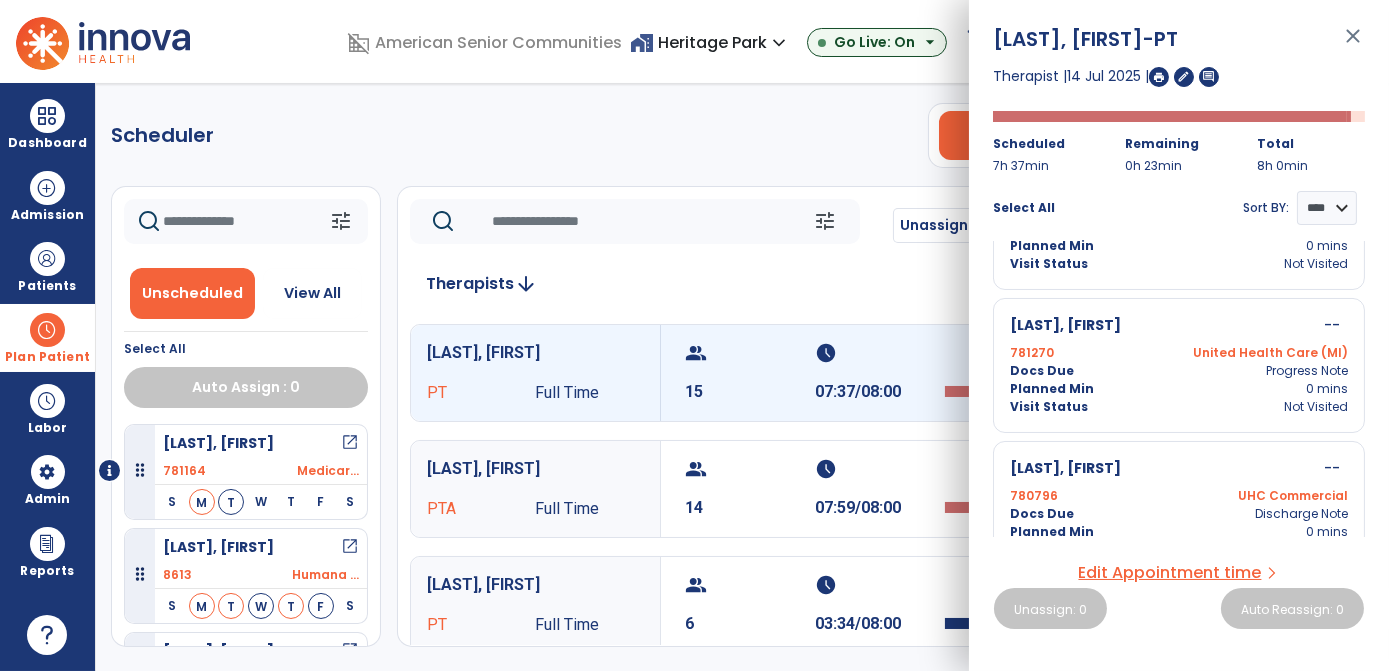 scroll, scrollTop: 1865, scrollLeft: 0, axis: vertical 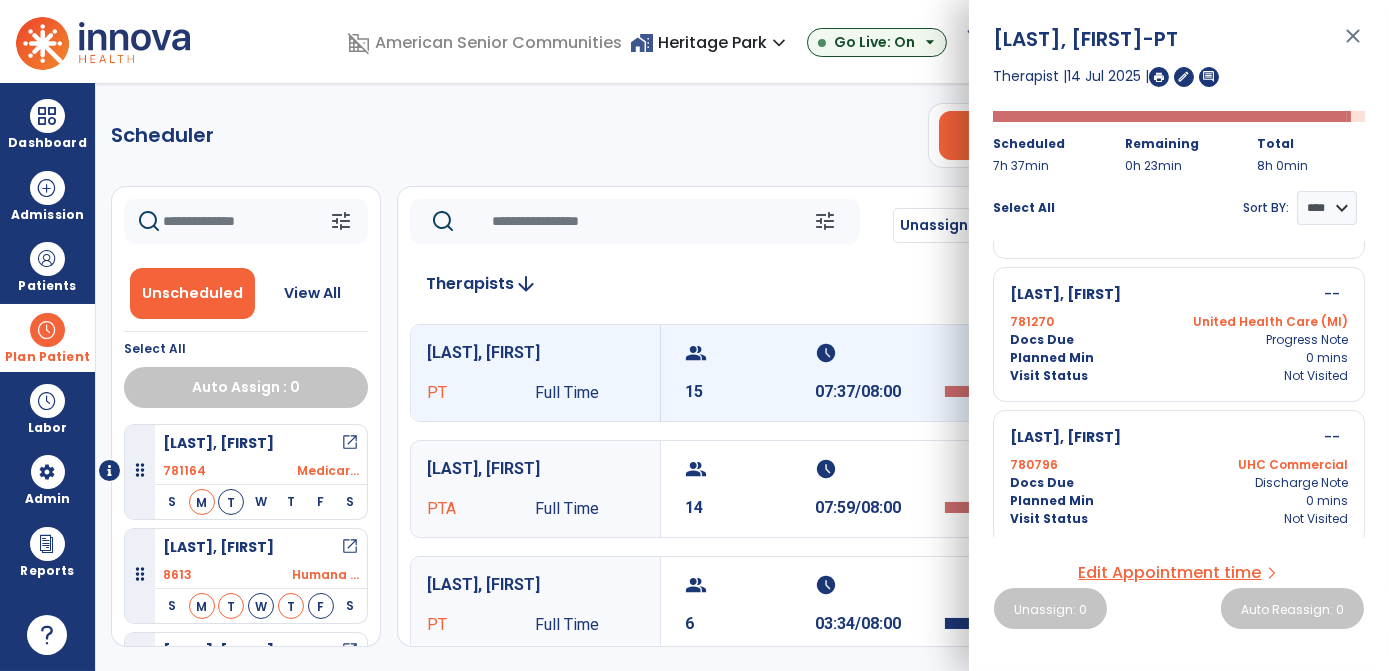 click 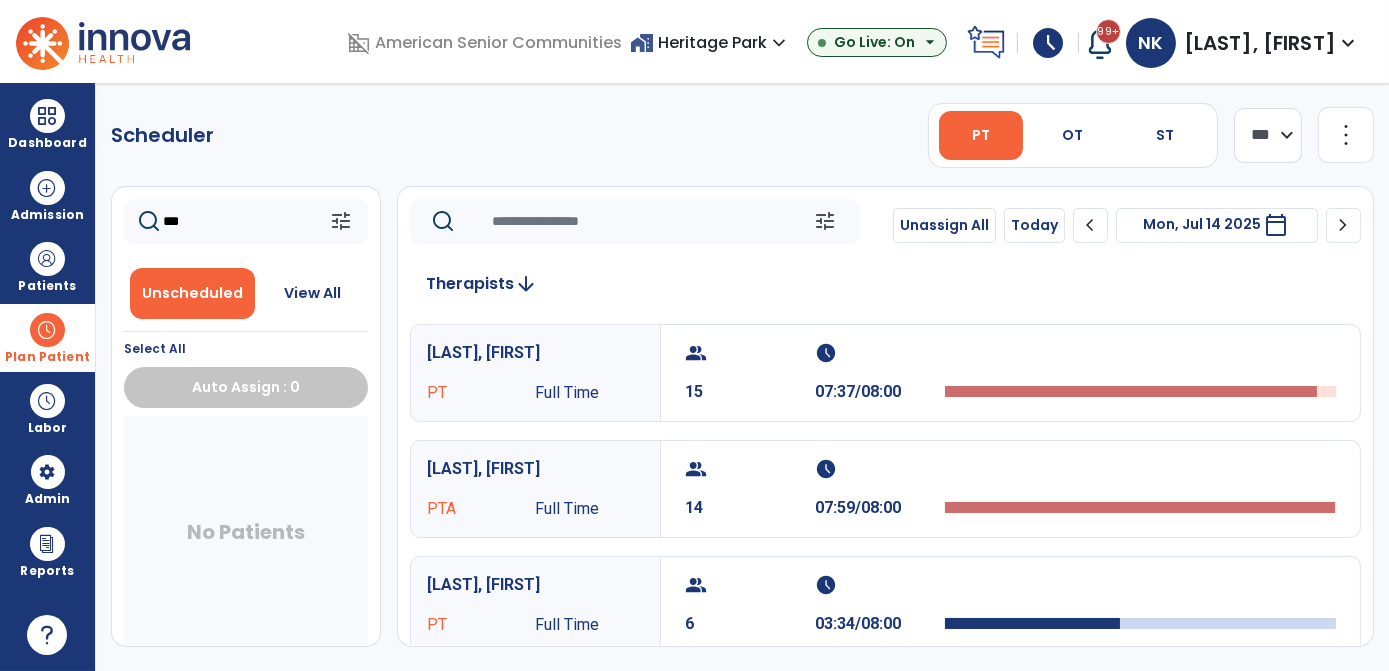 type on "***" 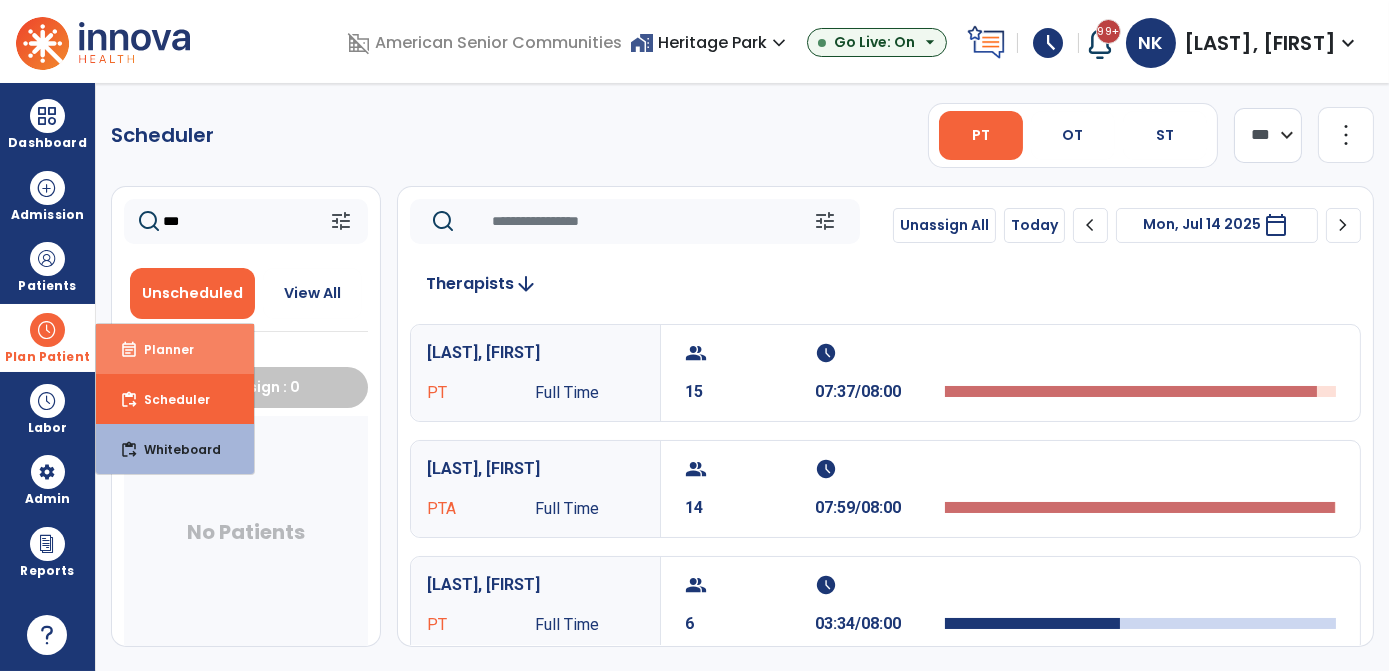 click on "event_note  Planner" at bounding box center (175, 349) 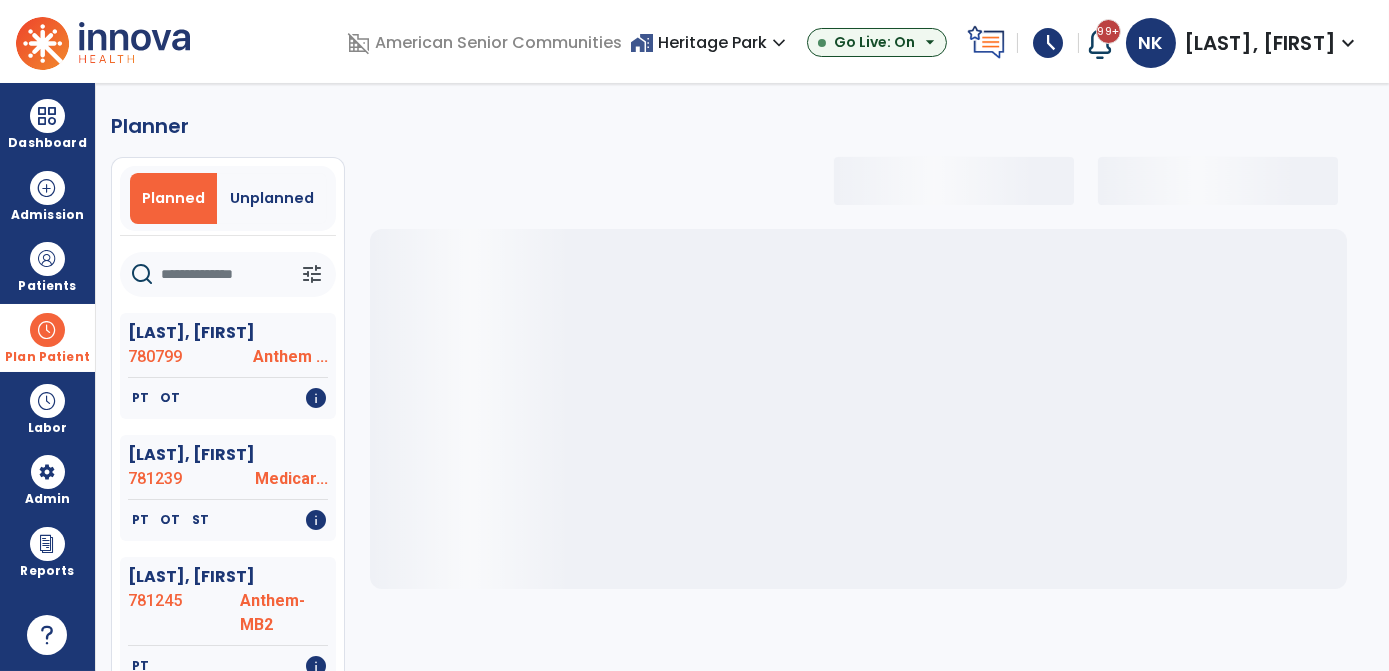 click 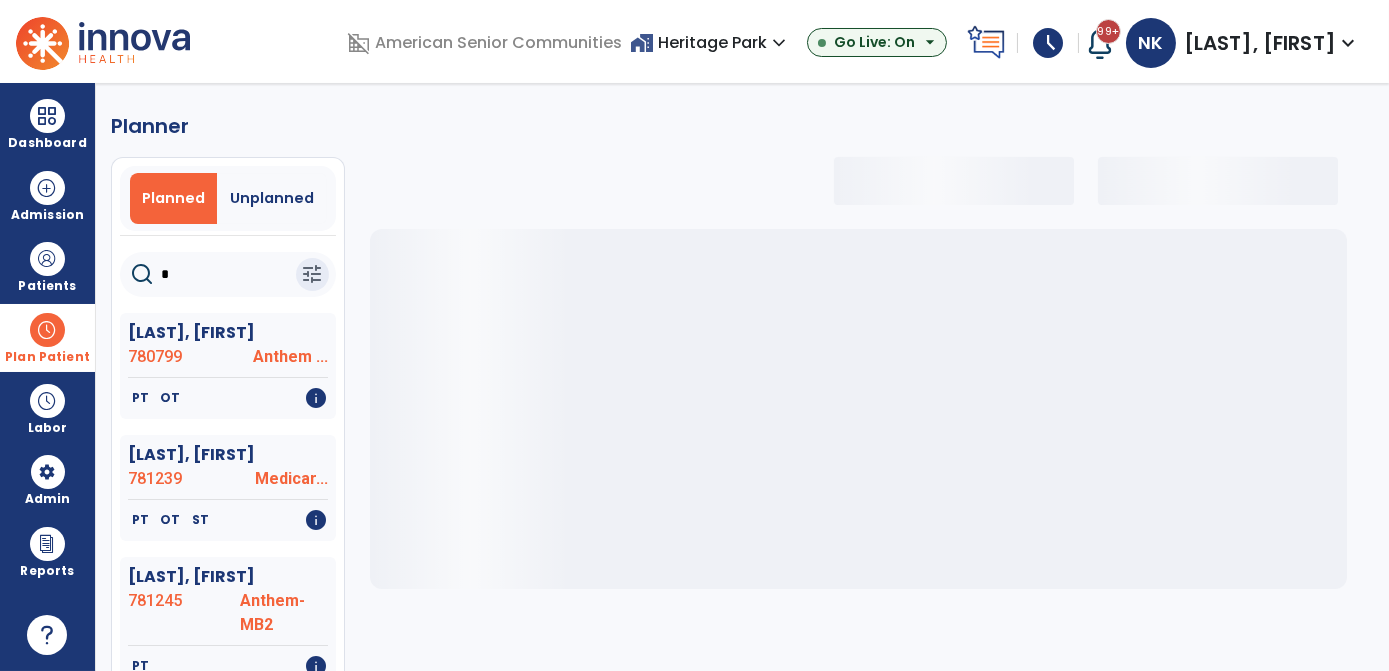 select on "***" 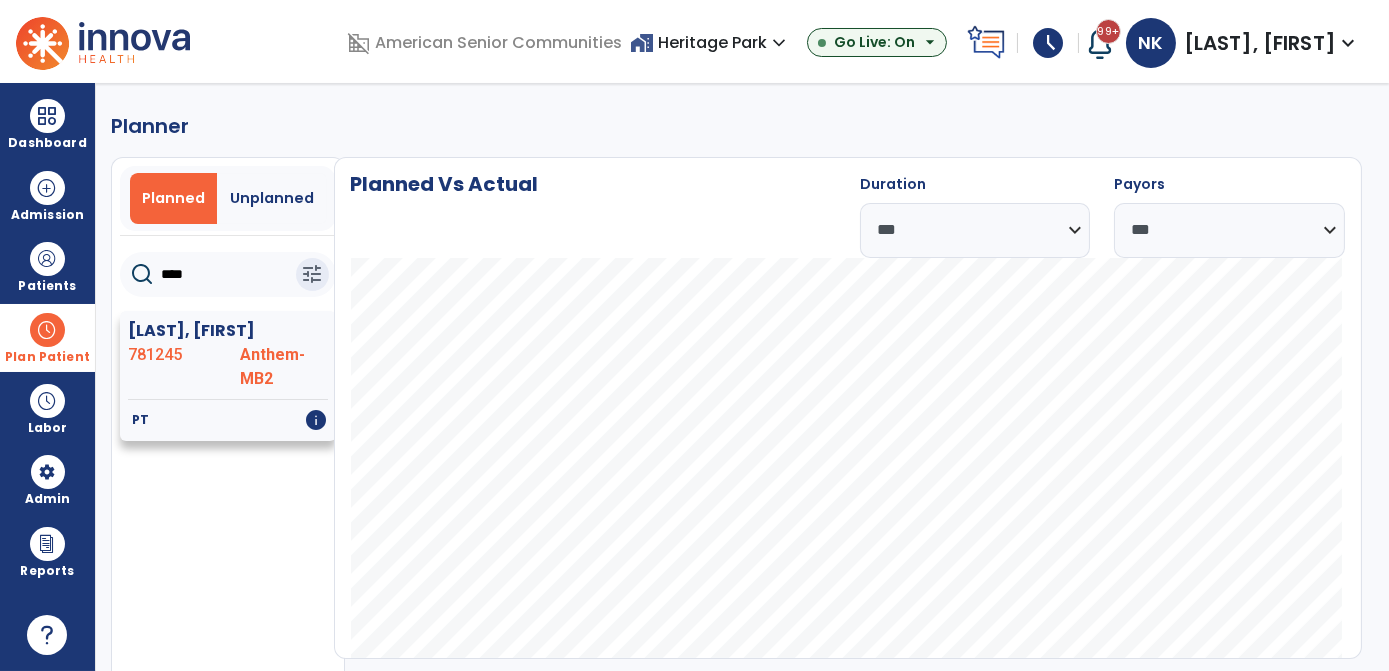 type on "****" 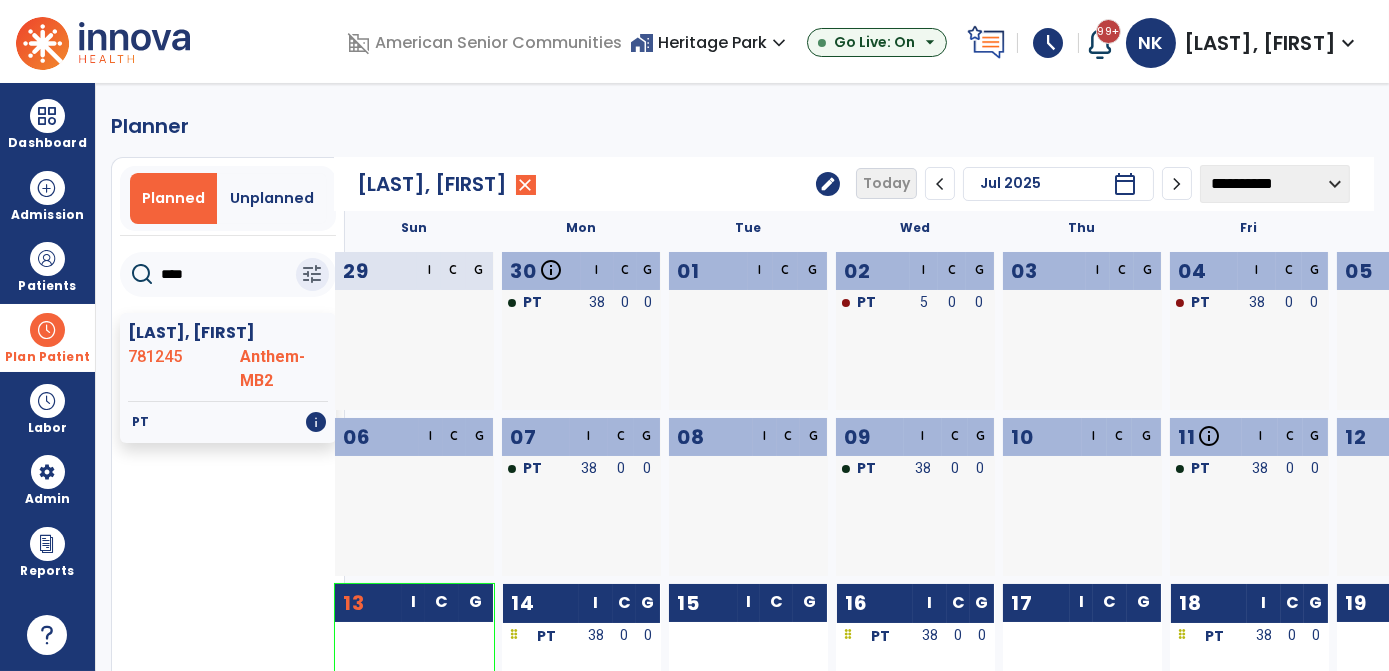 click on "**********" 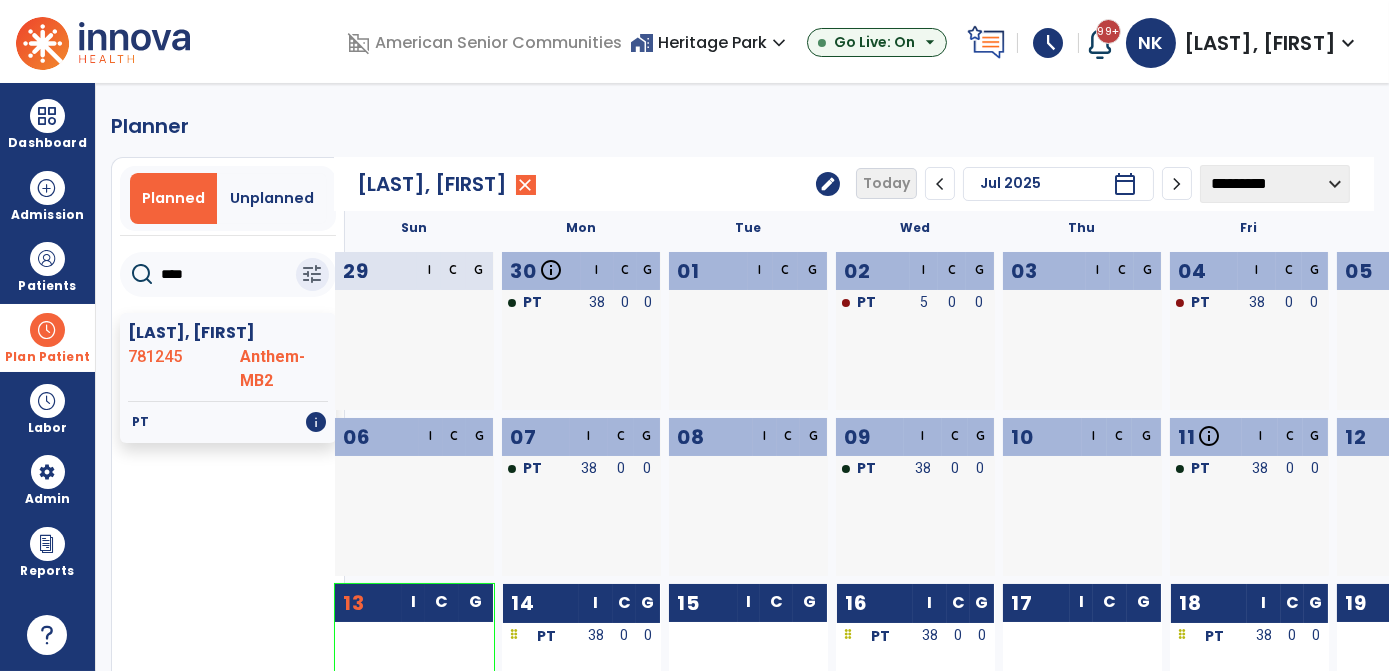 click on "**********" 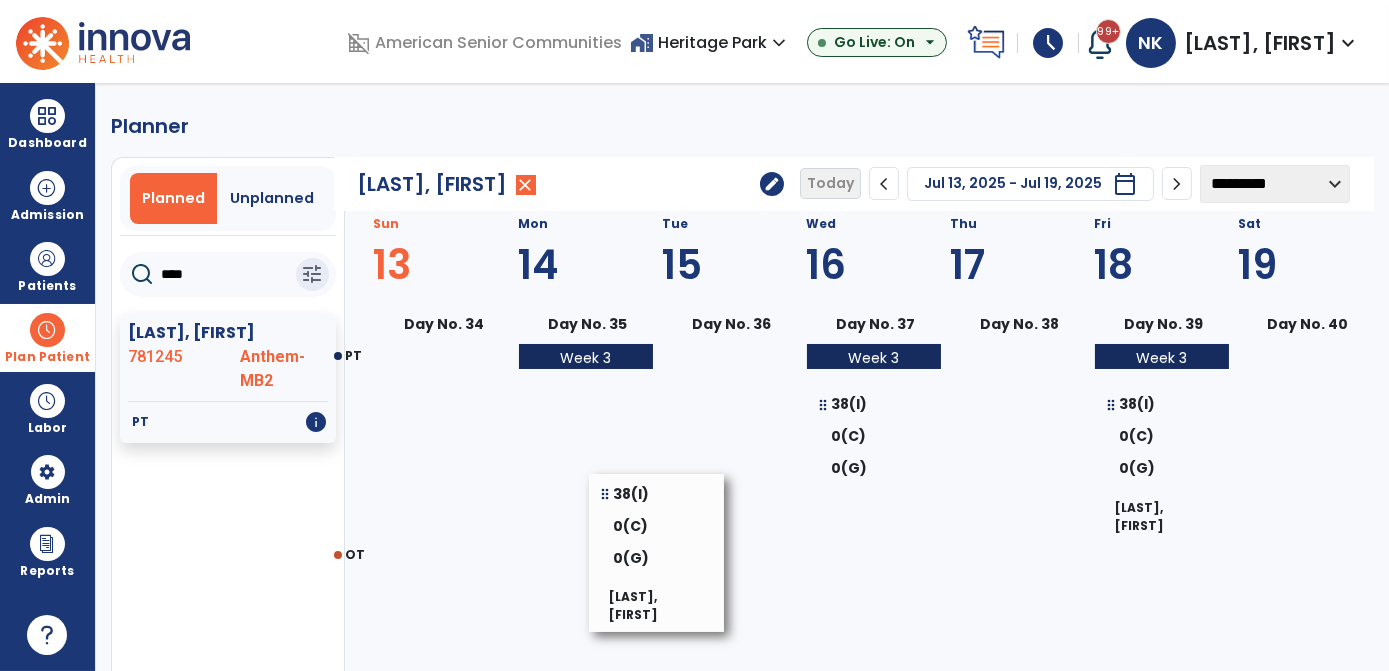 drag, startPoint x: 563, startPoint y: 450, endPoint x: 704, endPoint y: 446, distance: 141.05673 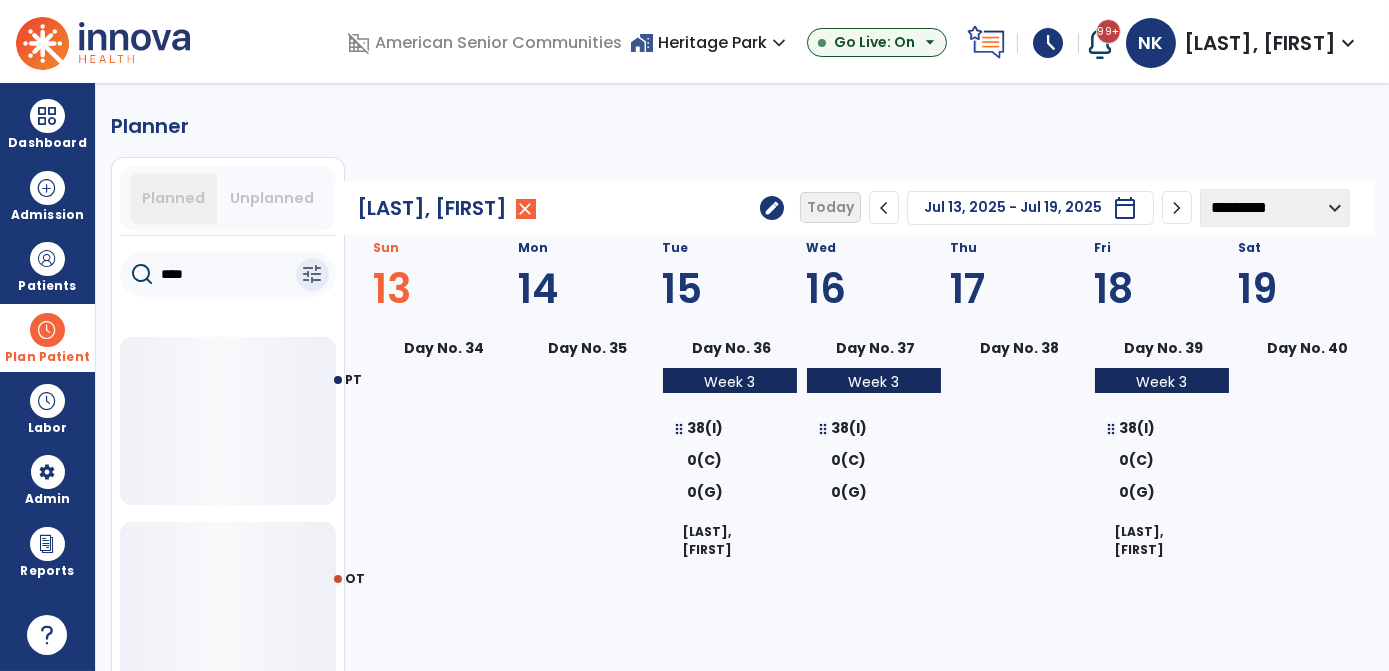 click on "[LAST], [FIRST]" at bounding box center [694, 335] 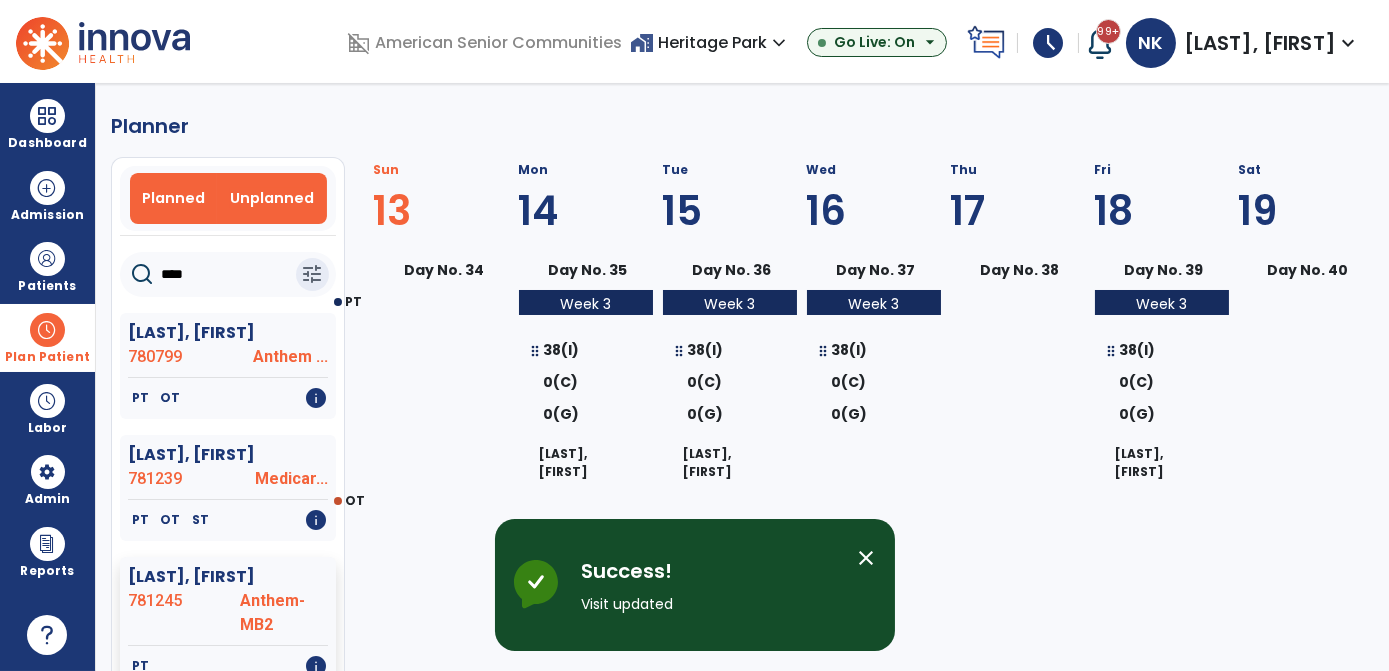 select on "********" 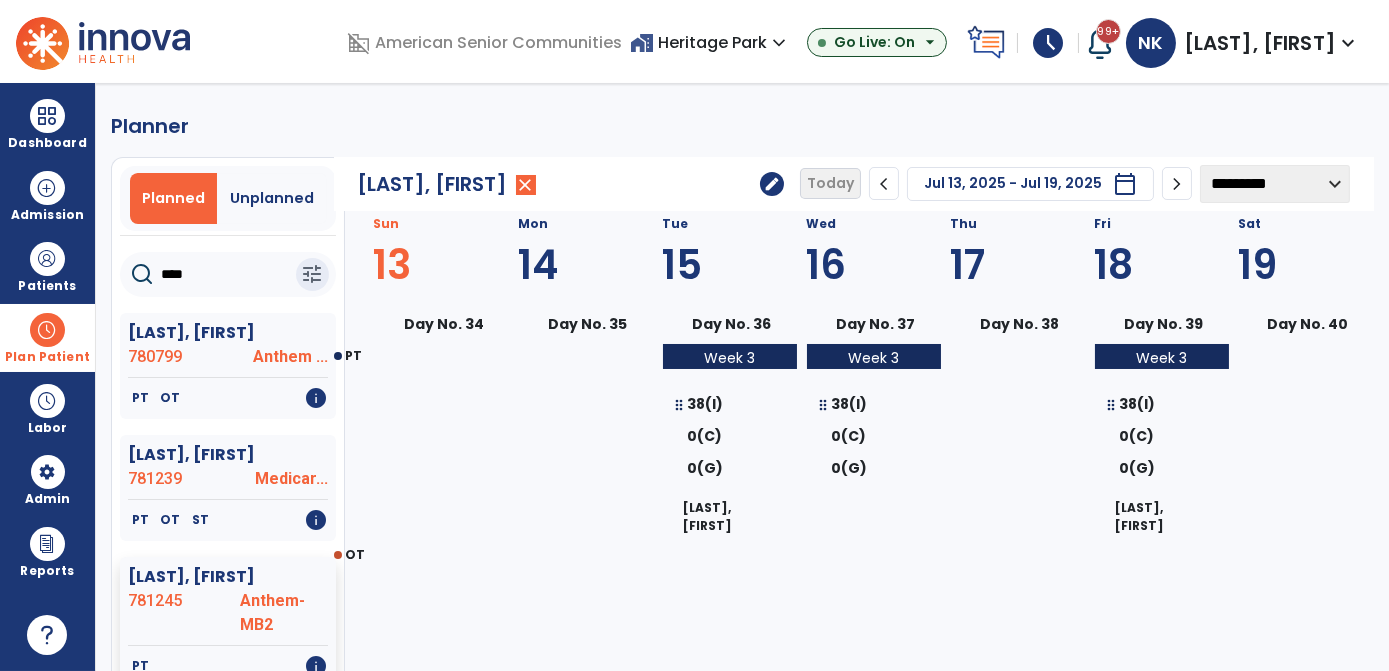 click on "Plan Patient" at bounding box center (47, 357) 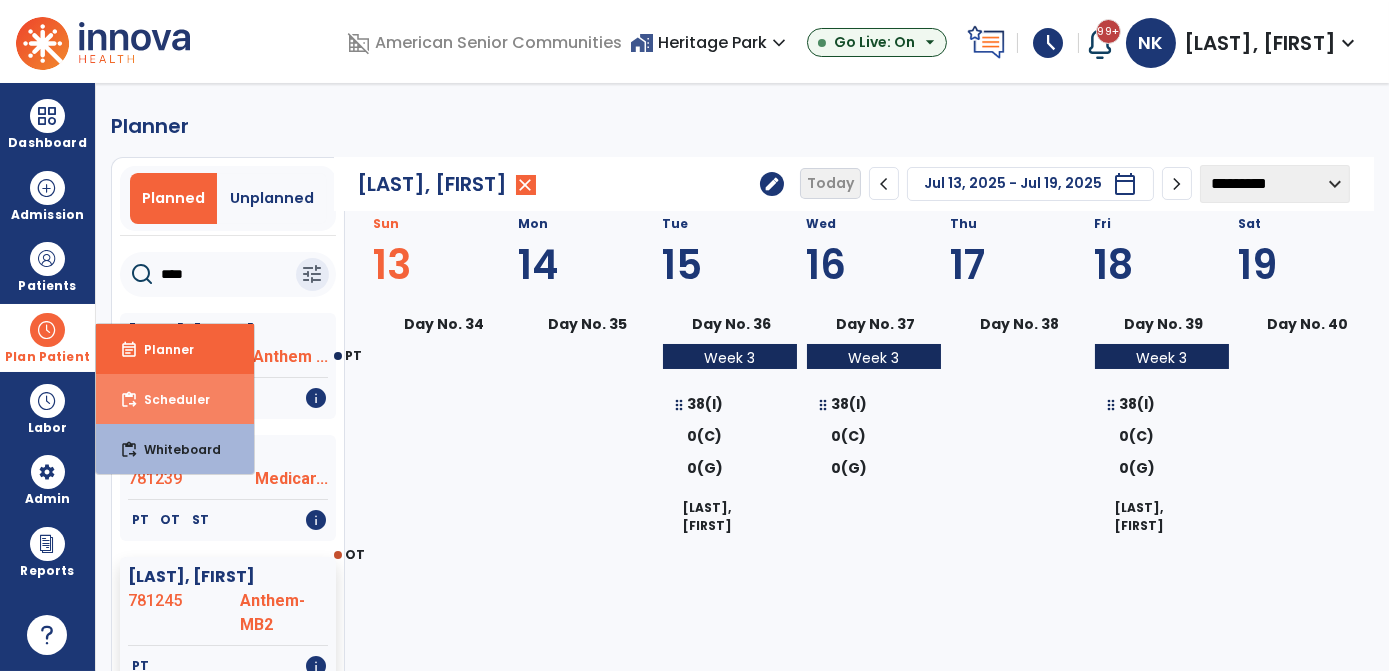 click on "content_paste_go  Scheduler" at bounding box center [175, 399] 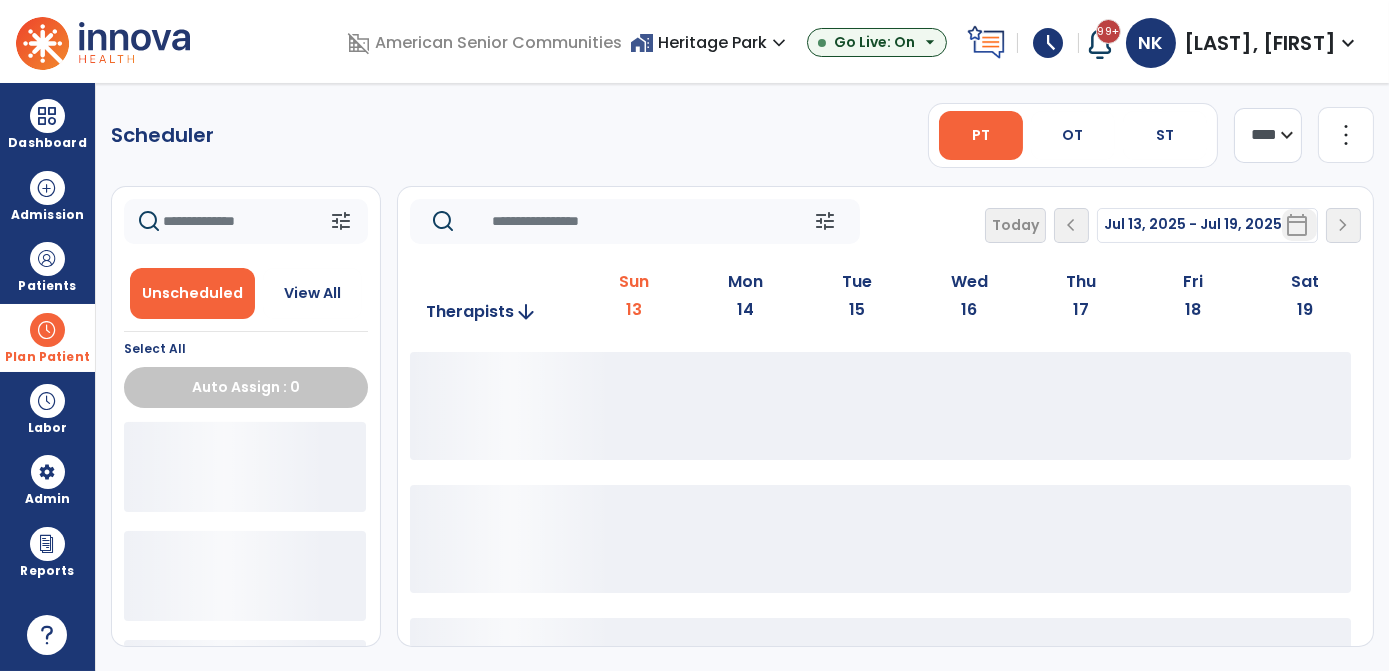 click on "**** ***" 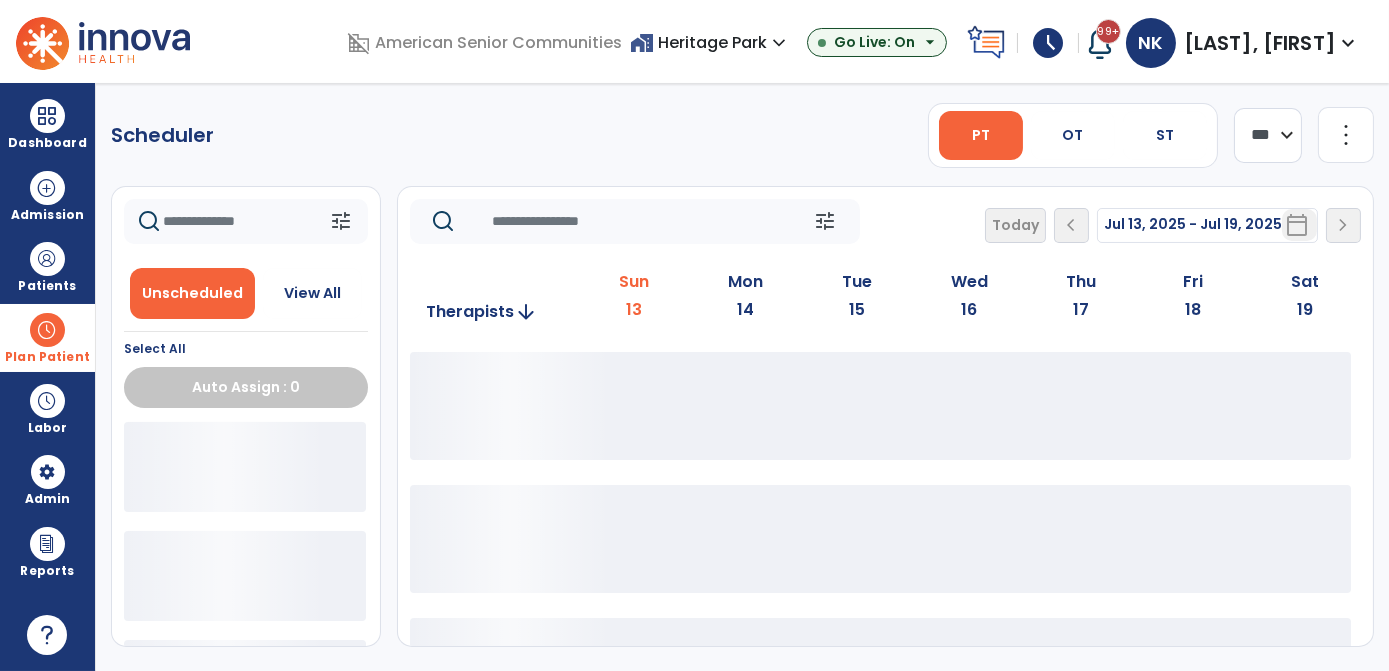 click on "**** ***" 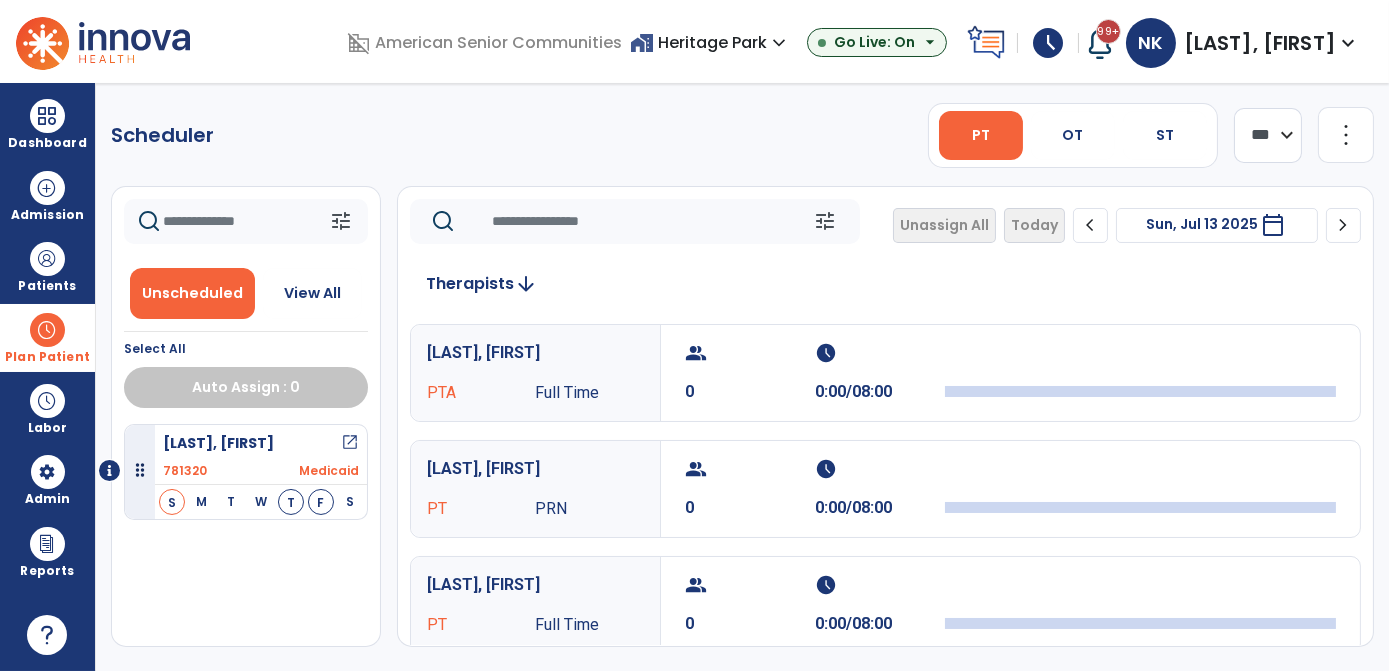 click on "chevron_right" 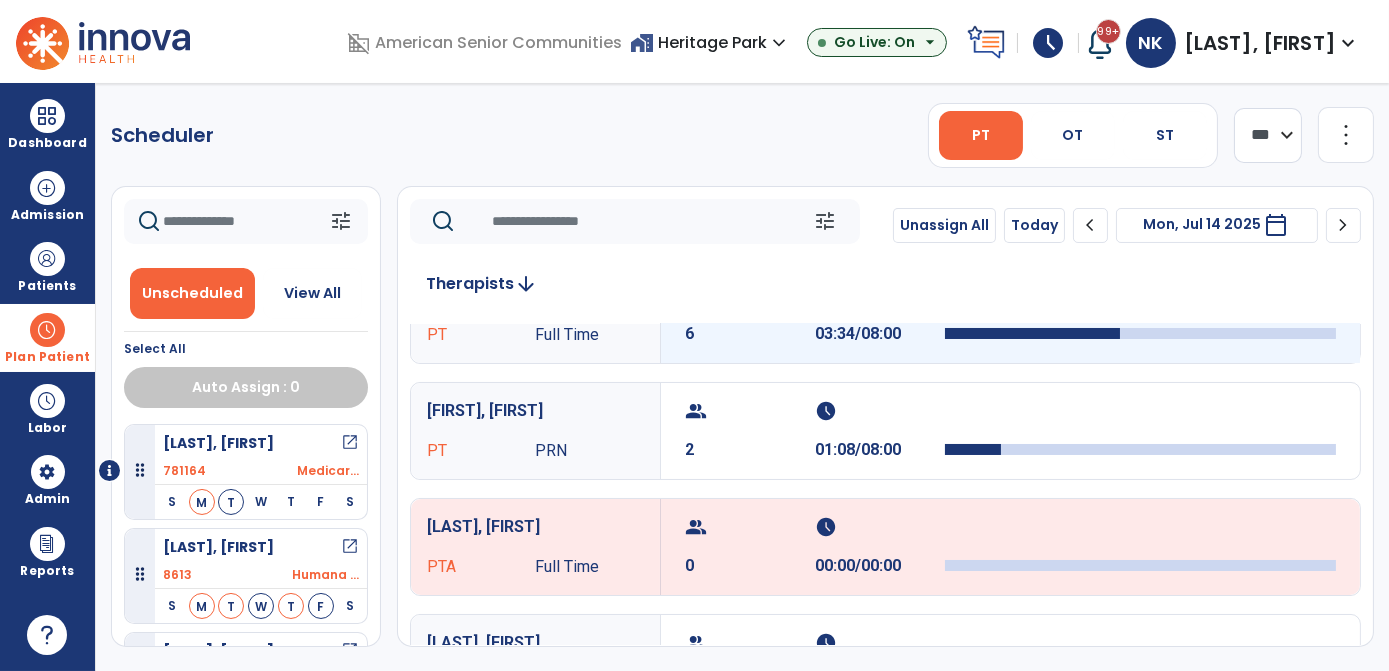 scroll, scrollTop: 285, scrollLeft: 0, axis: vertical 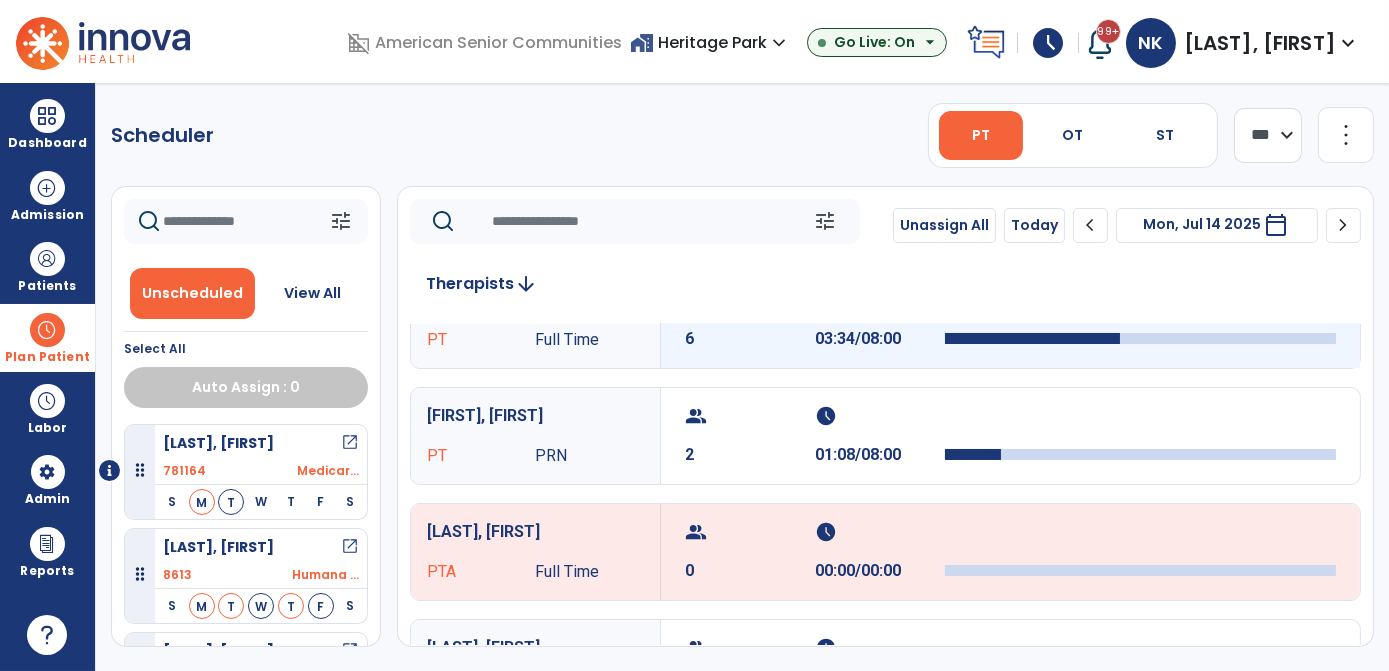 click at bounding box center (1032, 338) 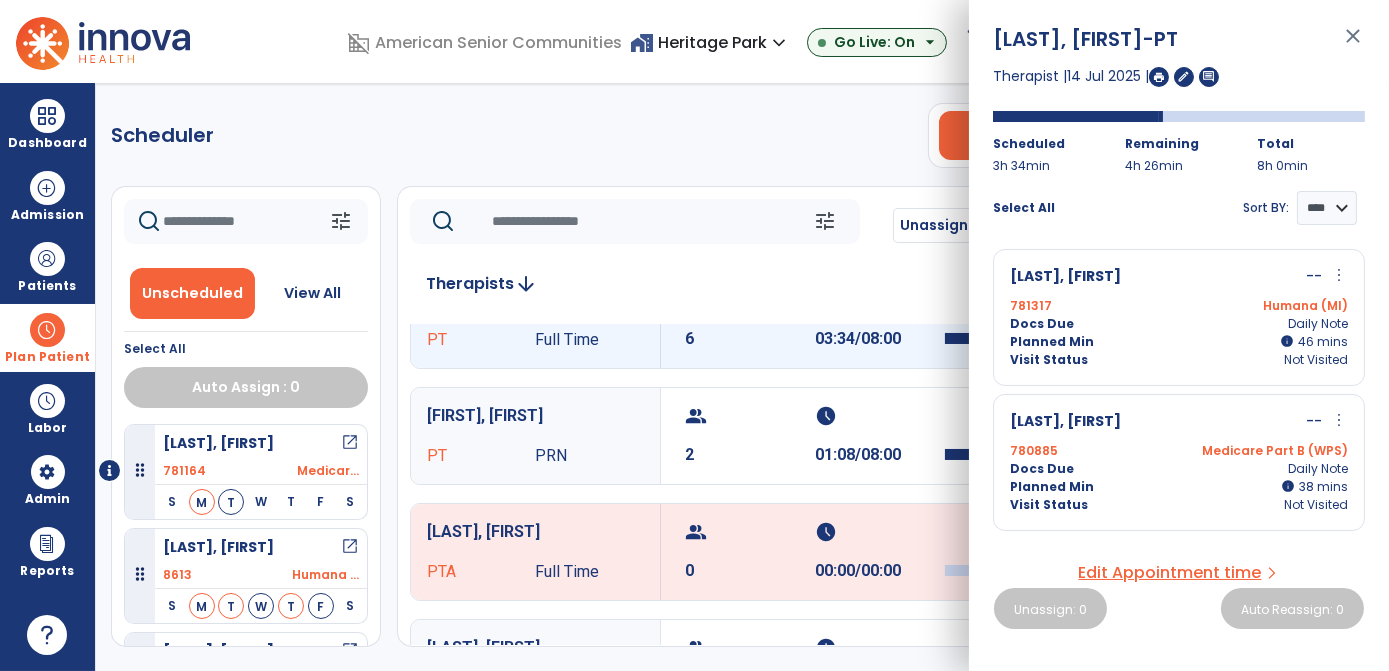 scroll, scrollTop: 173, scrollLeft: 0, axis: vertical 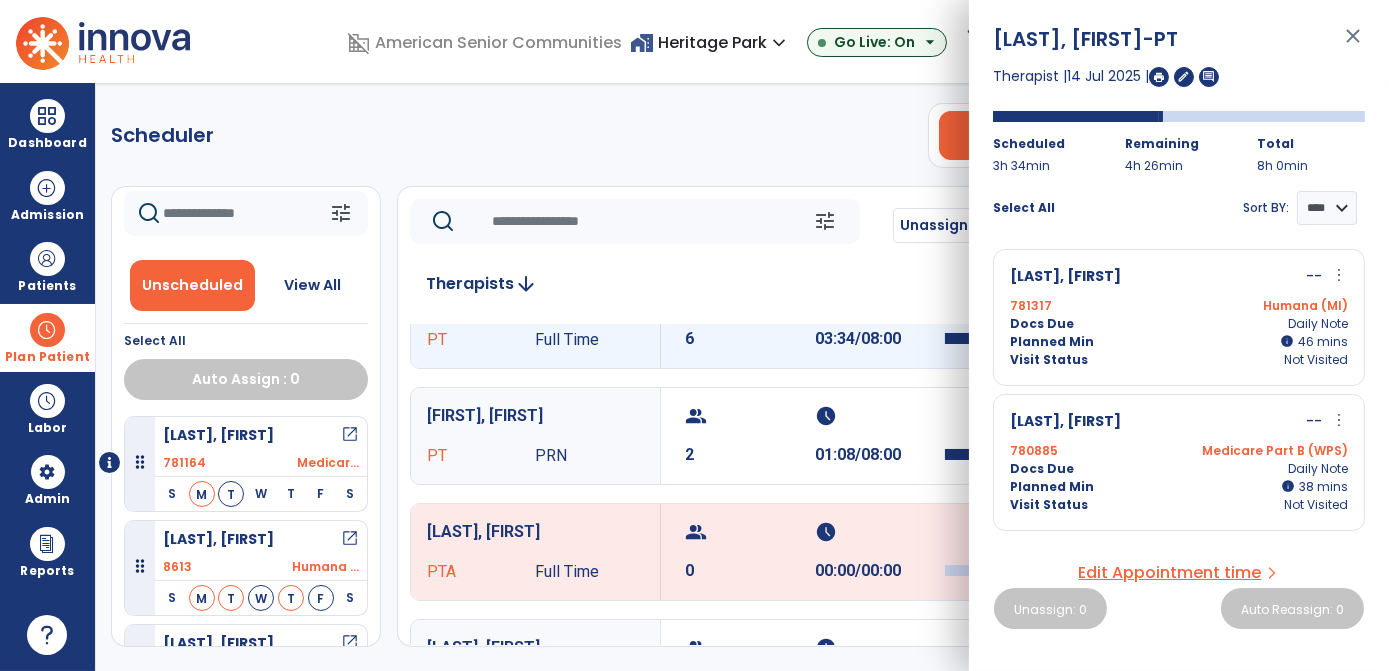 click on "Scheduler   PT   OT   ST  **** *** more_vert  Manage Labor   View All Therapists   Print" 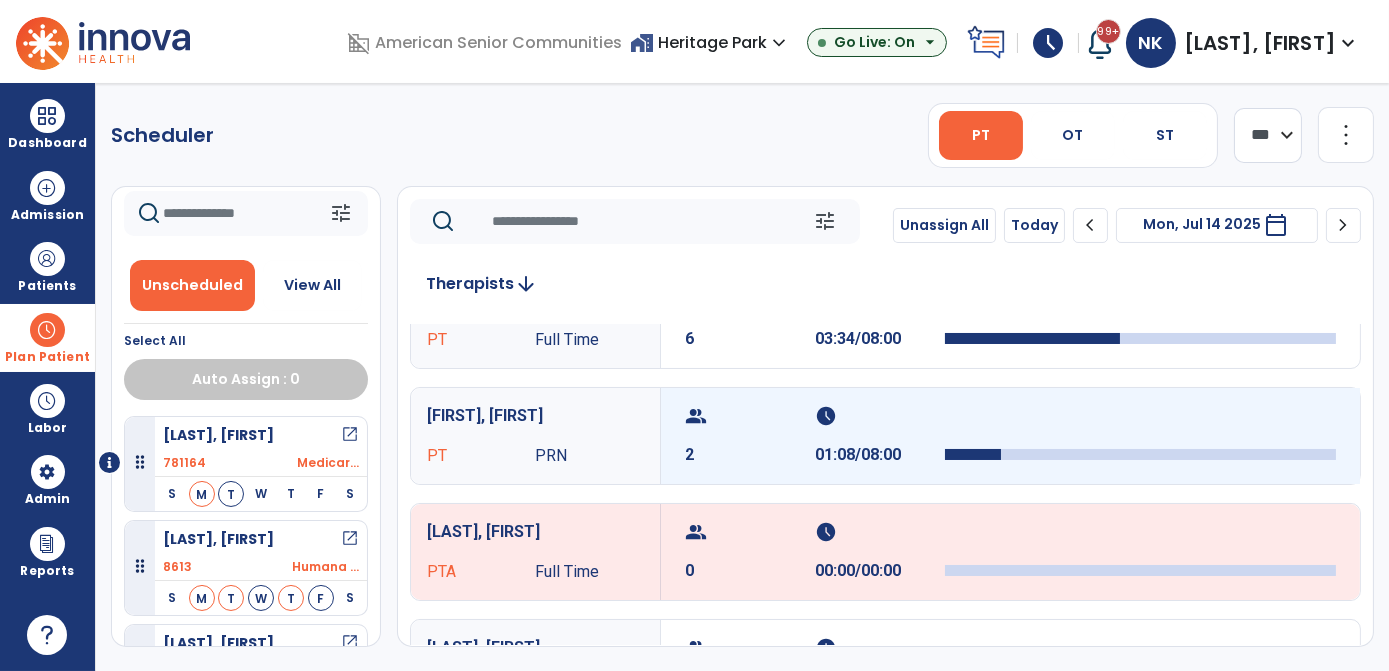 click on "schedule" at bounding box center (877, 416) 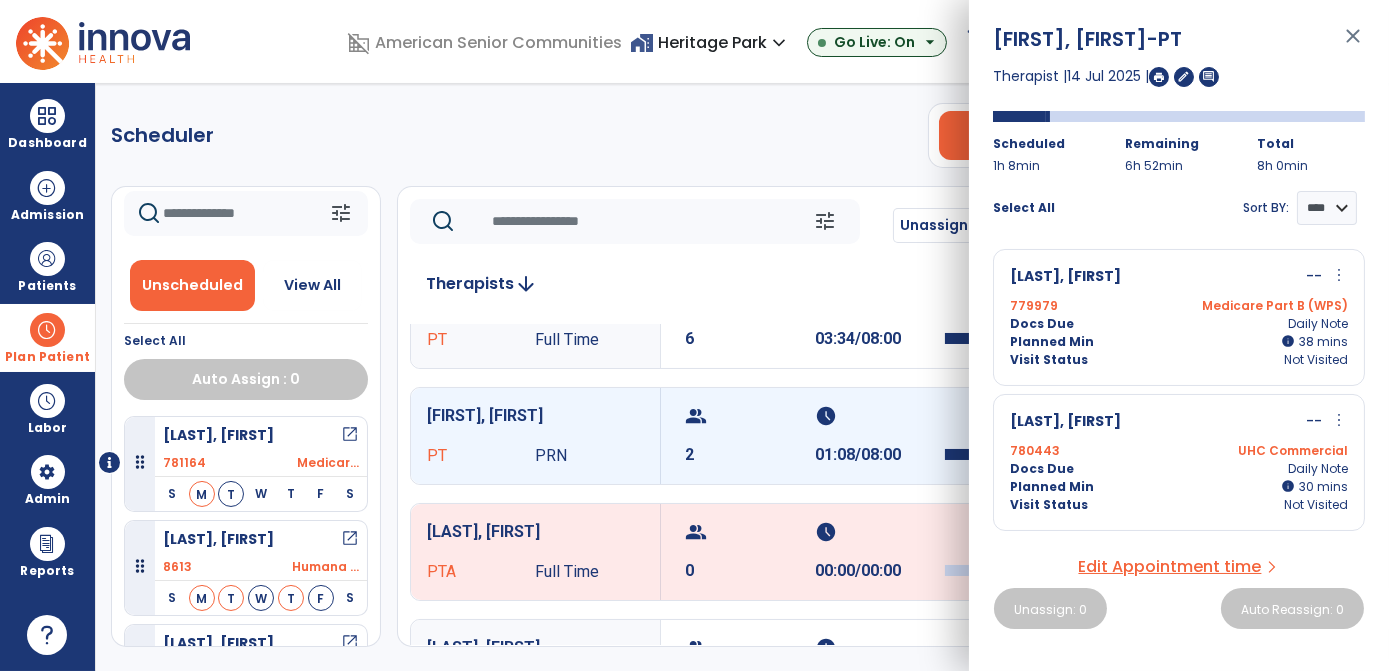 click 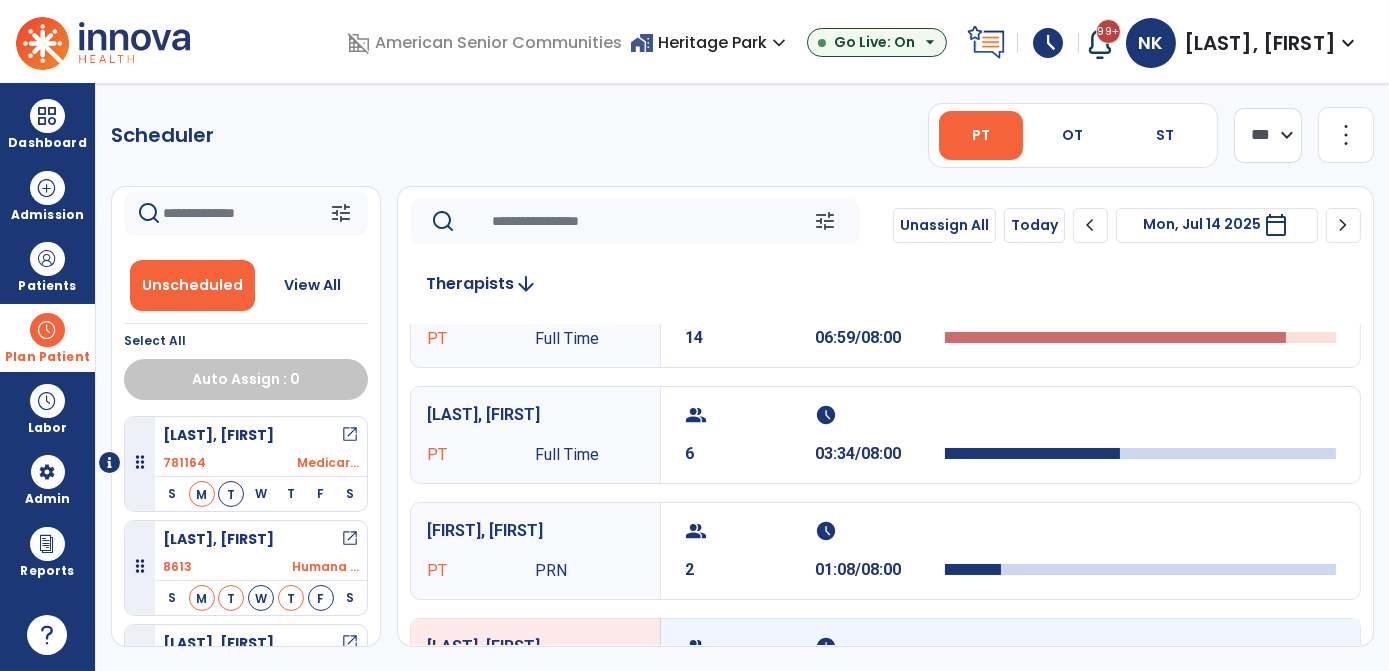 scroll, scrollTop: 164, scrollLeft: 0, axis: vertical 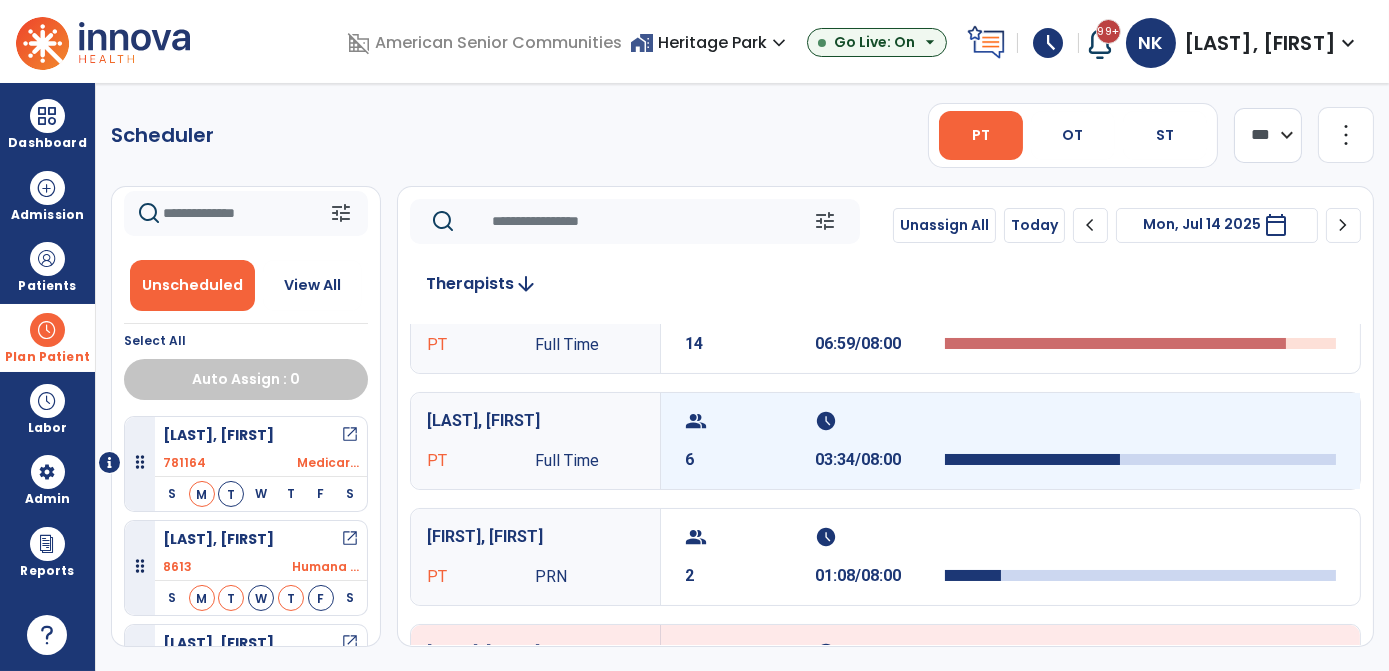 click on "schedule  03:34/08:00" at bounding box center (880, 441) 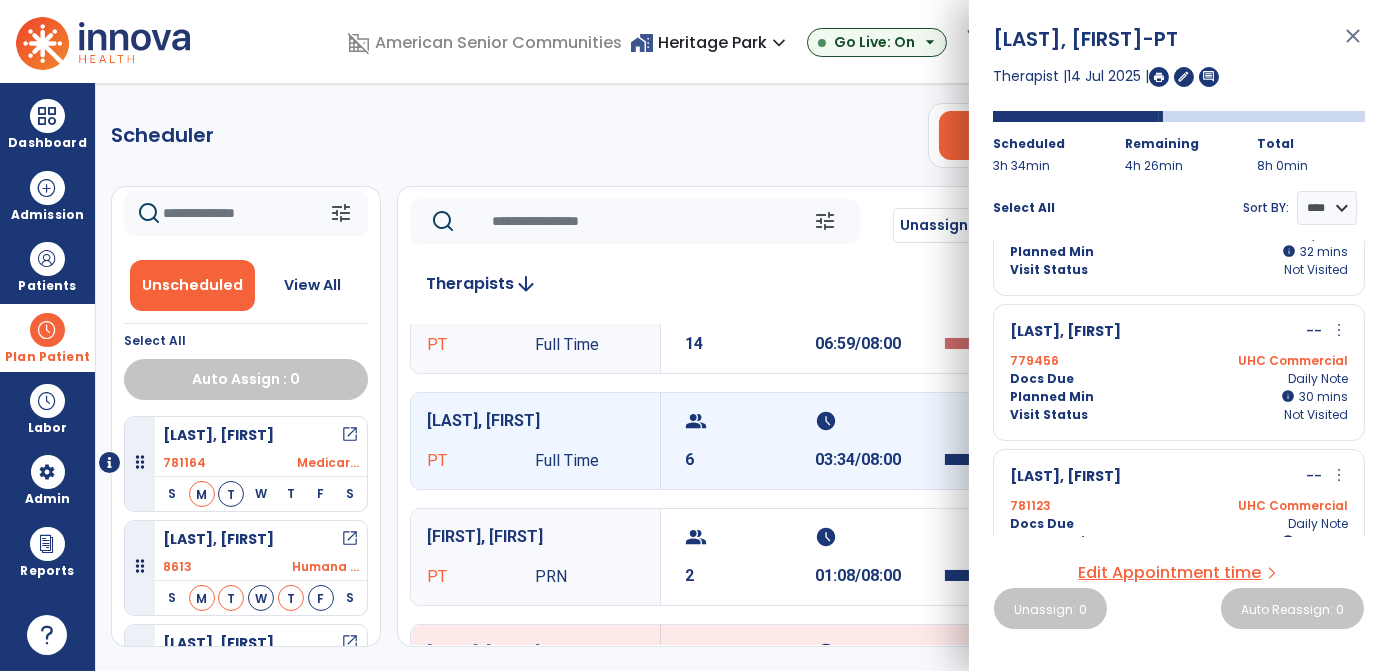 scroll, scrollTop: 570, scrollLeft: 0, axis: vertical 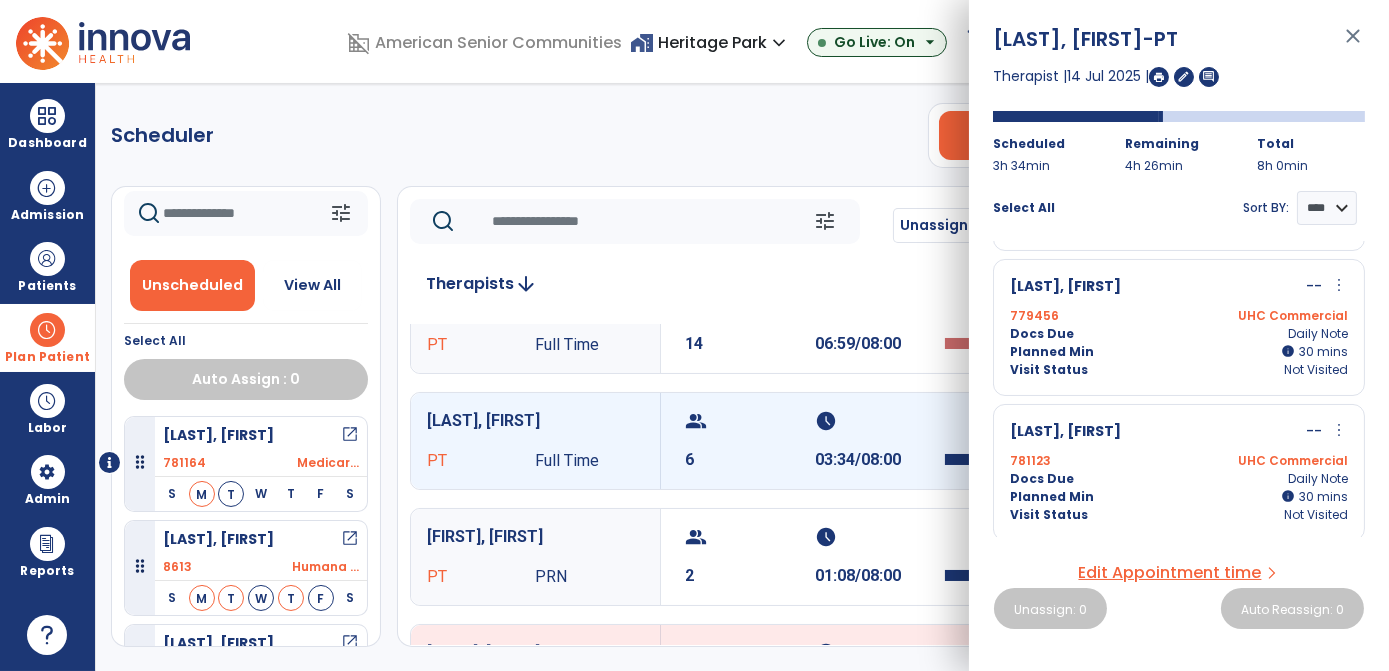 click on "Docs Due Daily Note" at bounding box center [1179, 479] 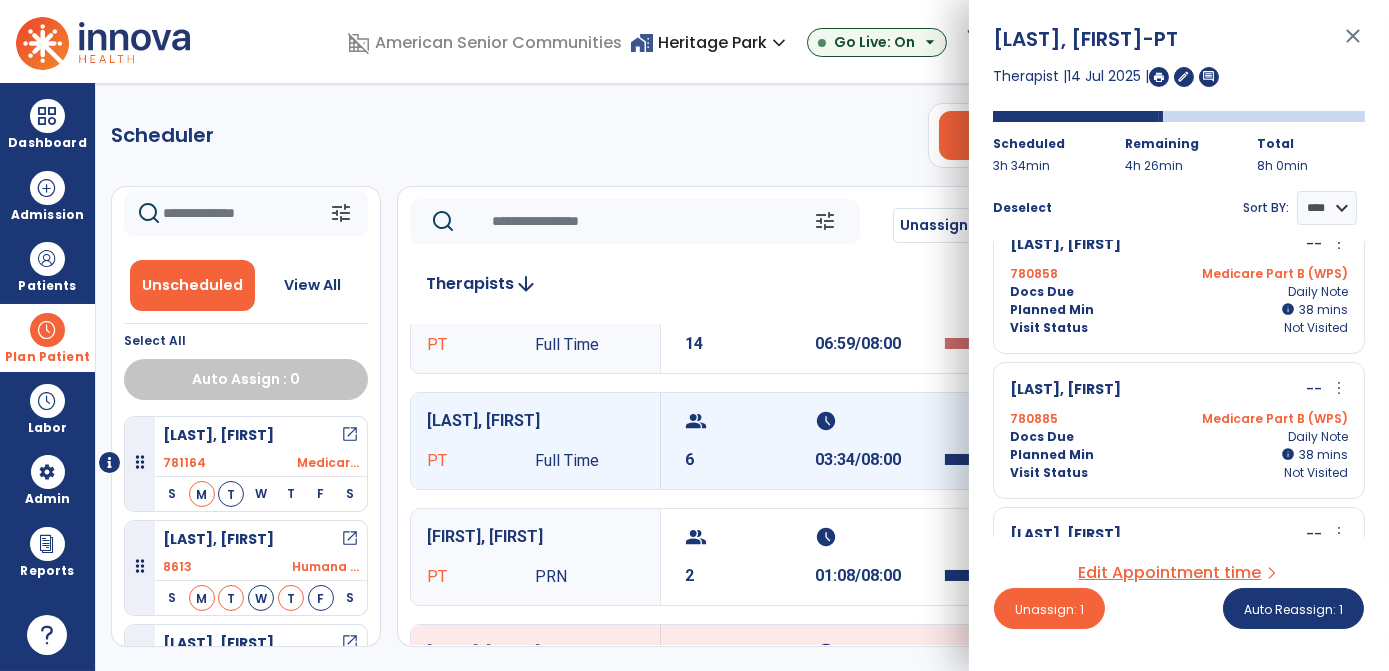 scroll, scrollTop: 173, scrollLeft: 0, axis: vertical 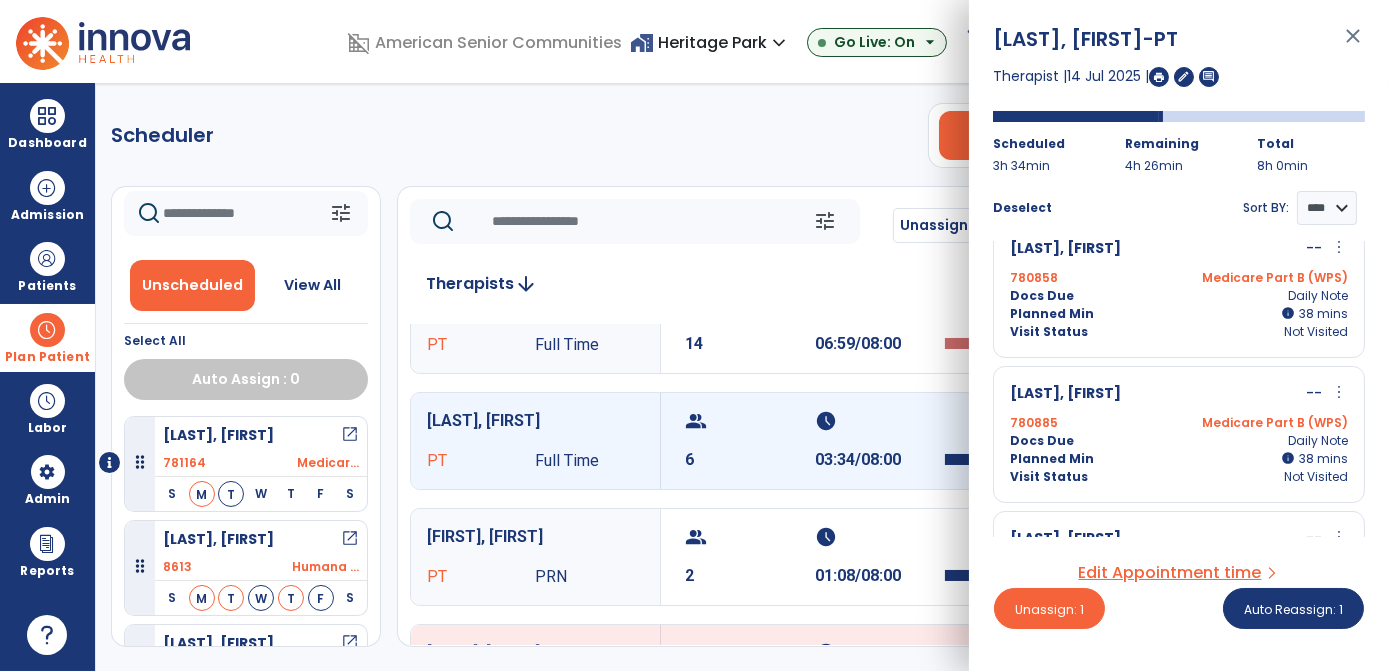 click on "Docs Due Daily Note" at bounding box center [1179, 441] 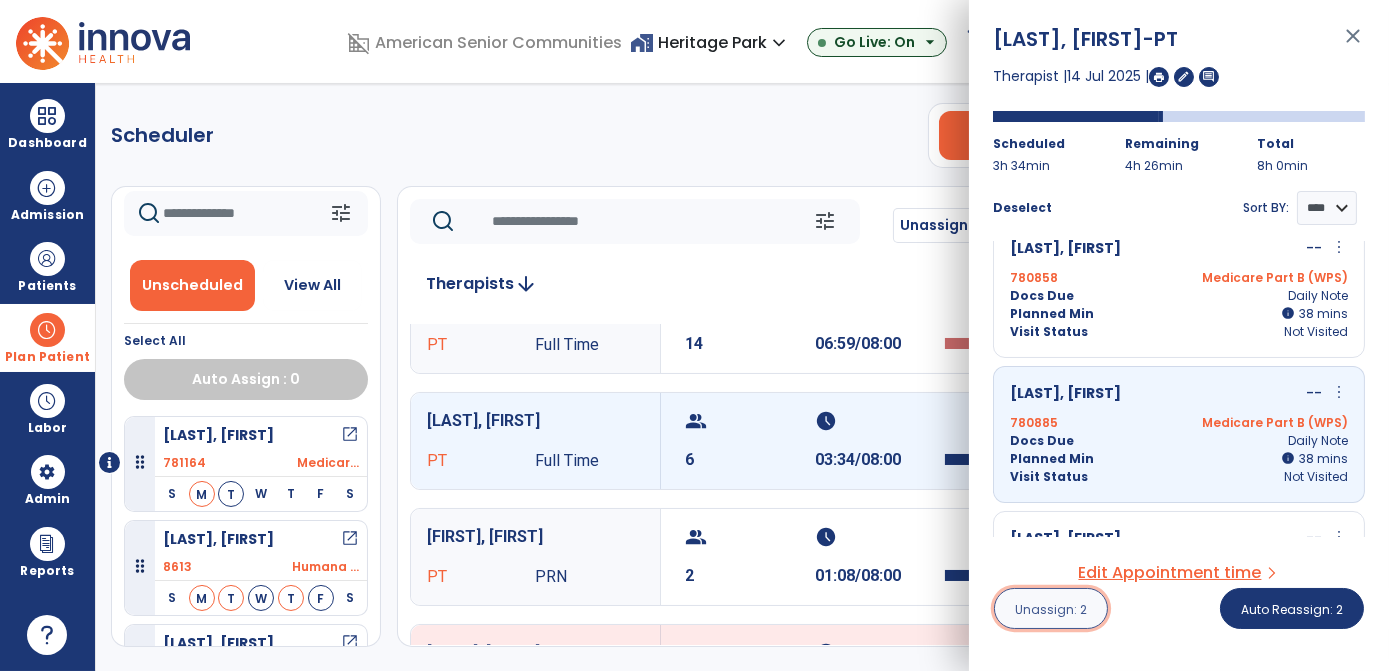 click on "Unassign: 2" at bounding box center [1051, 608] 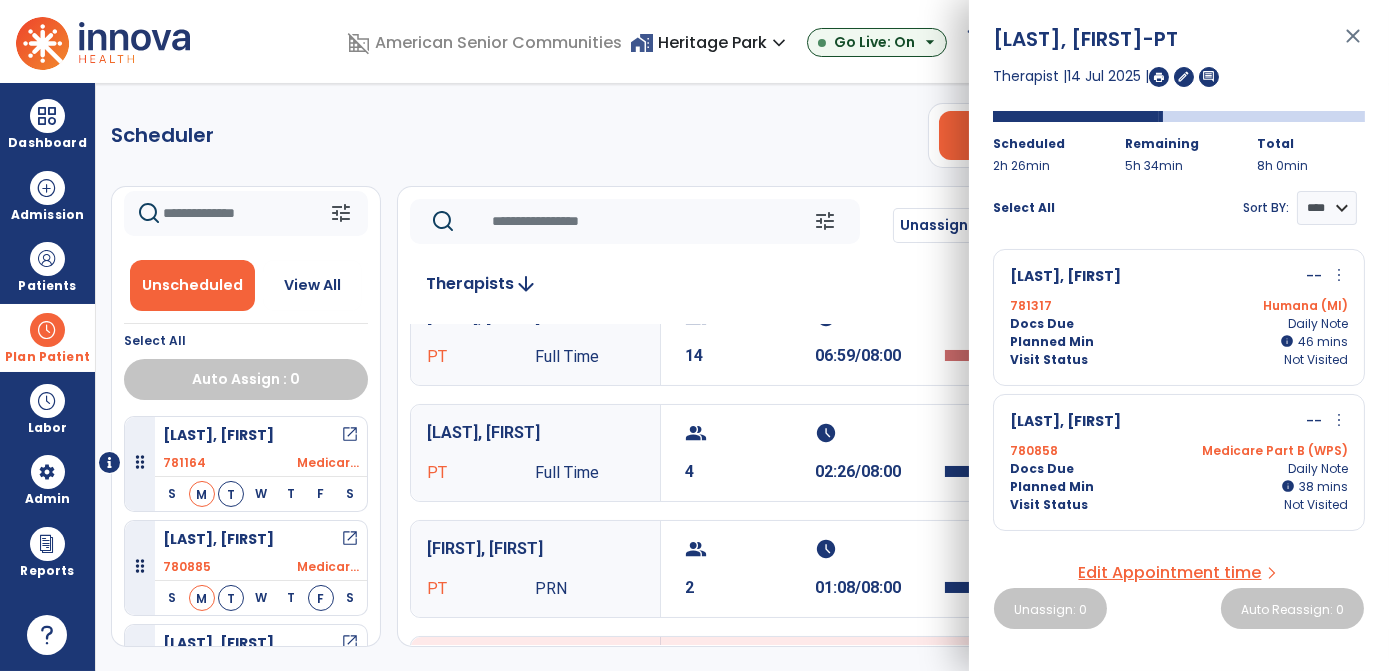 scroll, scrollTop: 160, scrollLeft: 0, axis: vertical 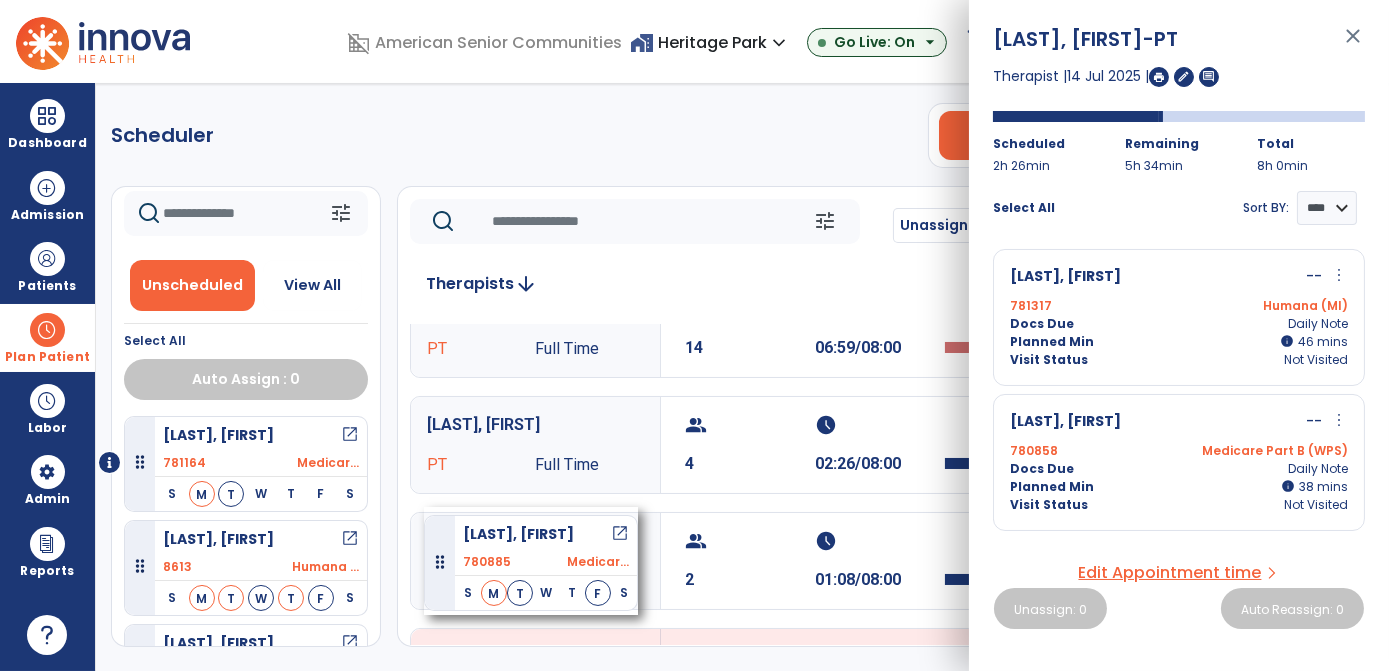 drag, startPoint x: 300, startPoint y: 540, endPoint x: 422, endPoint y: 505, distance: 126.921234 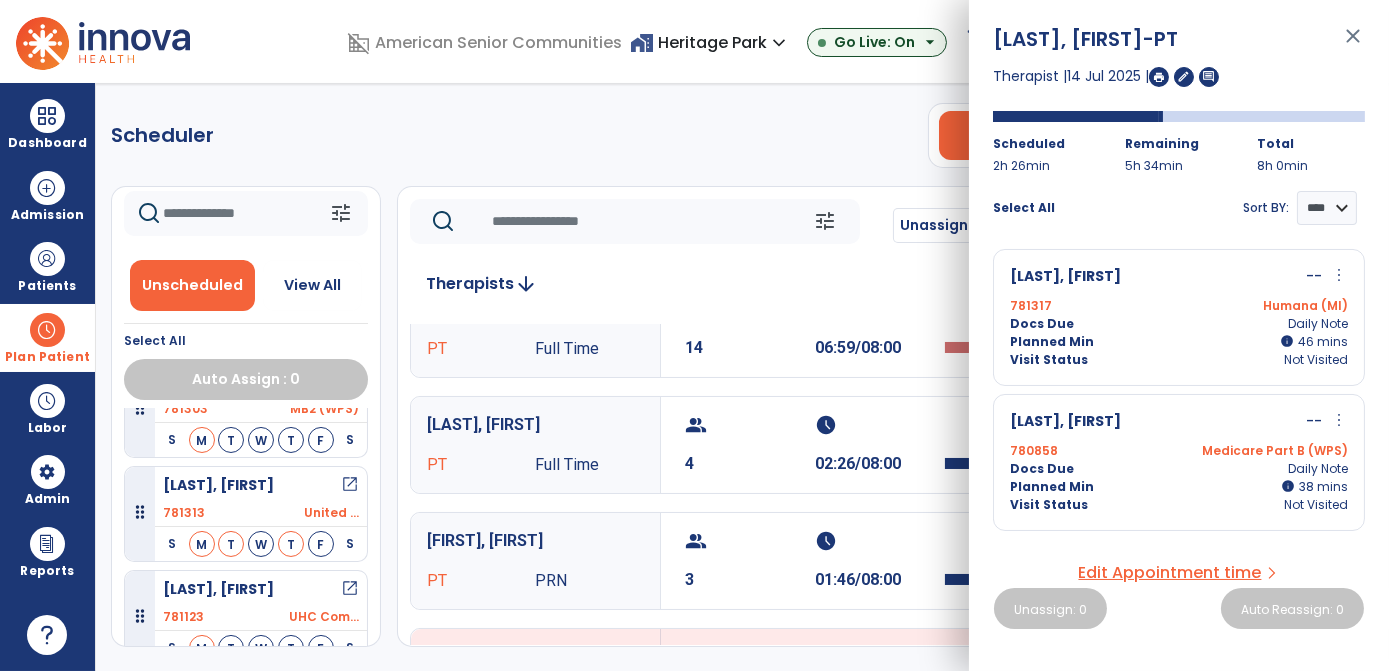 scroll, scrollTop: 265, scrollLeft: 0, axis: vertical 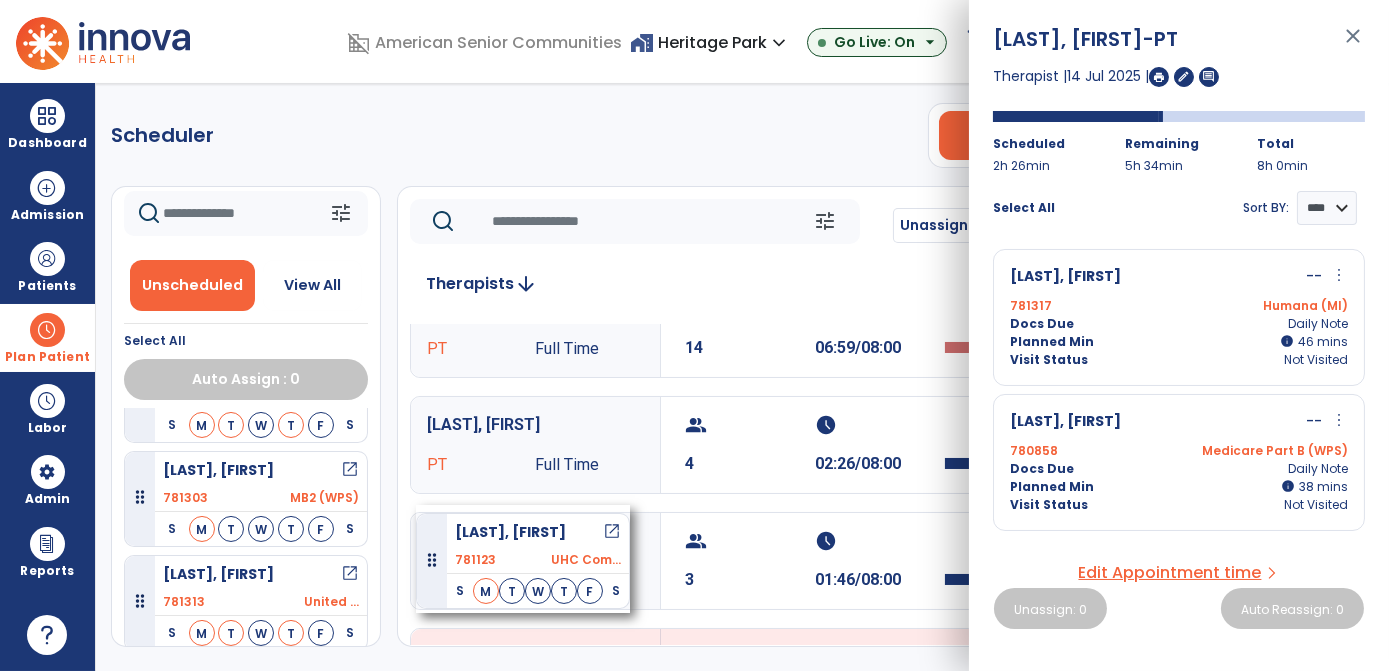 drag, startPoint x: 250, startPoint y: 592, endPoint x: 416, endPoint y: 505, distance: 187.41664 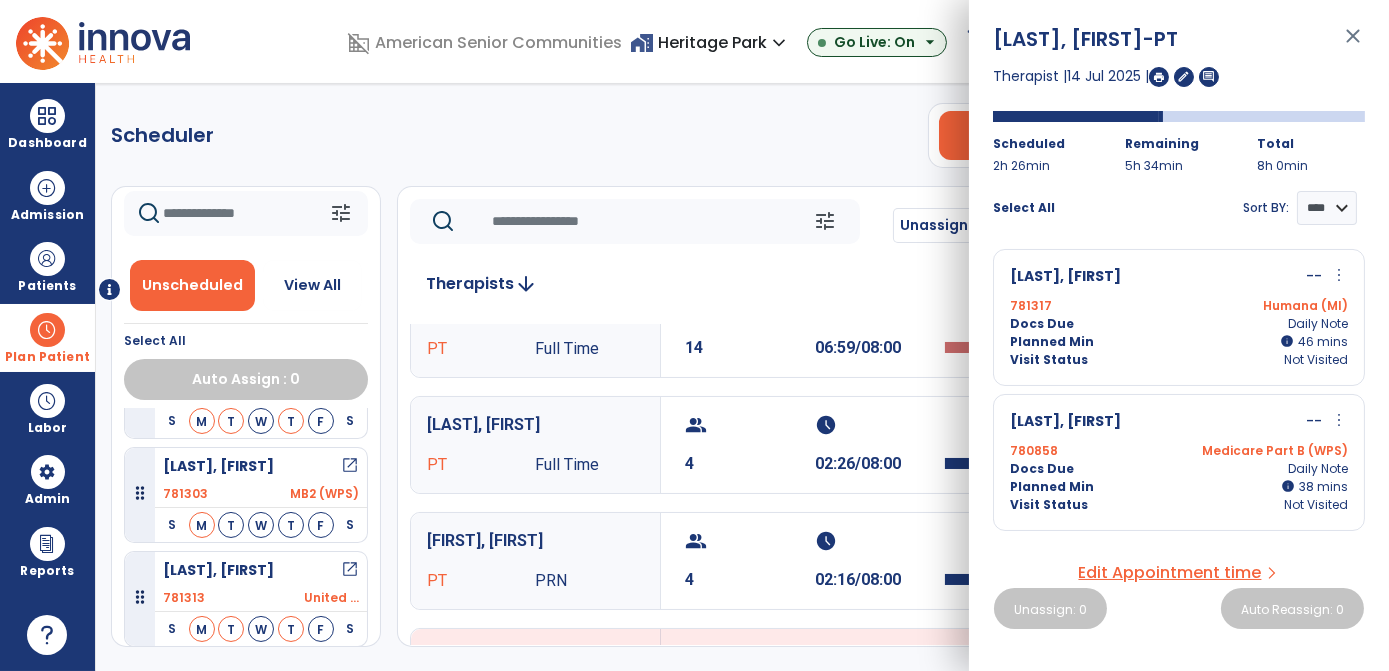 scroll, scrollTop: 173, scrollLeft: 0, axis: vertical 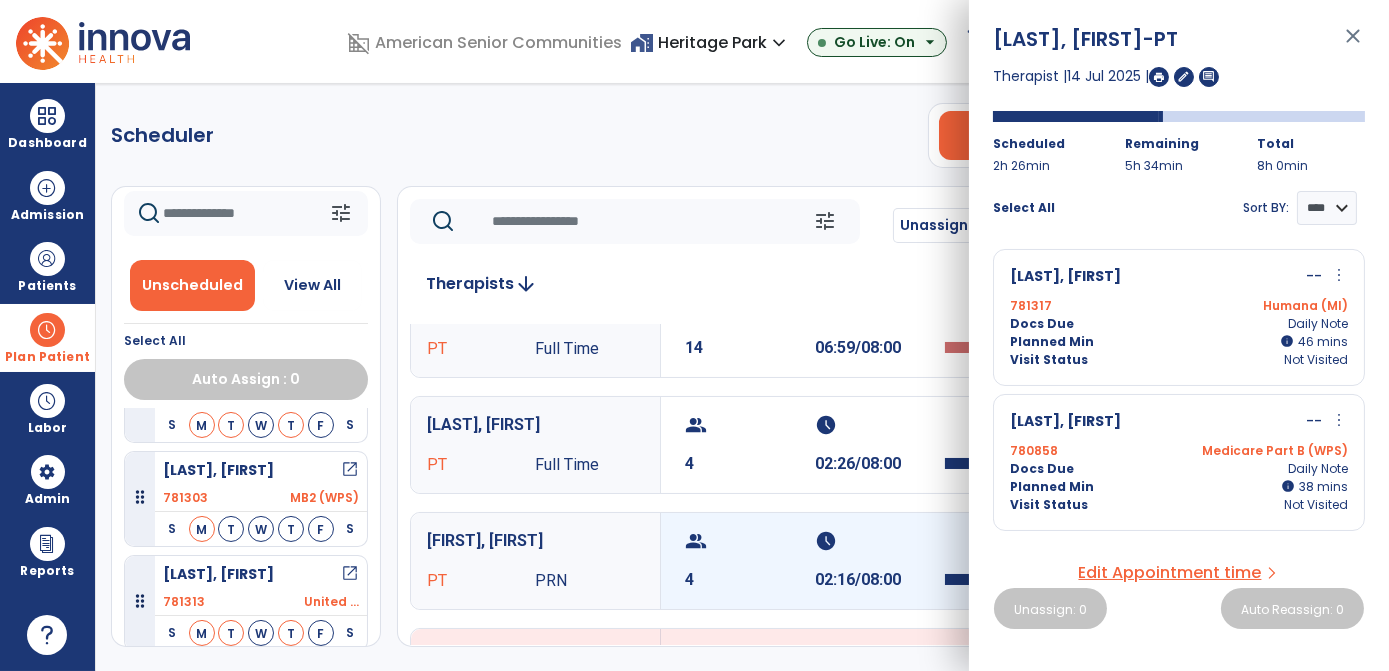 click on "schedule  02:16/08:00" at bounding box center [880, 561] 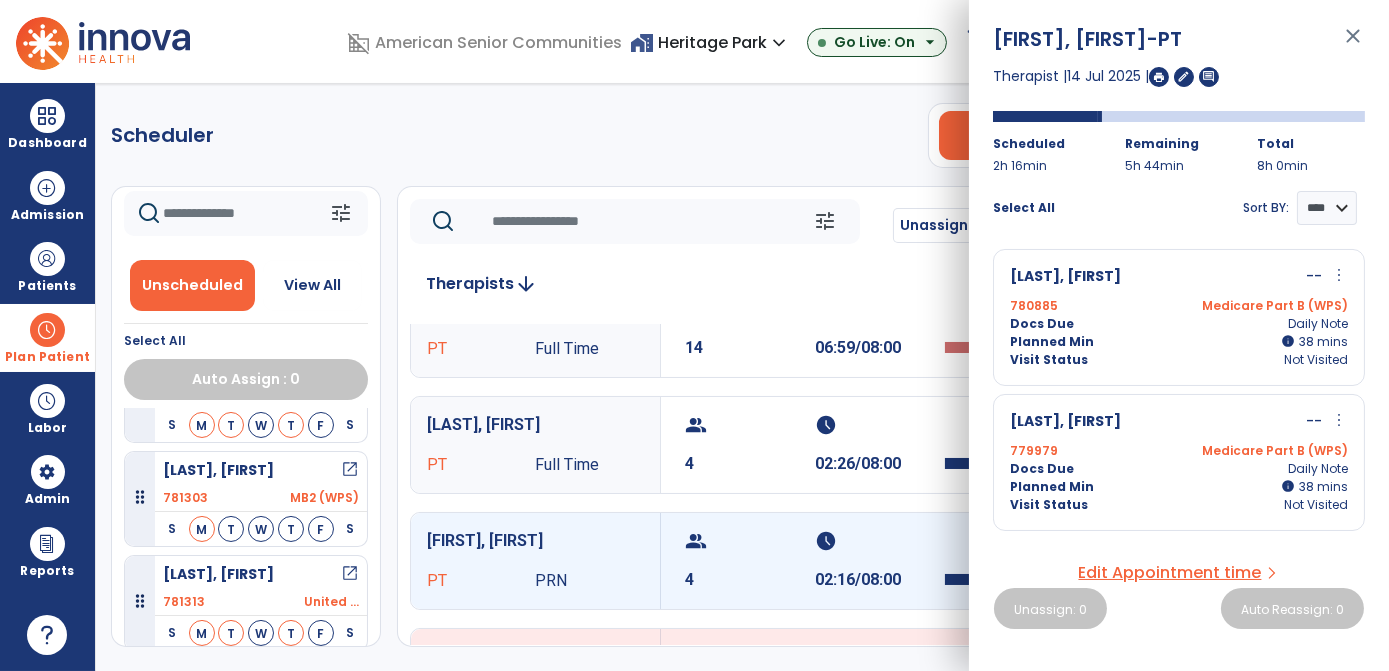 scroll, scrollTop: 7, scrollLeft: 0, axis: vertical 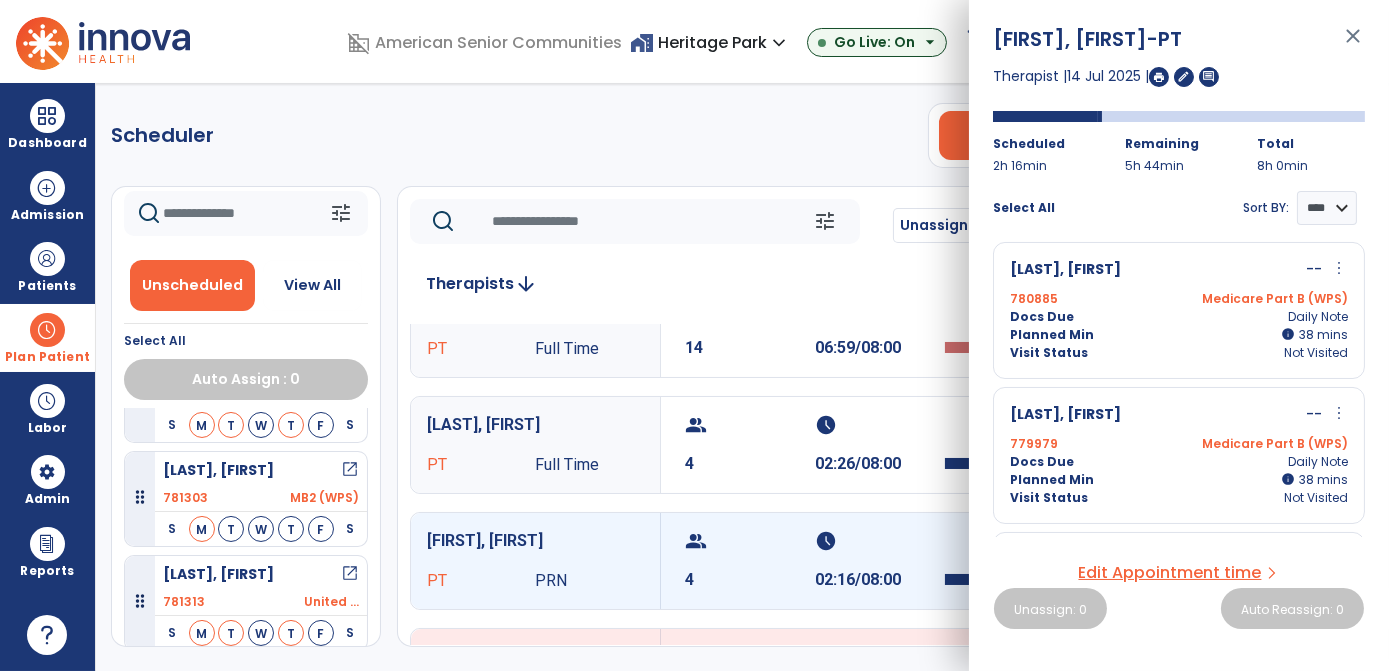 click on "more_vert" at bounding box center [1339, 268] 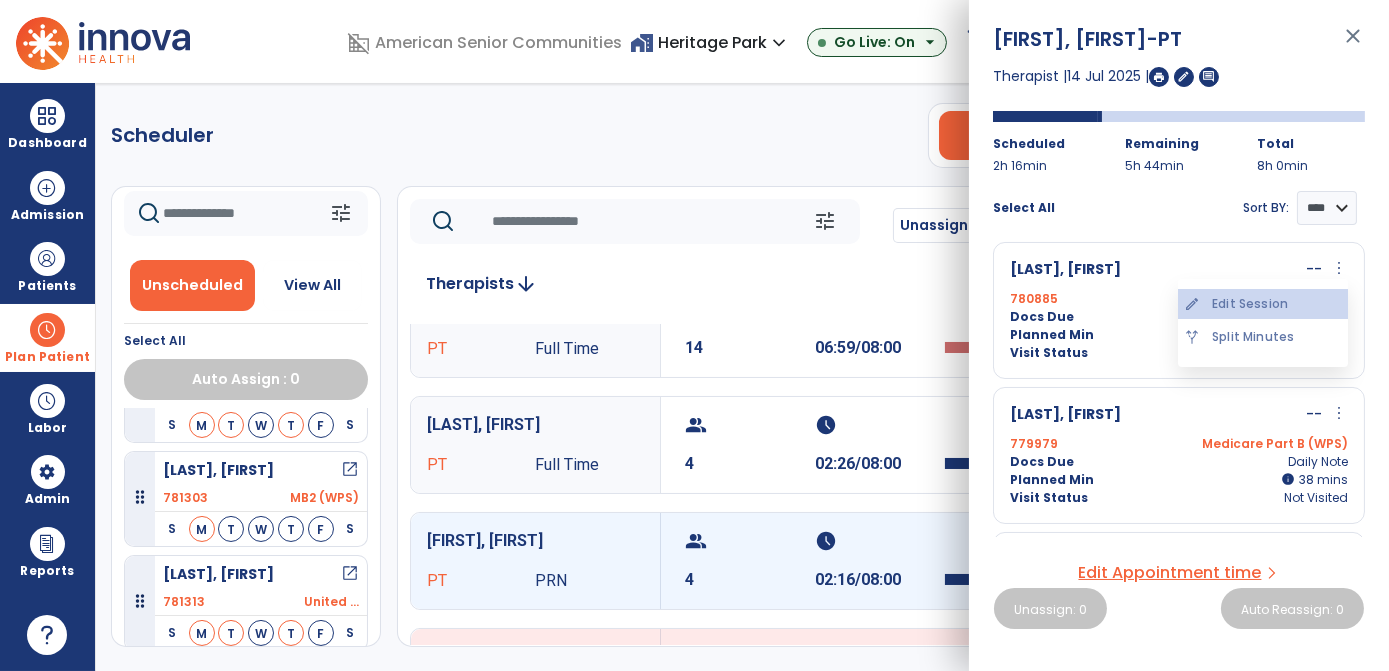 click on "edit   Edit Session" at bounding box center [1263, 304] 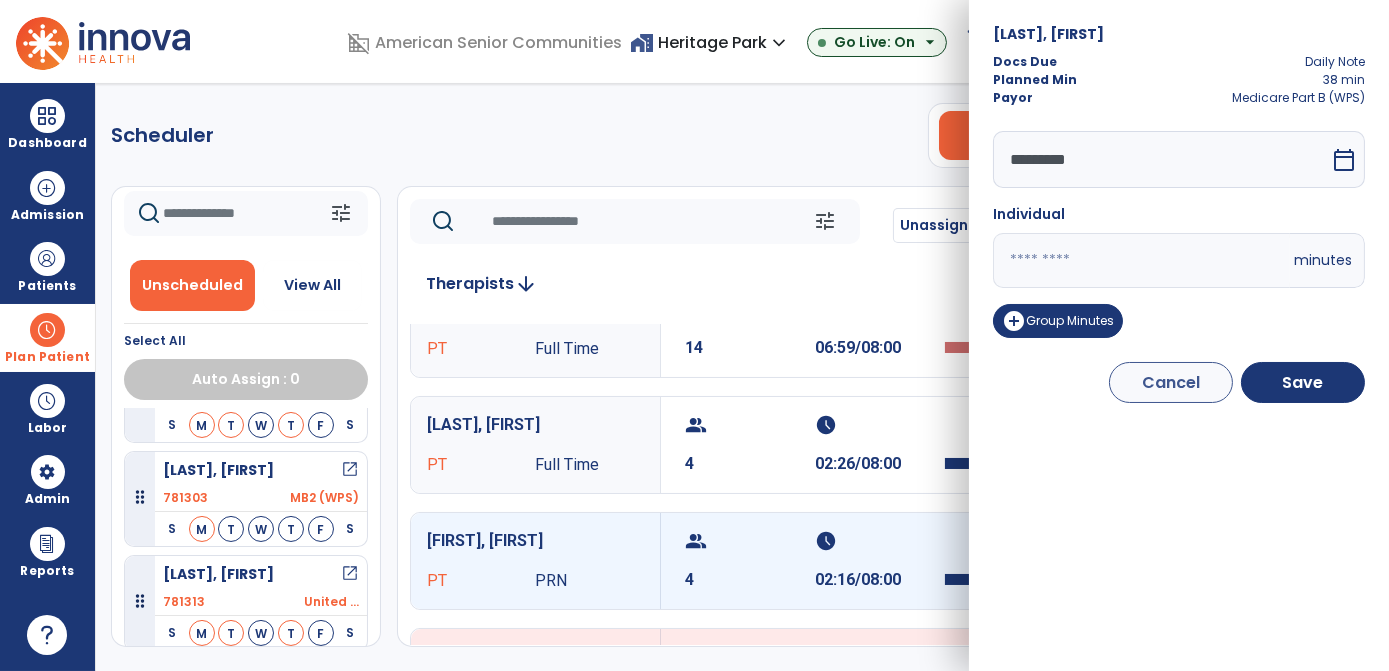 drag, startPoint x: 1026, startPoint y: 270, endPoint x: 771, endPoint y: 206, distance: 262.90872 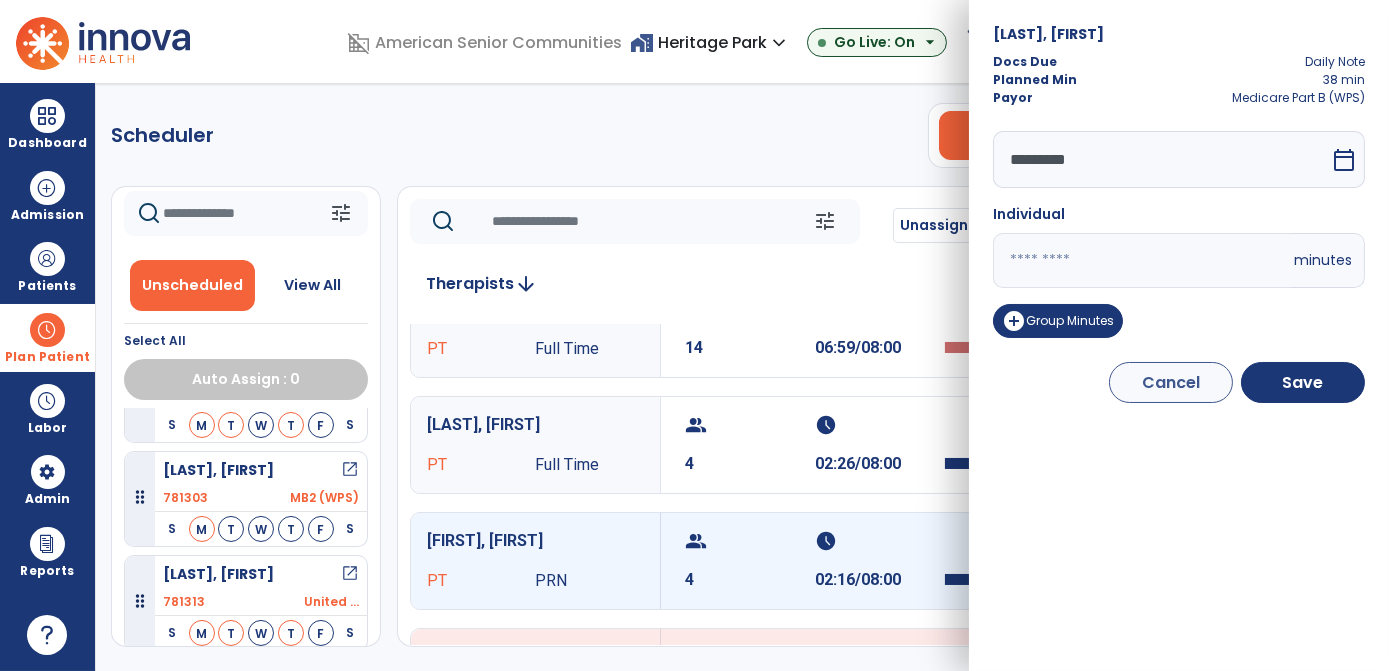 click on "[LAST], [FIRST]" at bounding box center (694, 335) 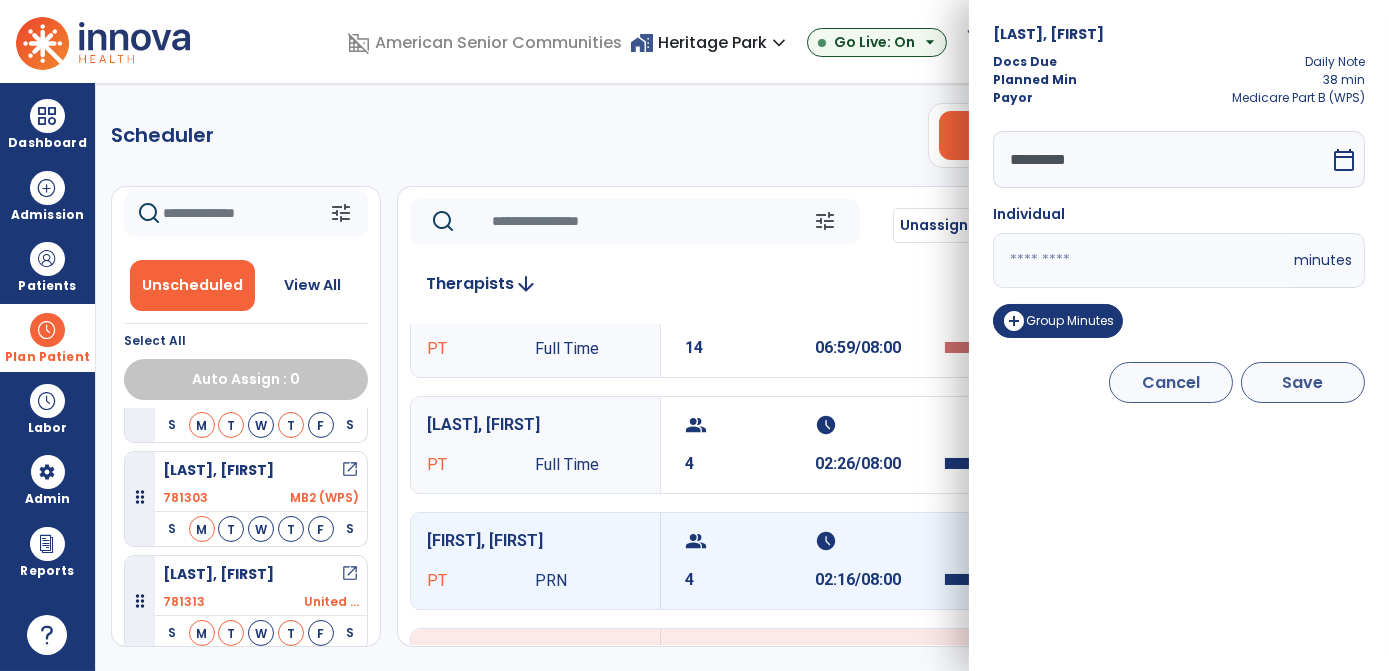 type on "**" 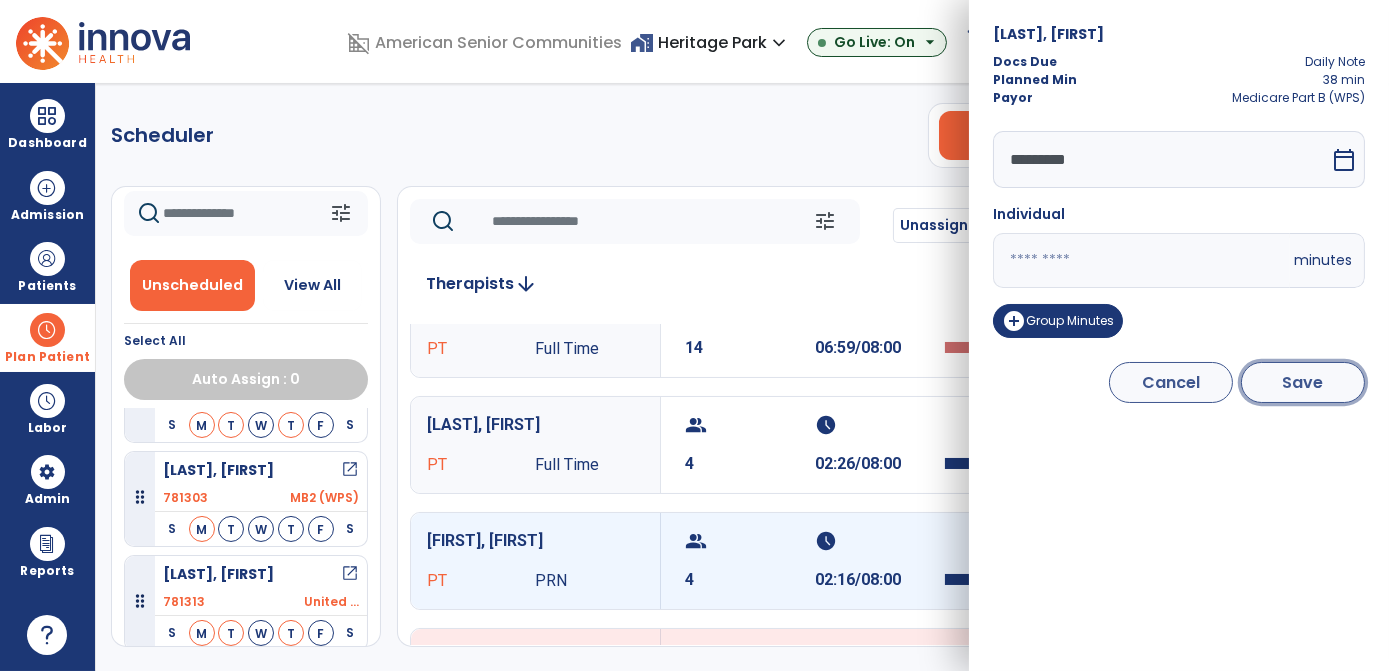 click on "Save" at bounding box center [1303, 382] 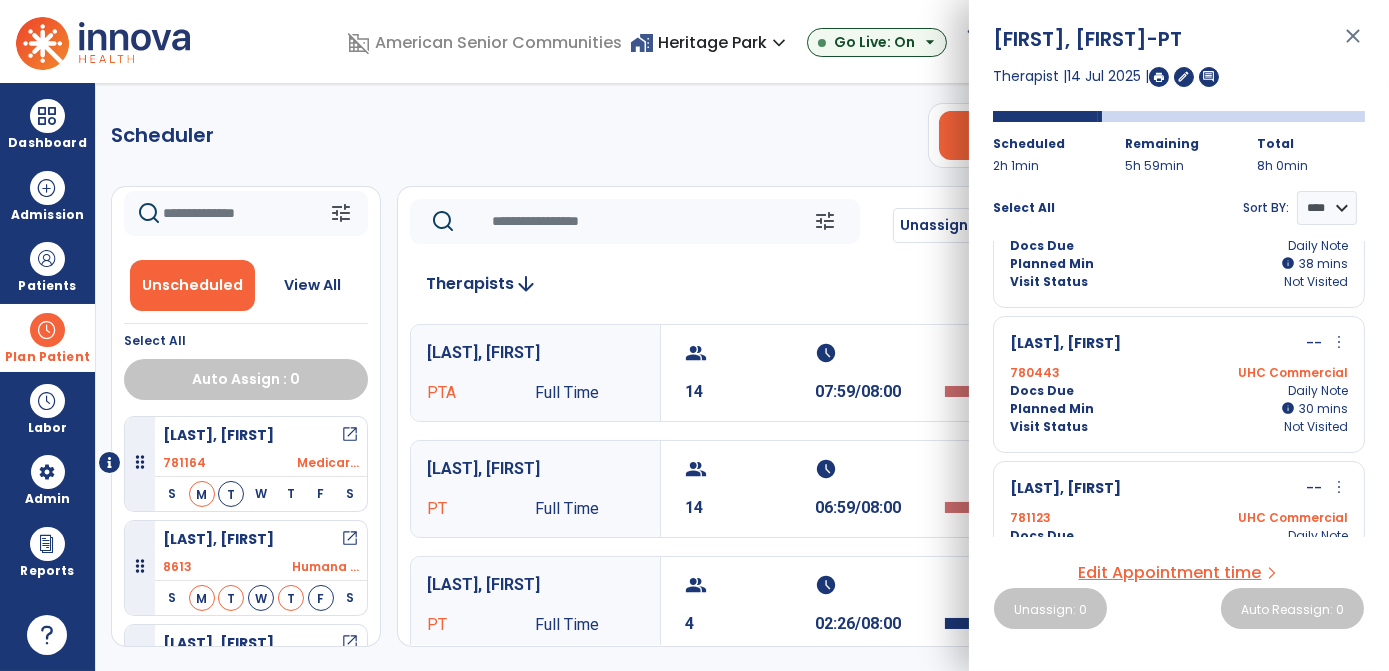 scroll, scrollTop: 79, scrollLeft: 0, axis: vertical 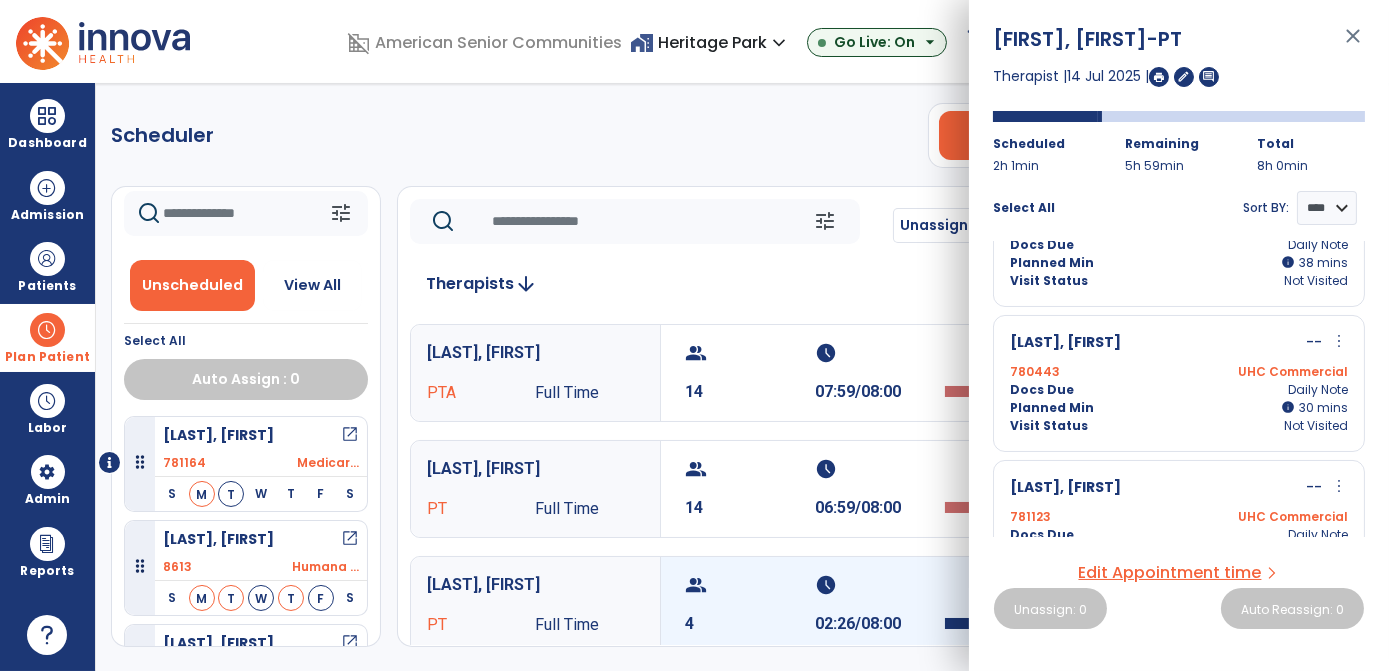 click on "schedule" at bounding box center [877, 585] 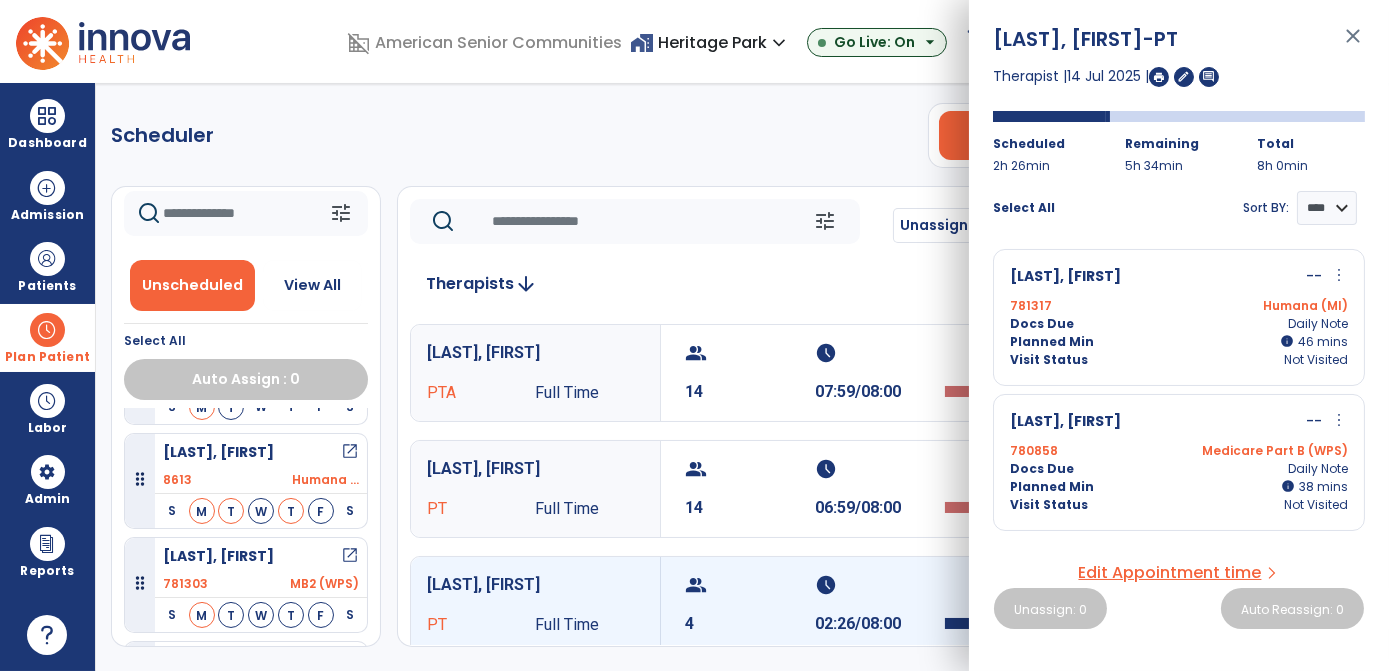 scroll, scrollTop: 173, scrollLeft: 0, axis: vertical 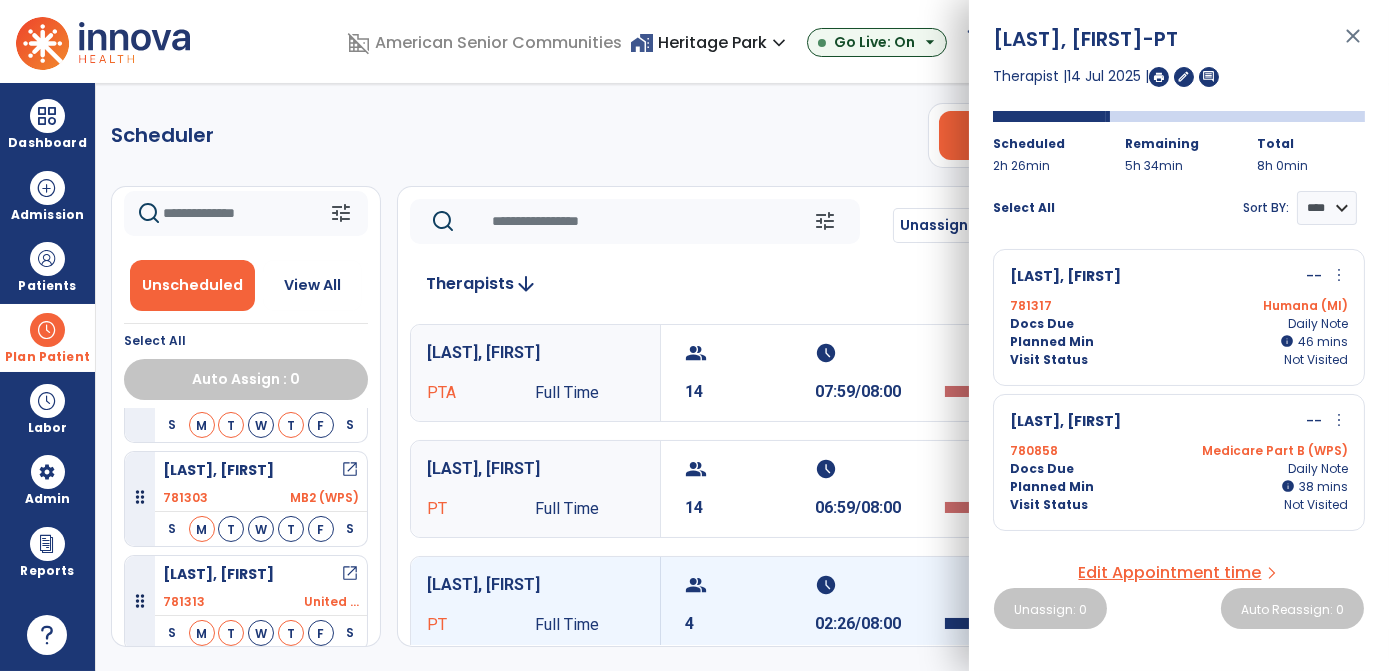 click on "Planned Min" at bounding box center (1052, 487) 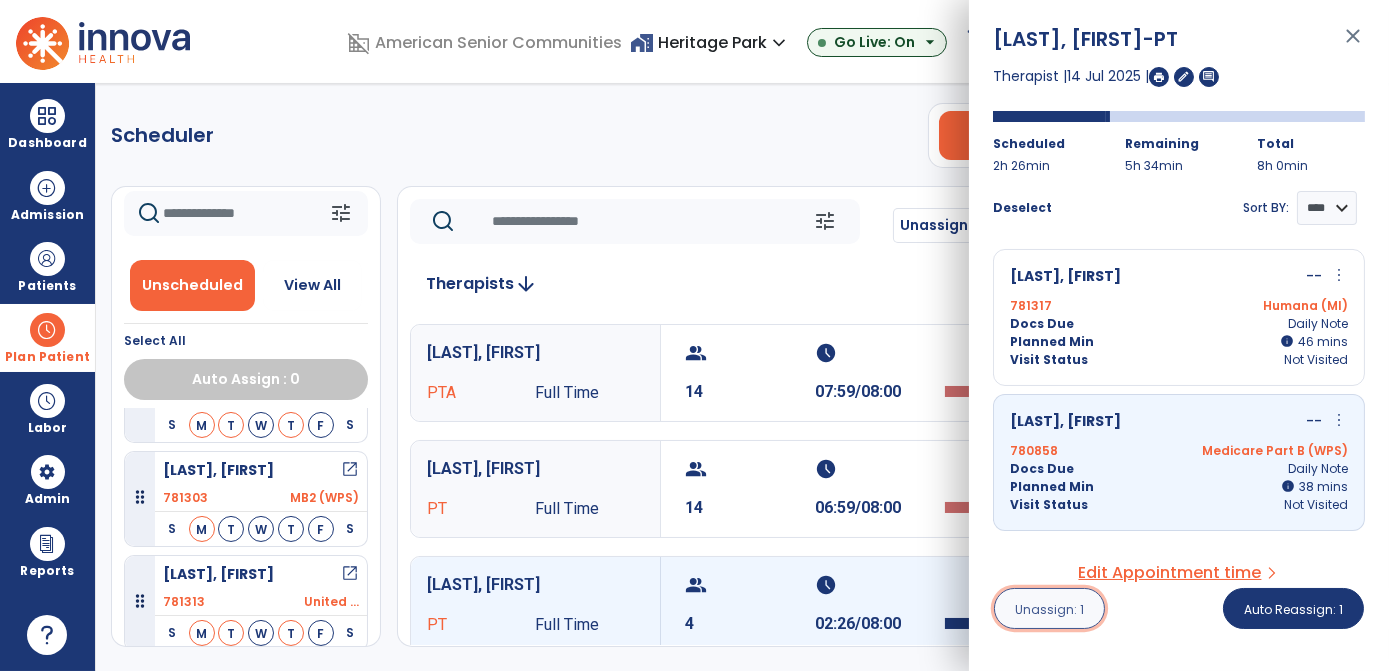 click on "Unassign: 1" at bounding box center (1049, 608) 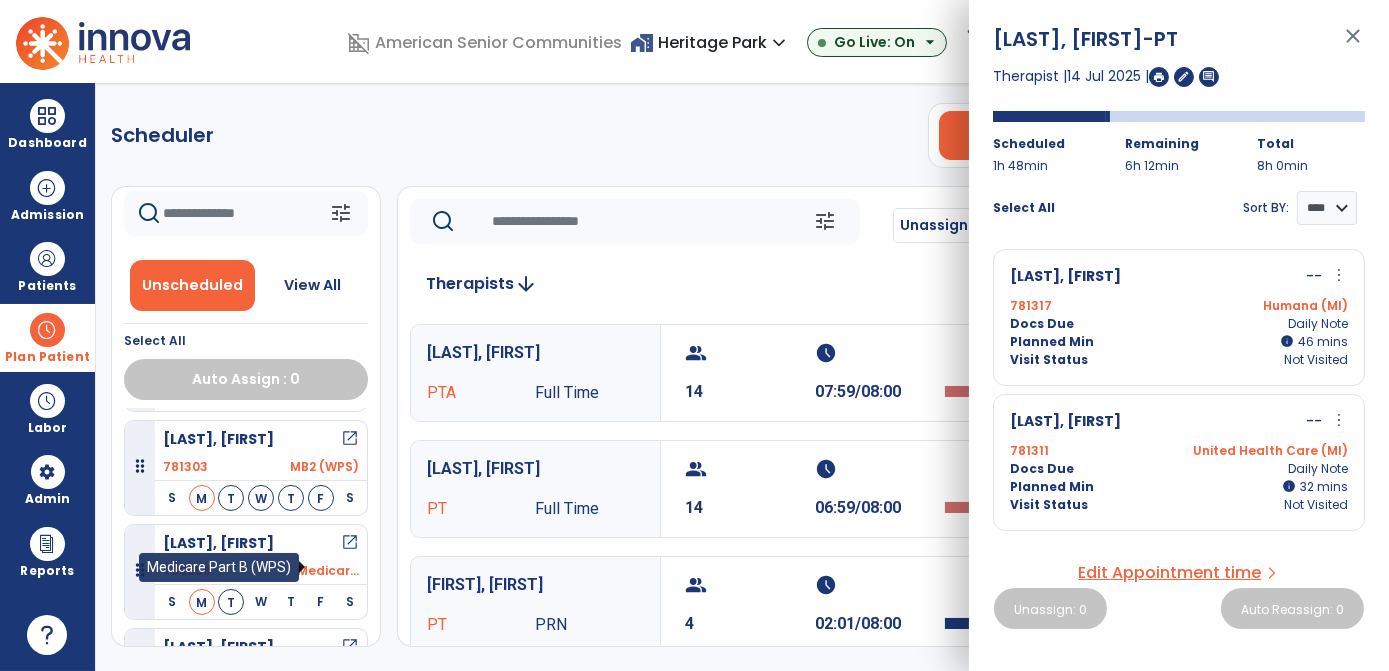 scroll, scrollTop: 203, scrollLeft: 0, axis: vertical 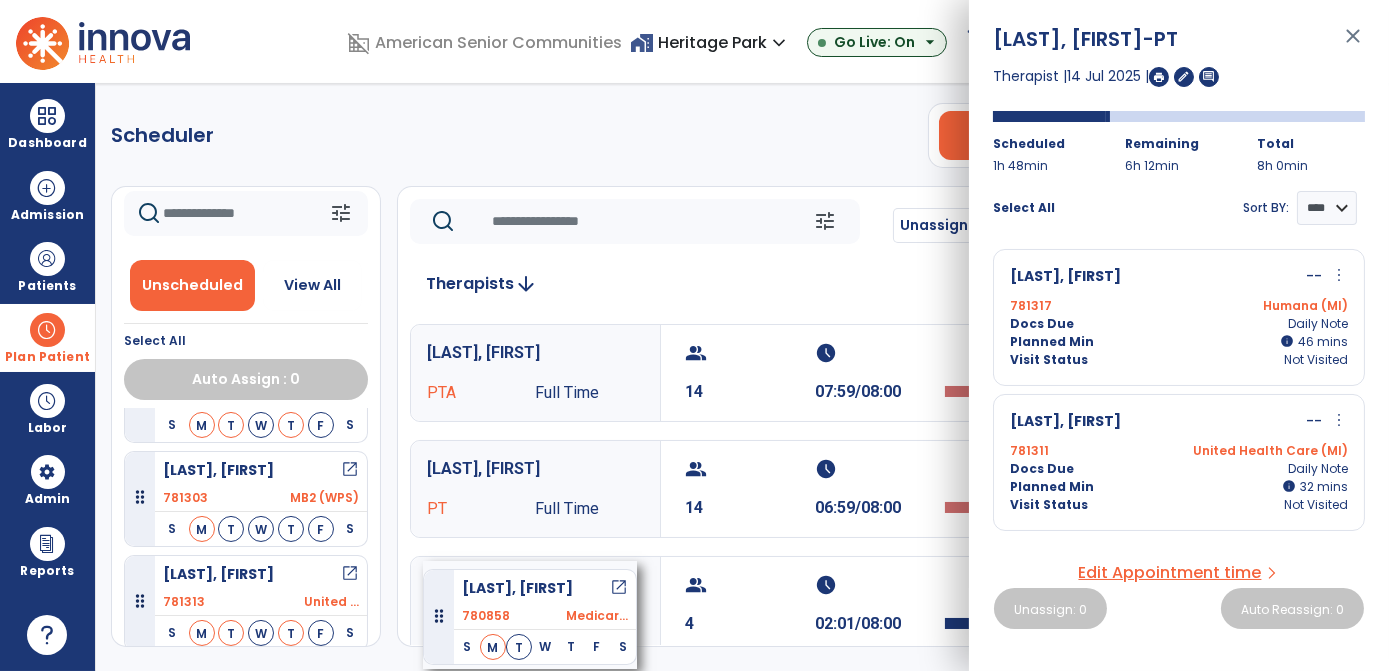 drag, startPoint x: 303, startPoint y: 548, endPoint x: 413, endPoint y: 559, distance: 110.54863 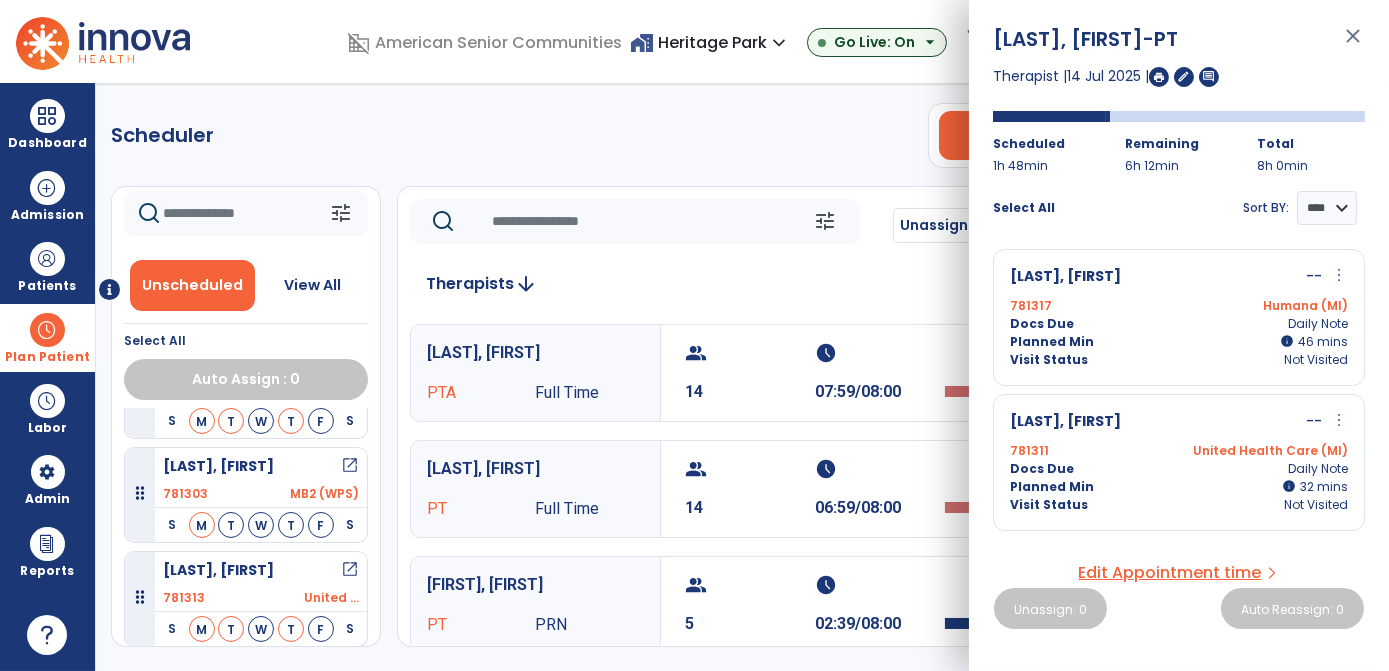scroll, scrollTop: 173, scrollLeft: 0, axis: vertical 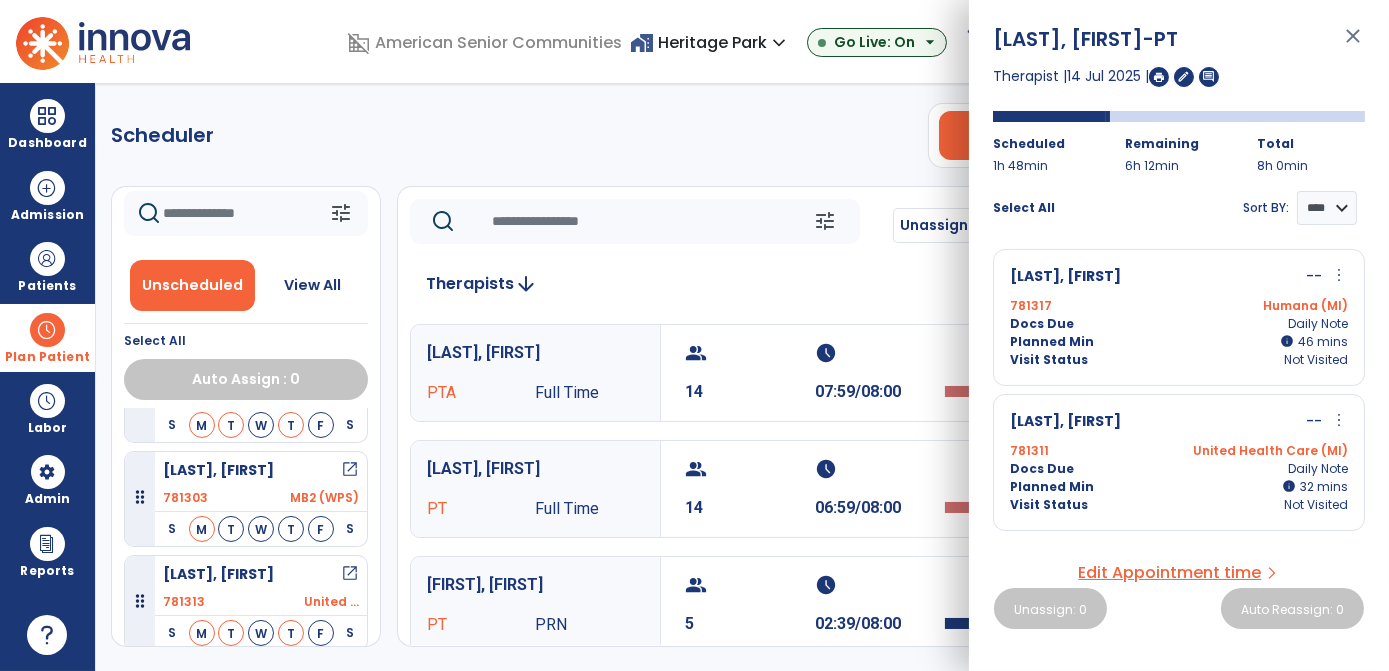 click on "[FIRST], [FIRST]" at bounding box center [535, 585] 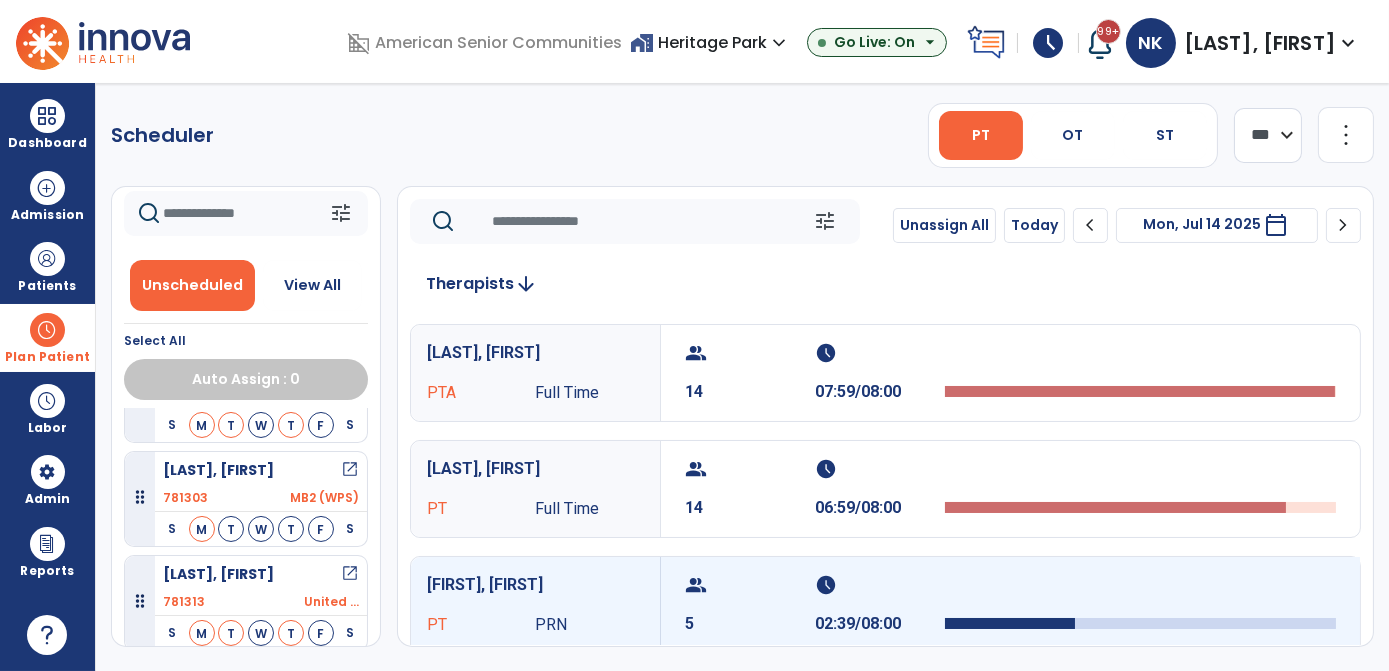 click on "02:39/08:00" at bounding box center (880, 624) 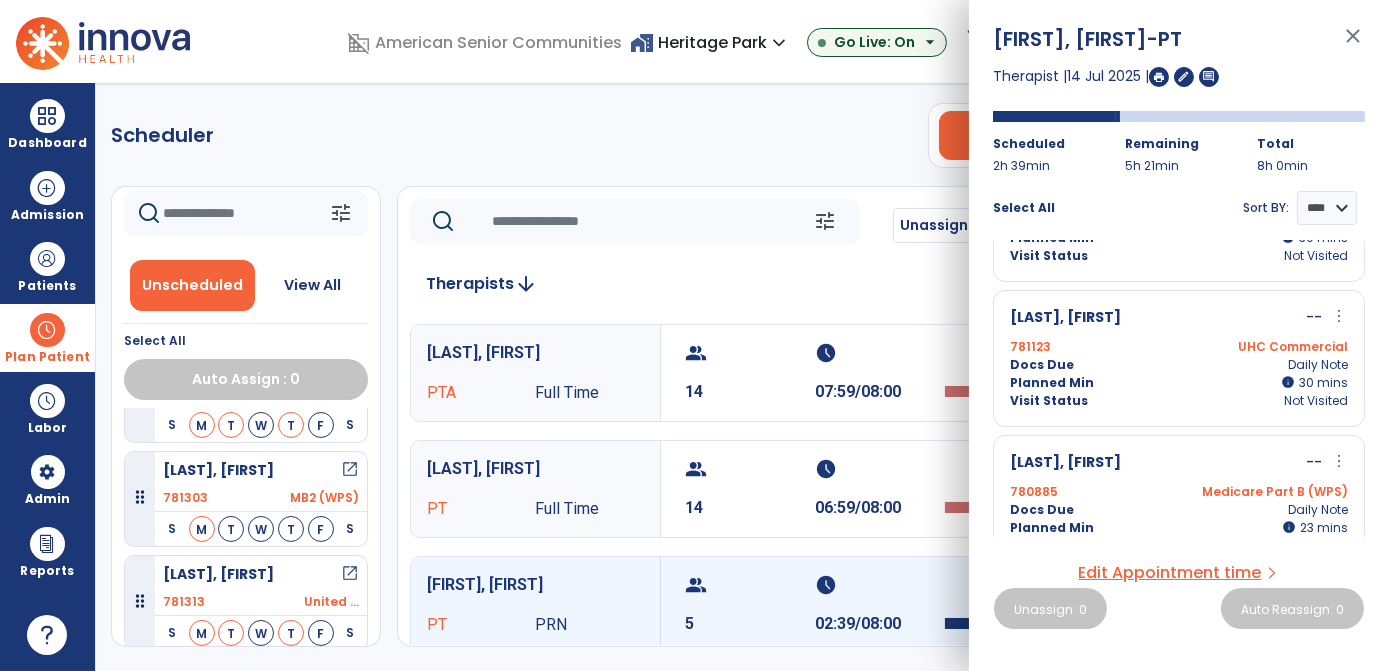 scroll, scrollTop: 398, scrollLeft: 0, axis: vertical 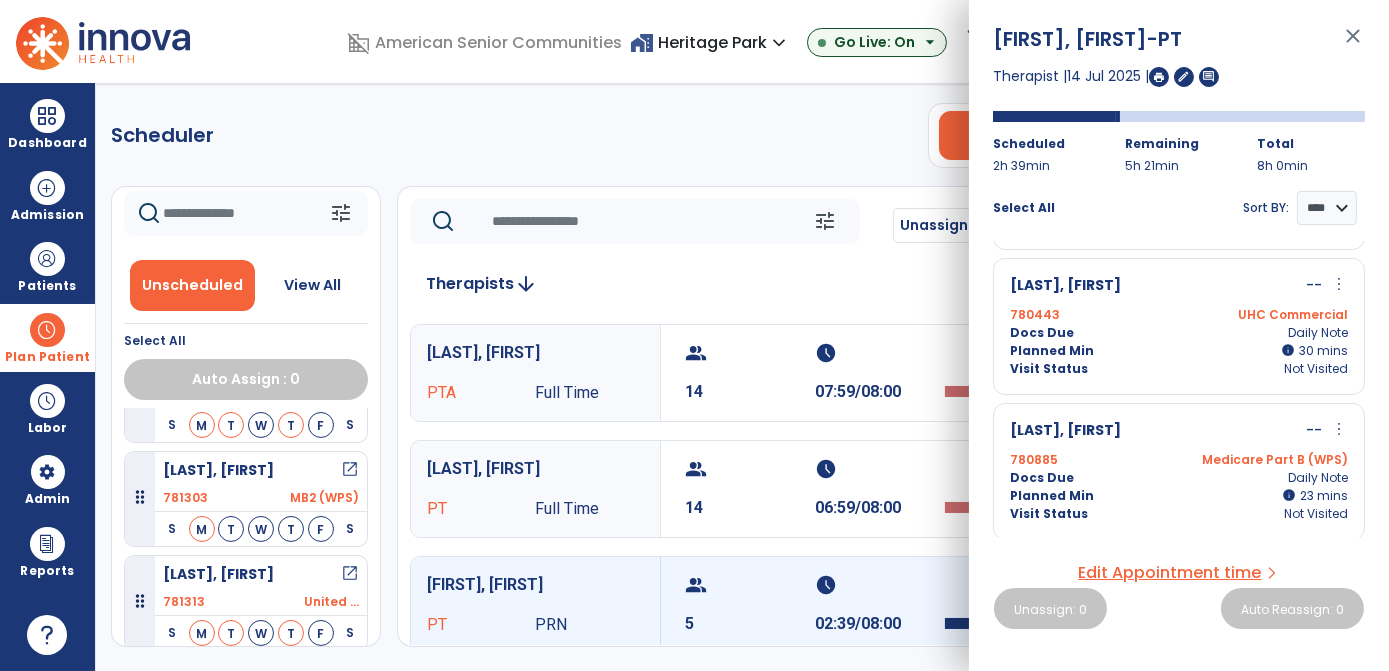 click on "780885" at bounding box center [1034, 460] 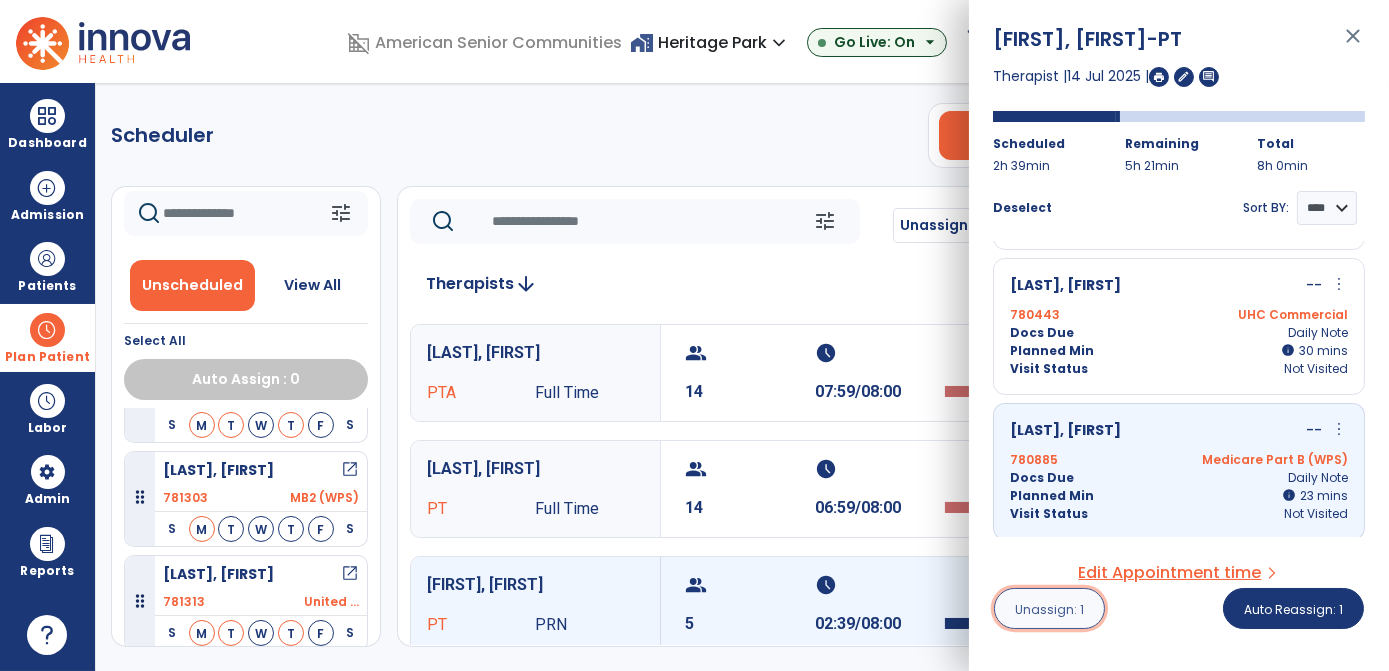 click on "Unassign: 1" at bounding box center (1049, 609) 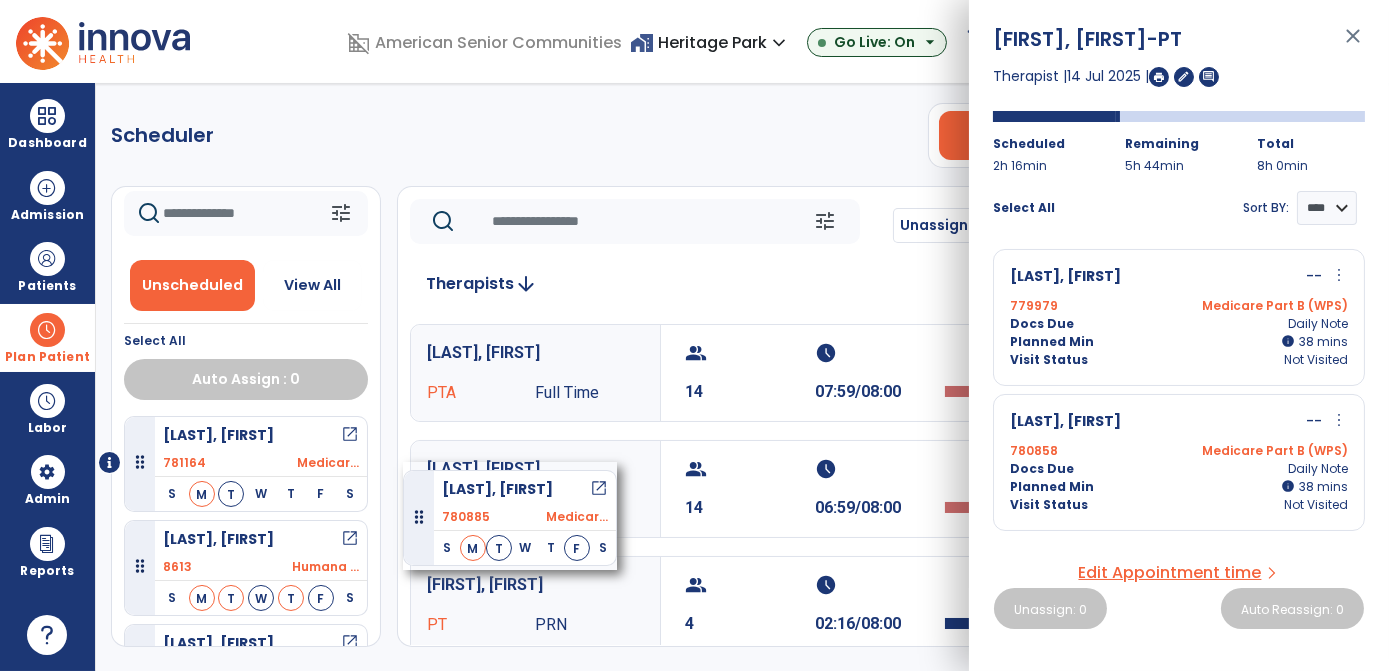 drag, startPoint x: 297, startPoint y: 558, endPoint x: 401, endPoint y: 454, distance: 147.07822 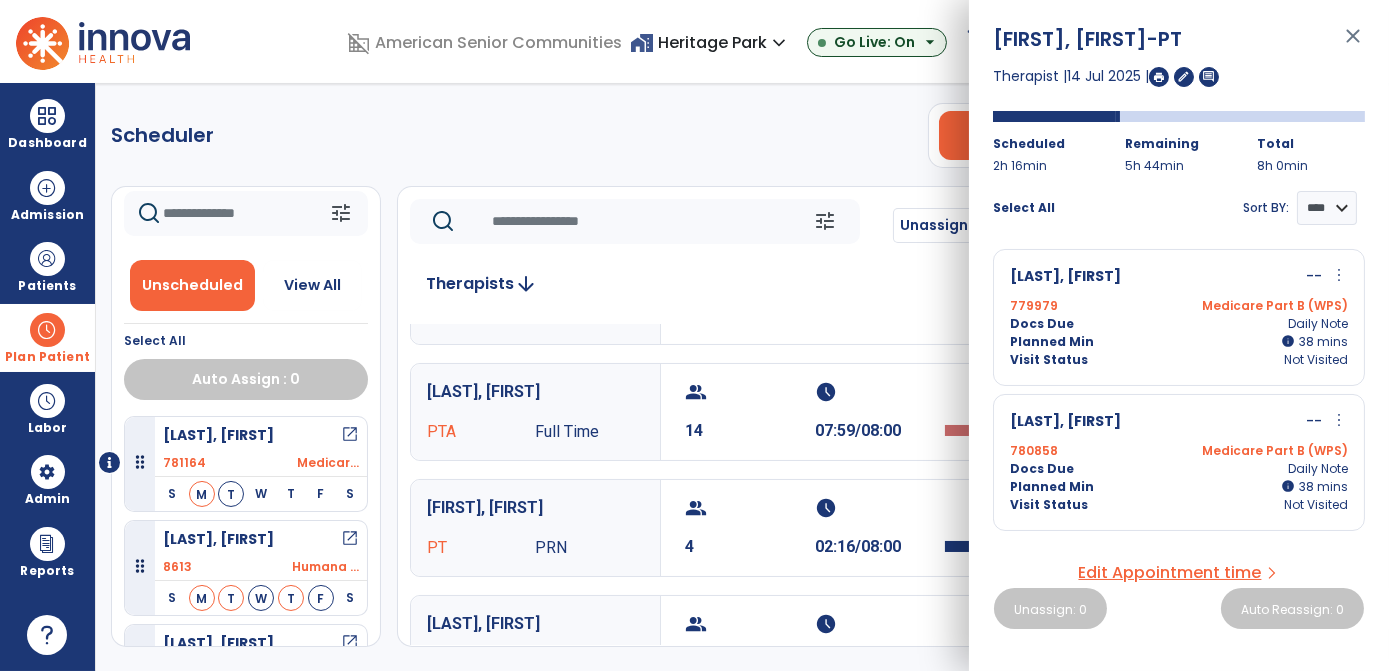 scroll, scrollTop: 144, scrollLeft: 0, axis: vertical 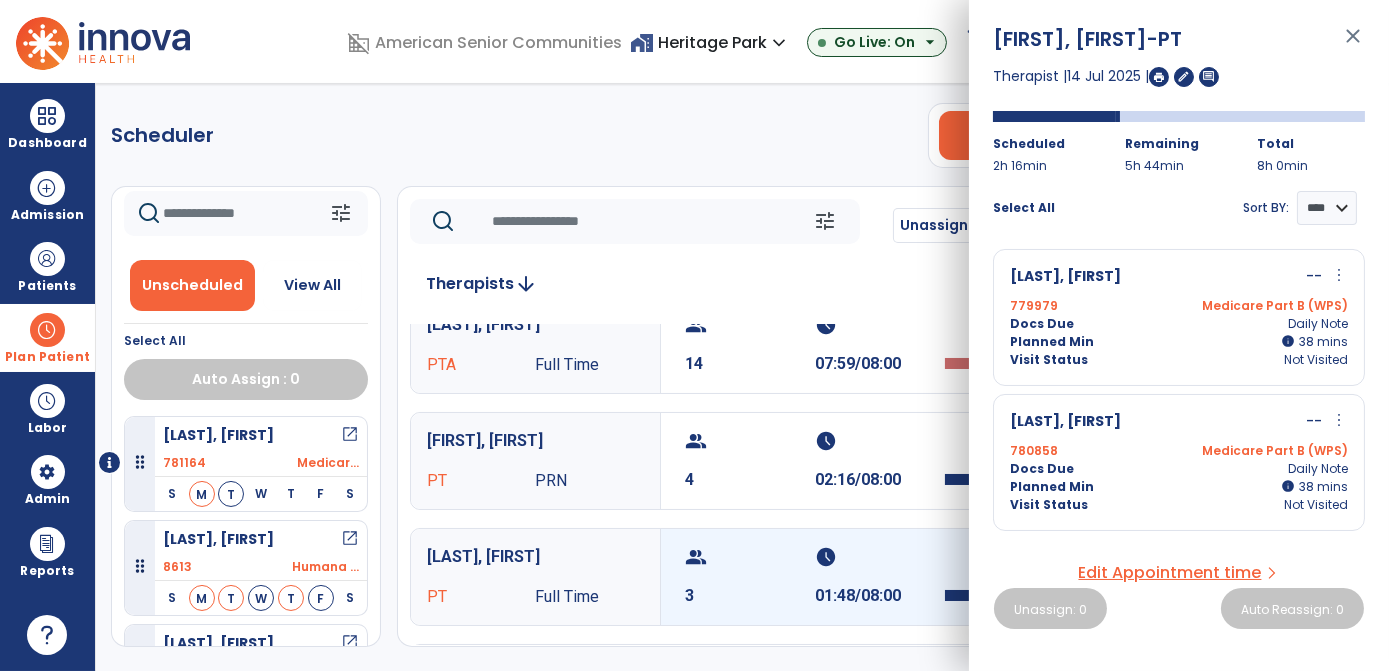 click on "group  3" at bounding box center [750, 577] 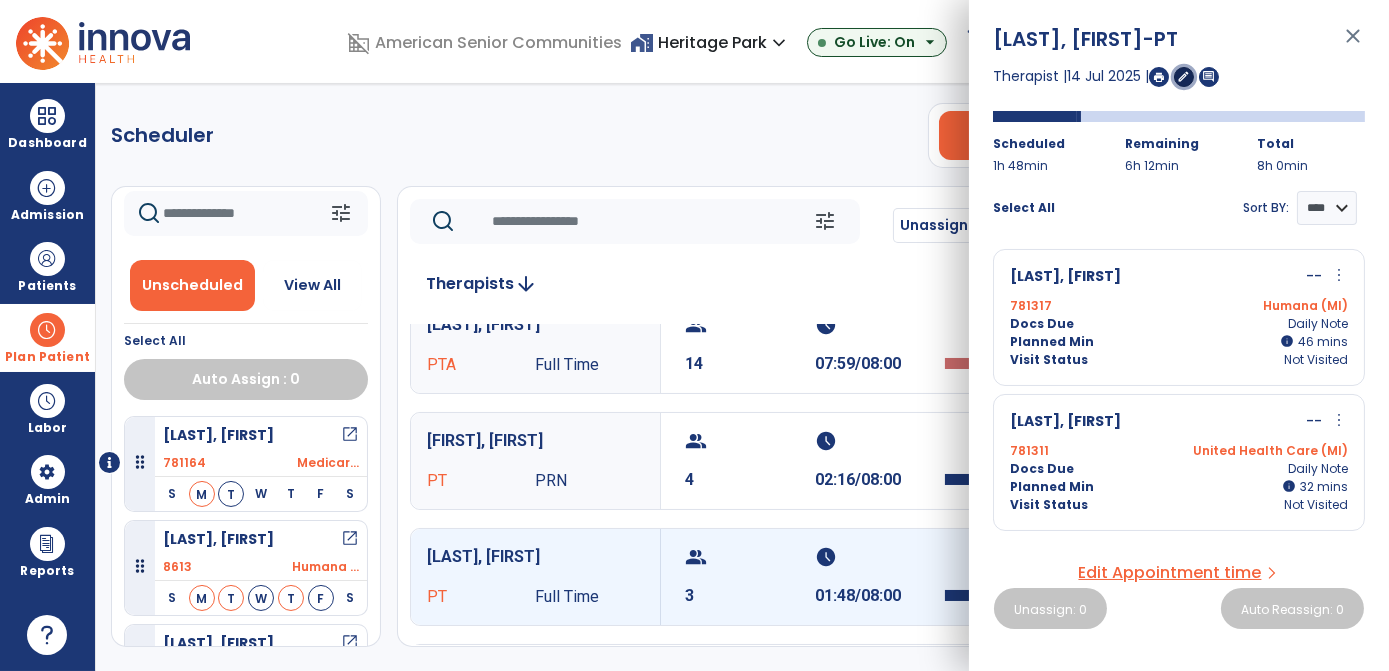click on "edit" at bounding box center [1184, 76] 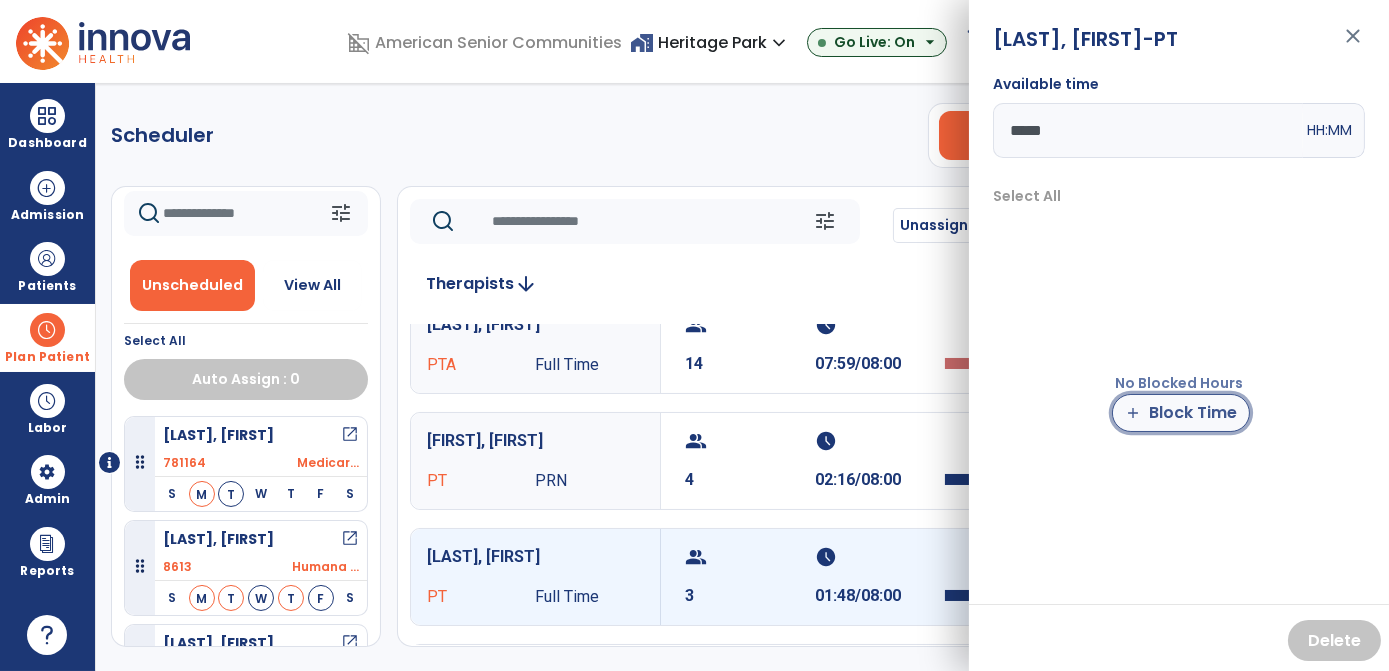 click on "add   Block Time" at bounding box center [1181, 413] 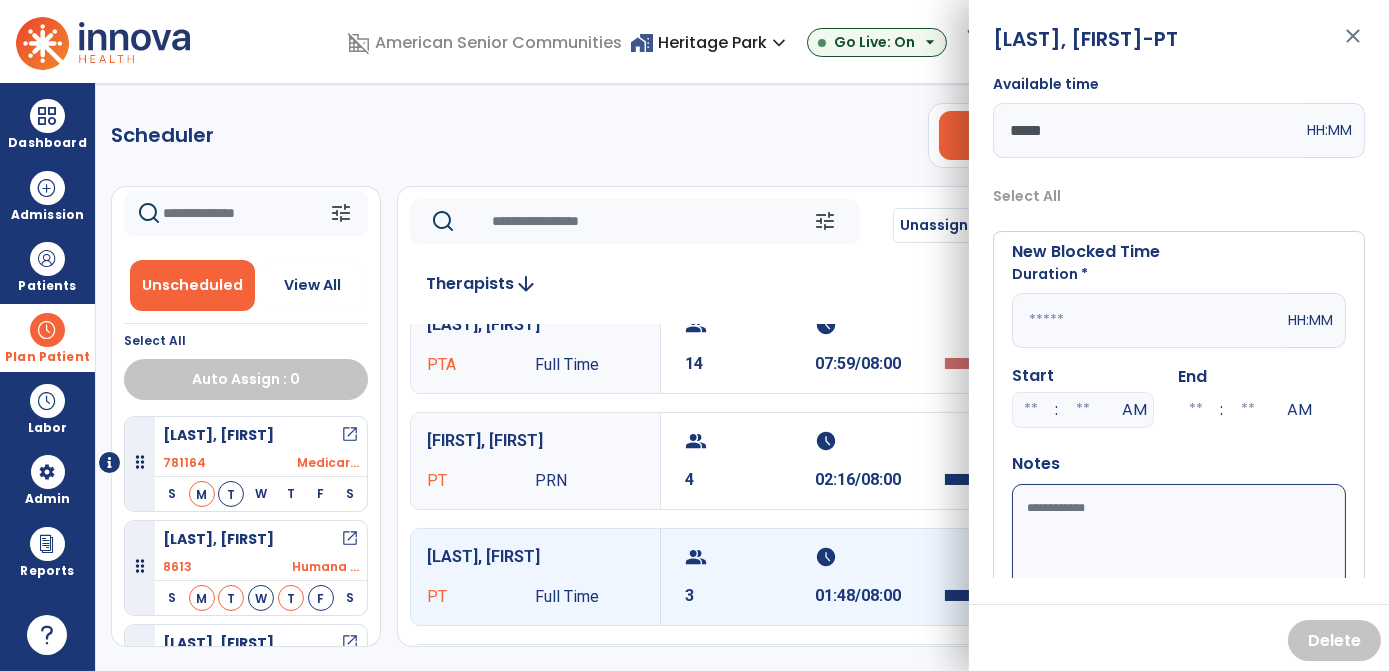 click at bounding box center [1148, 320] 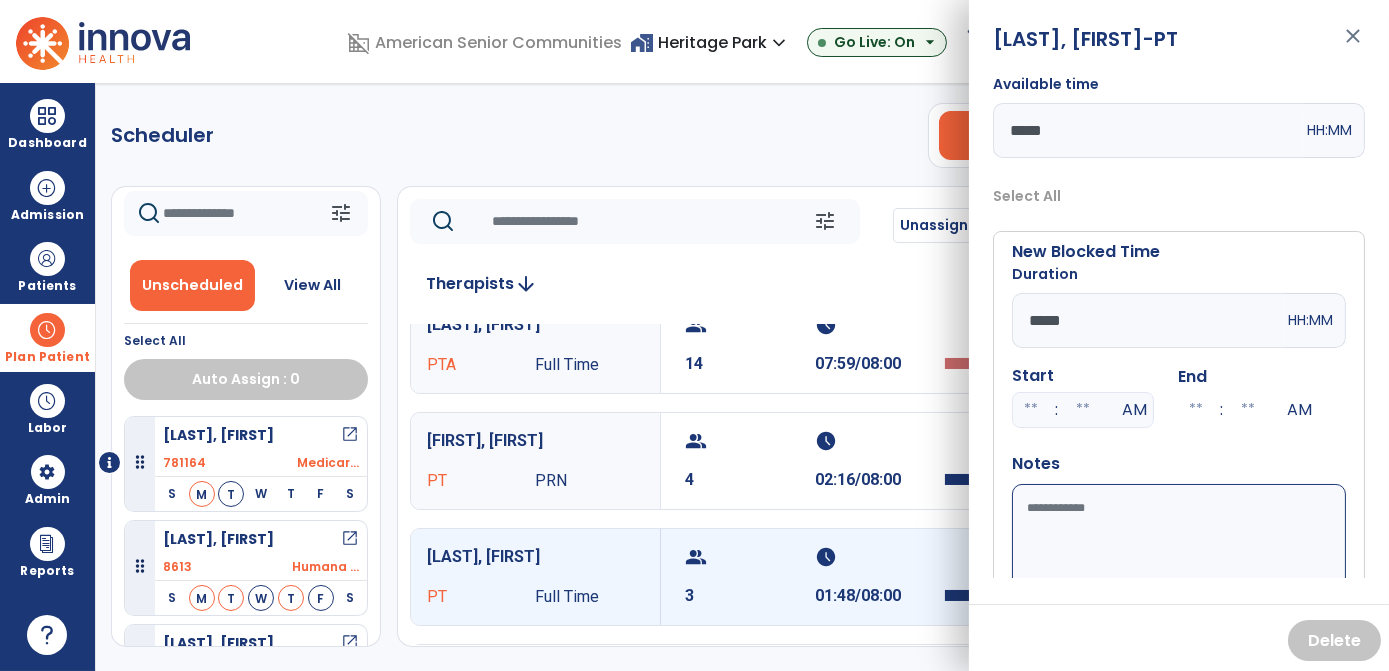type on "*****" 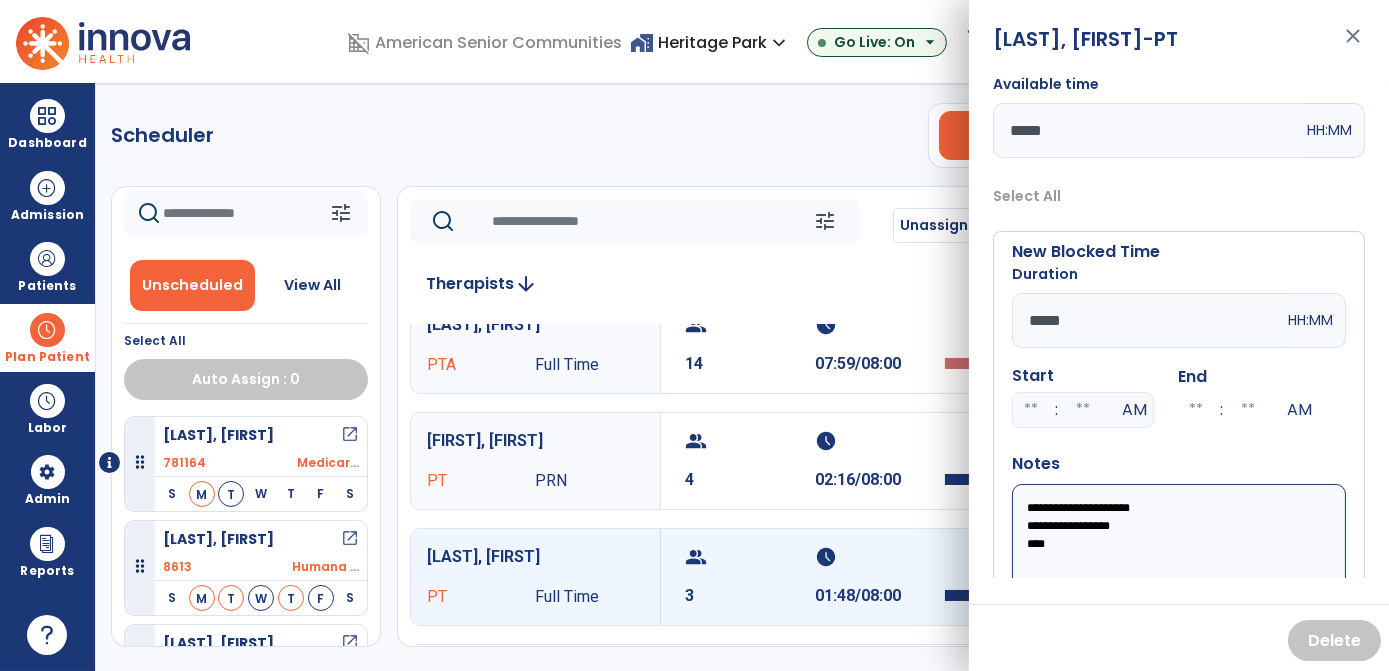scroll, scrollTop: 80, scrollLeft: 0, axis: vertical 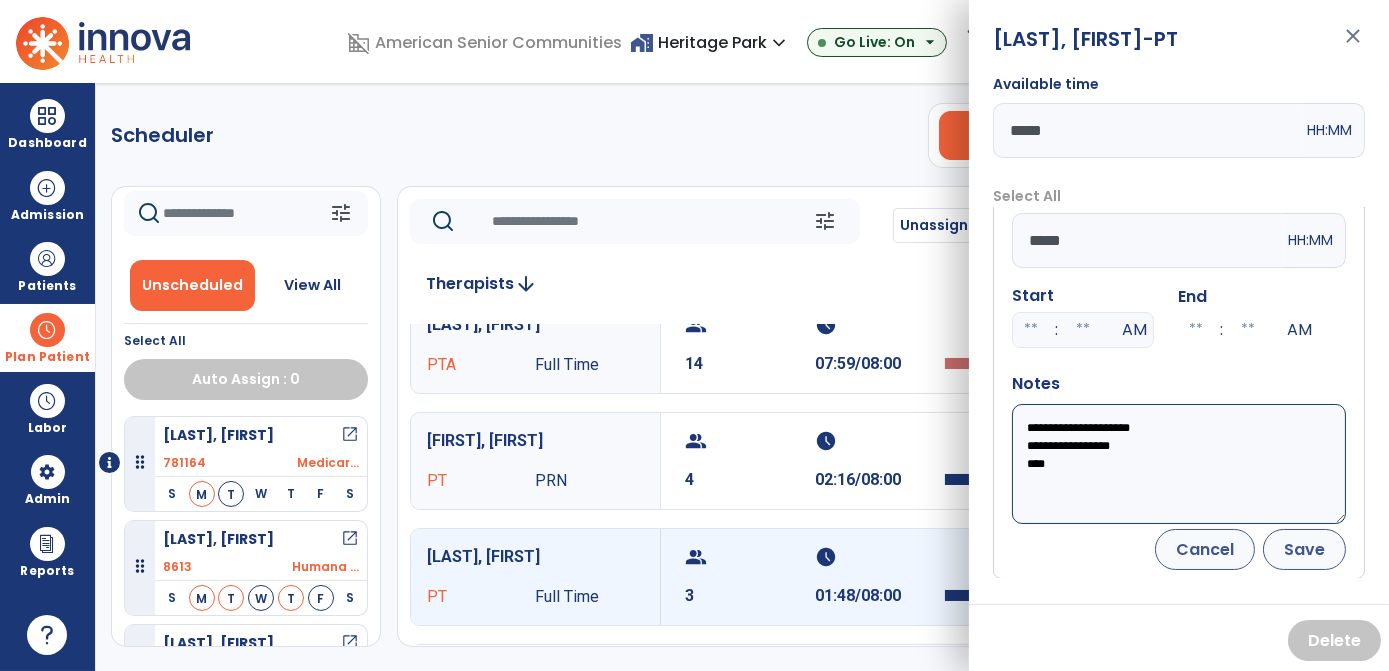 type on "**********" 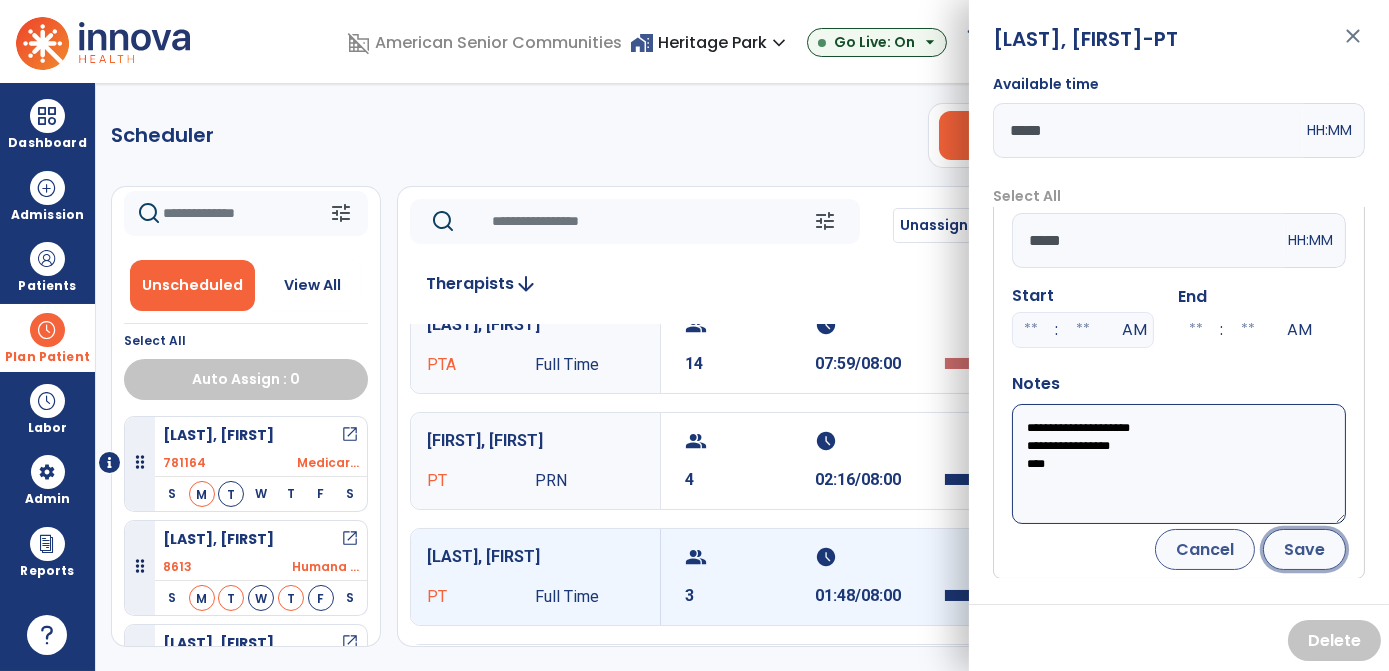 click on "Save" at bounding box center [1304, 549] 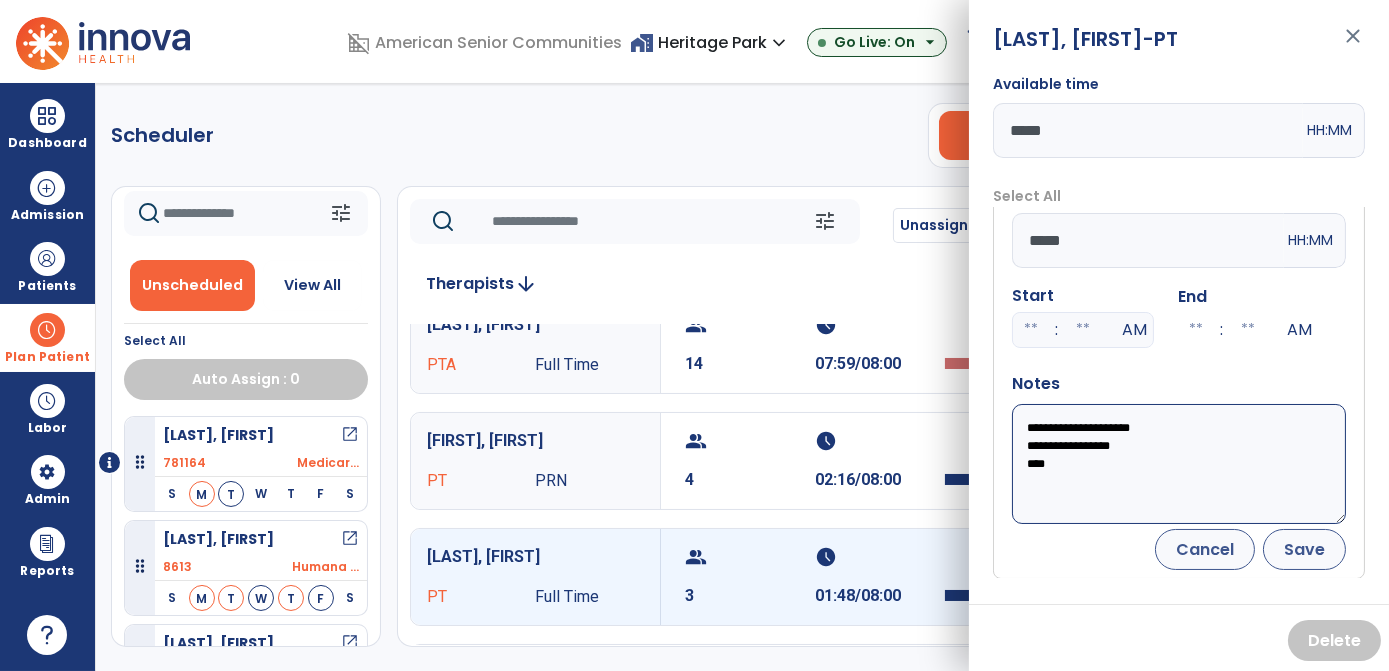 scroll, scrollTop: 0, scrollLeft: 0, axis: both 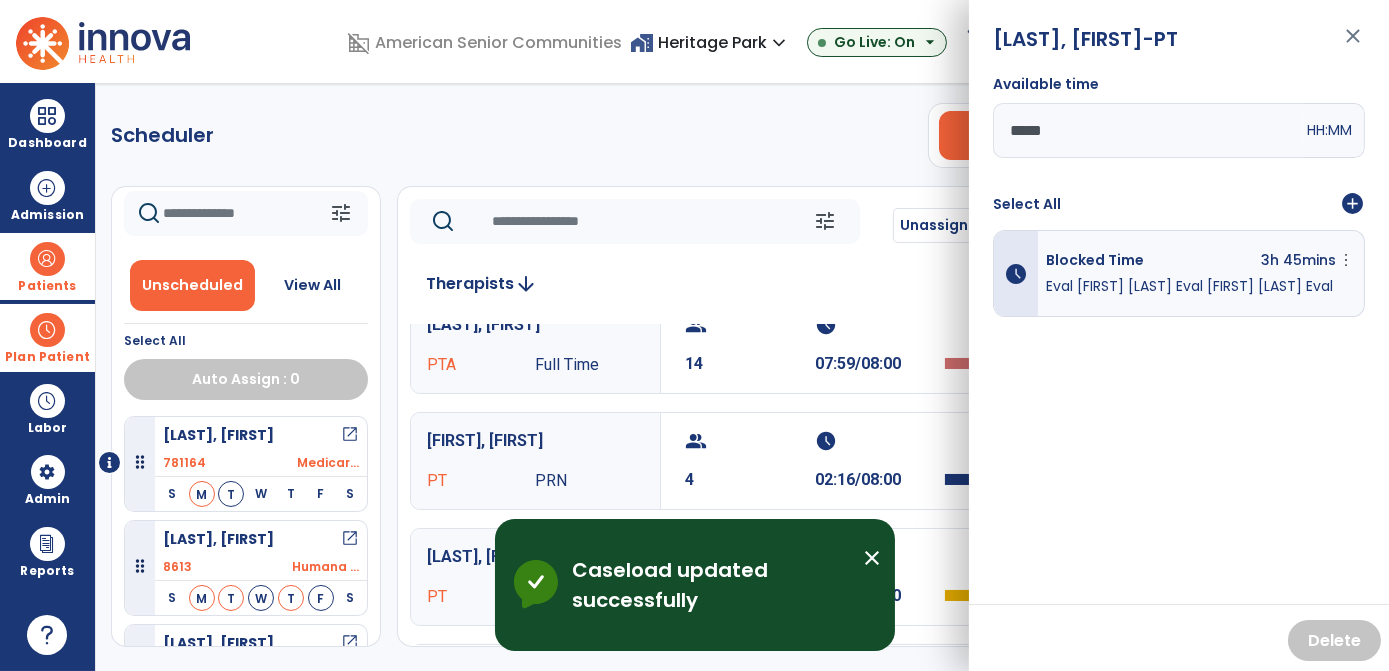 click on "Patients" at bounding box center (47, 266) 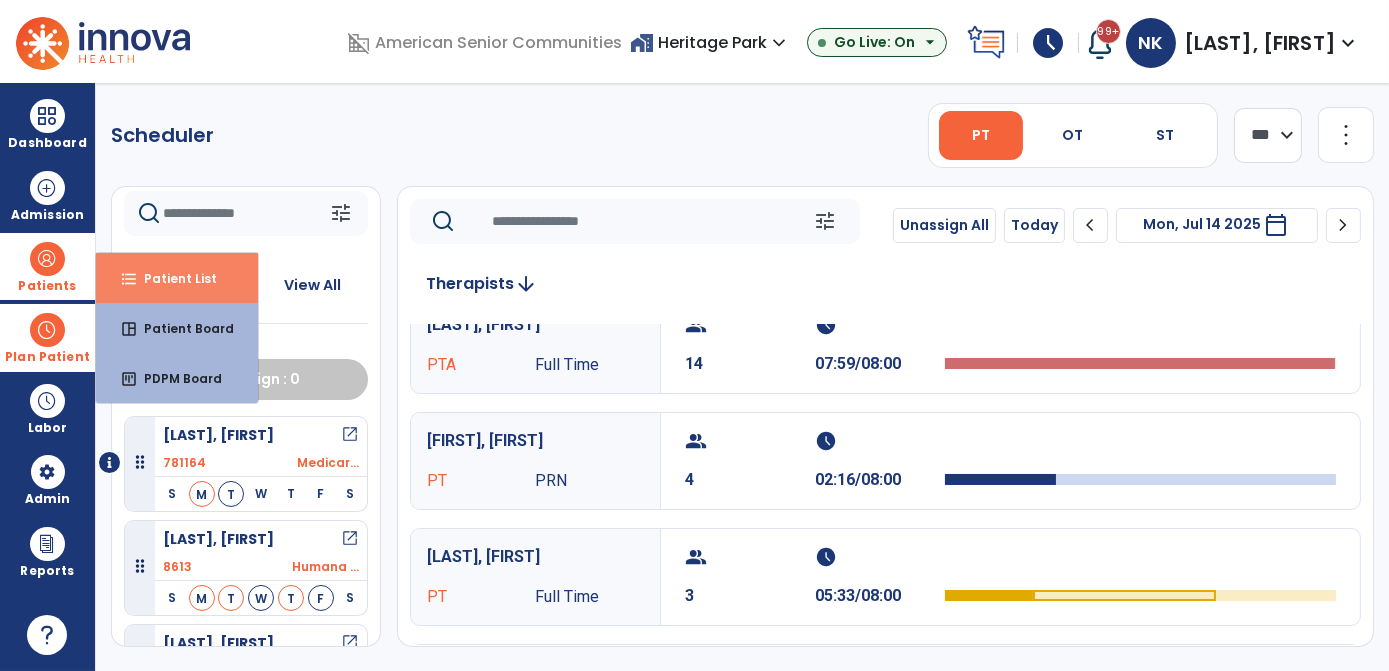 click on "format_list_bulleted  Patient List" at bounding box center (177, 278) 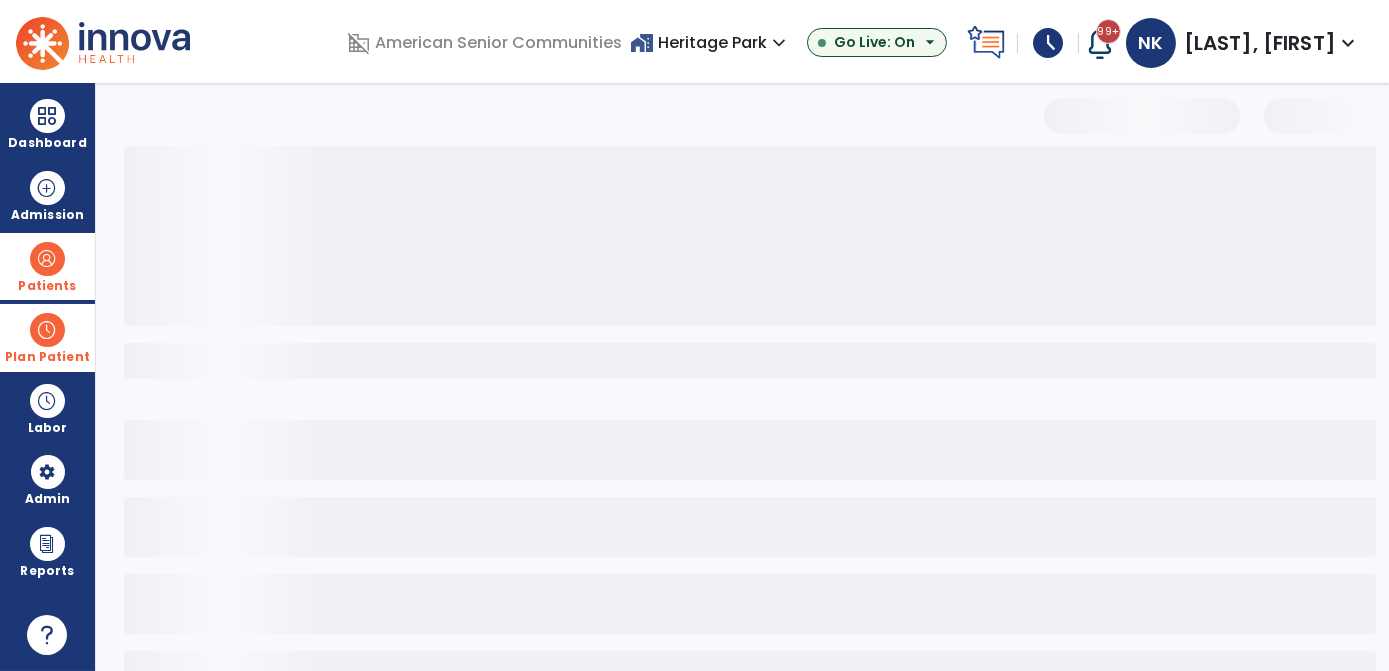 select on "***" 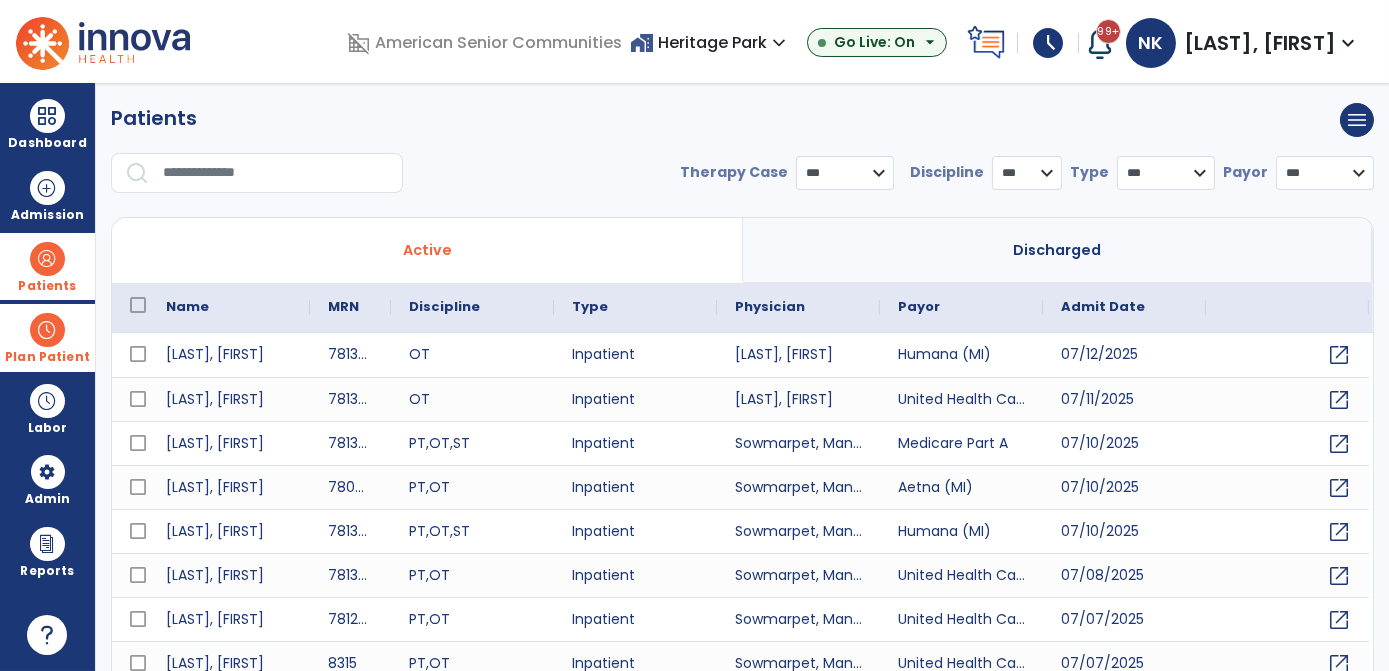 click at bounding box center [47, 330] 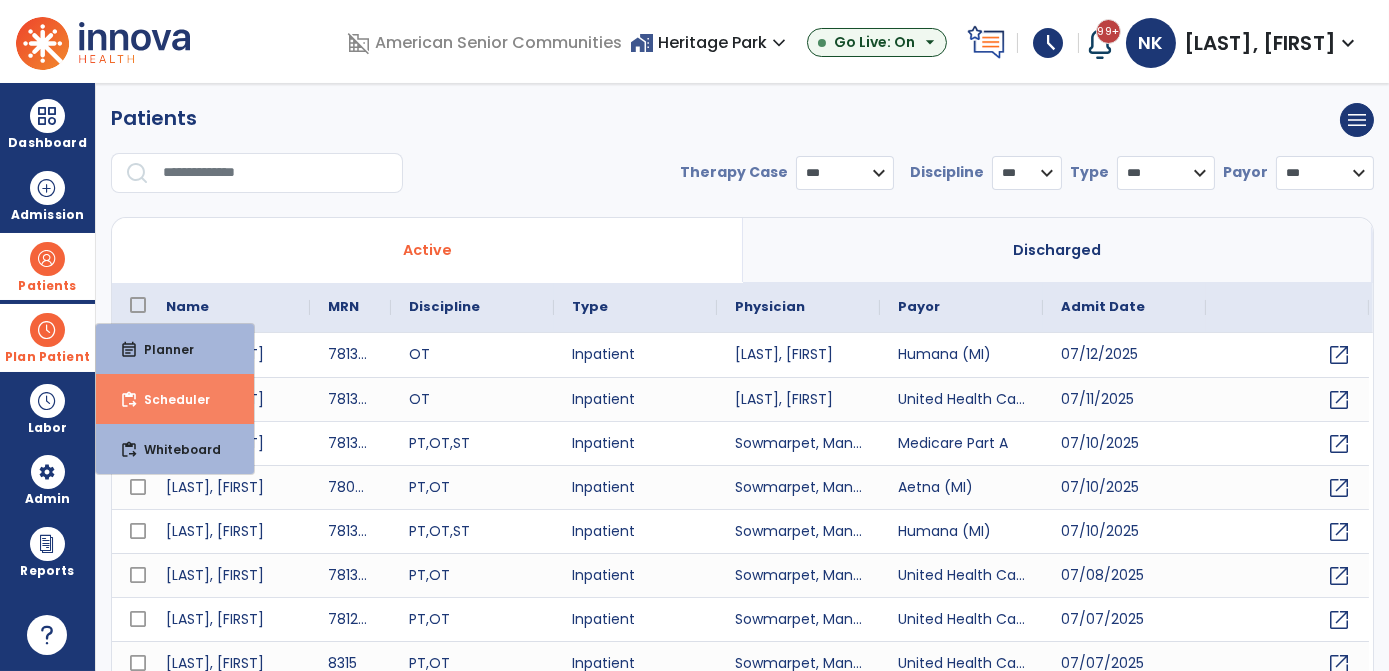 click on "content_paste_go  Scheduler" at bounding box center (175, 399) 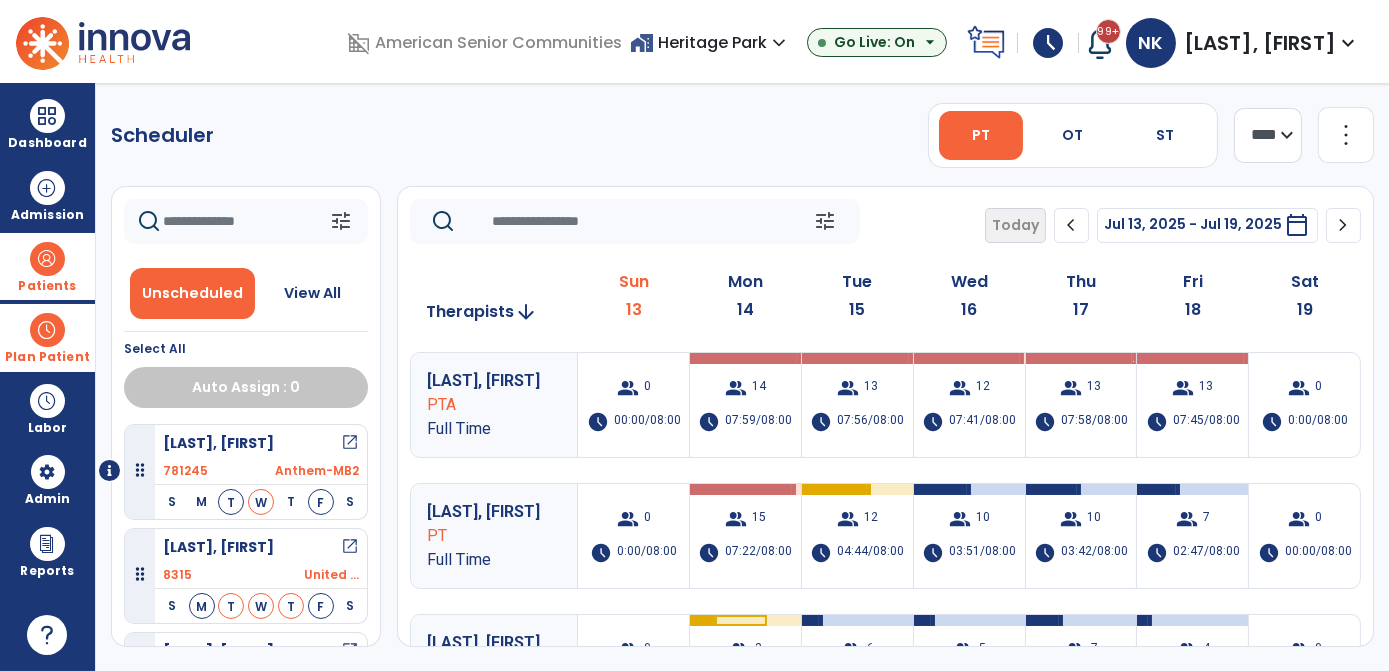 click on "**** ***" 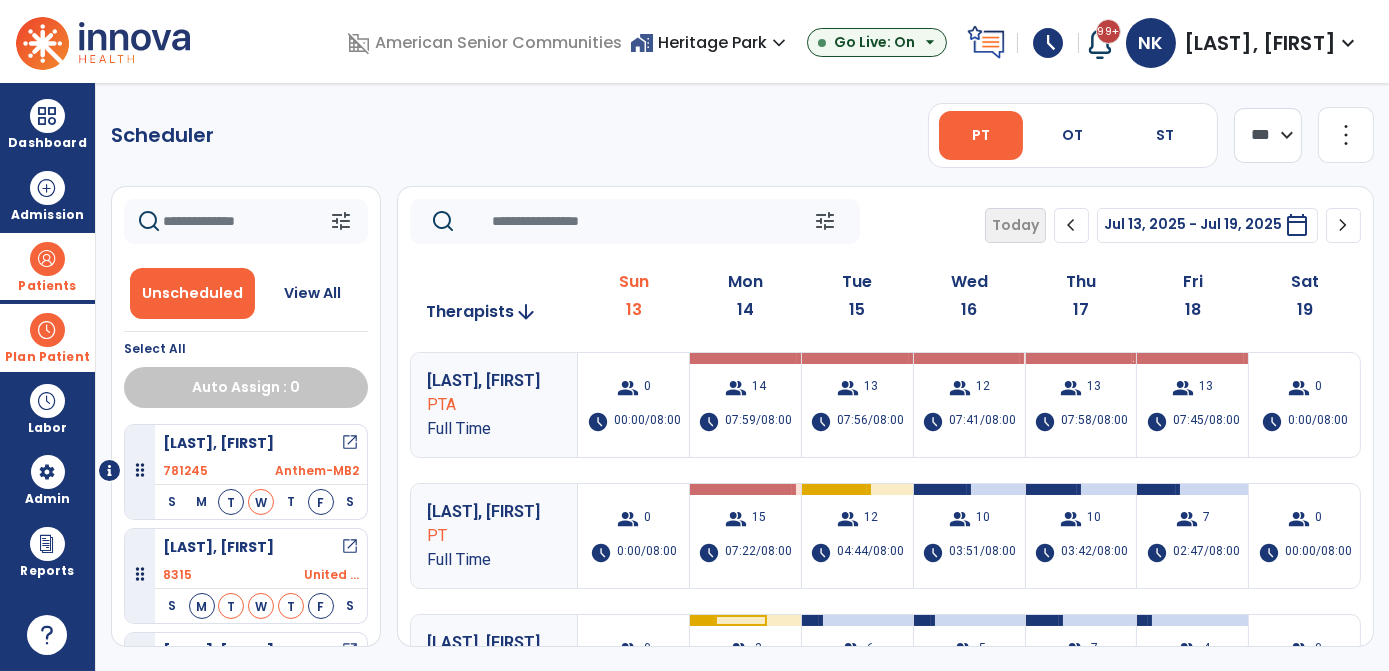 click on "**** ***" 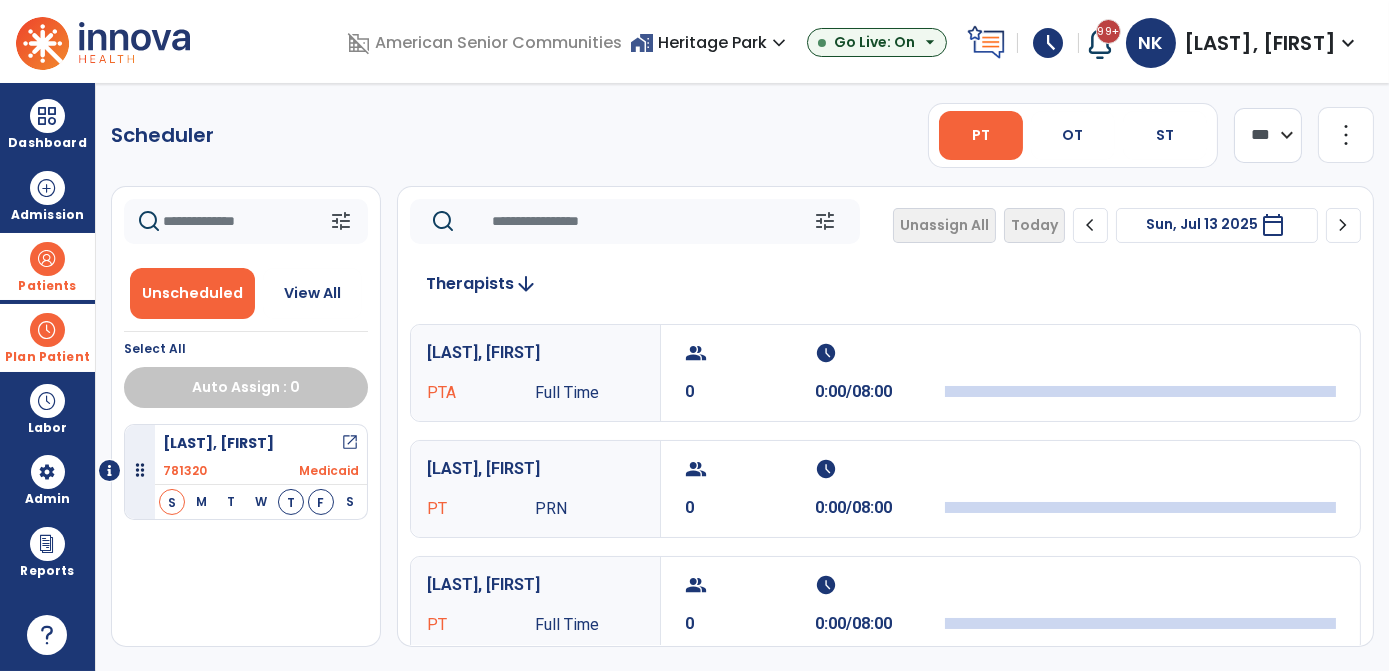 click at bounding box center [47, 330] 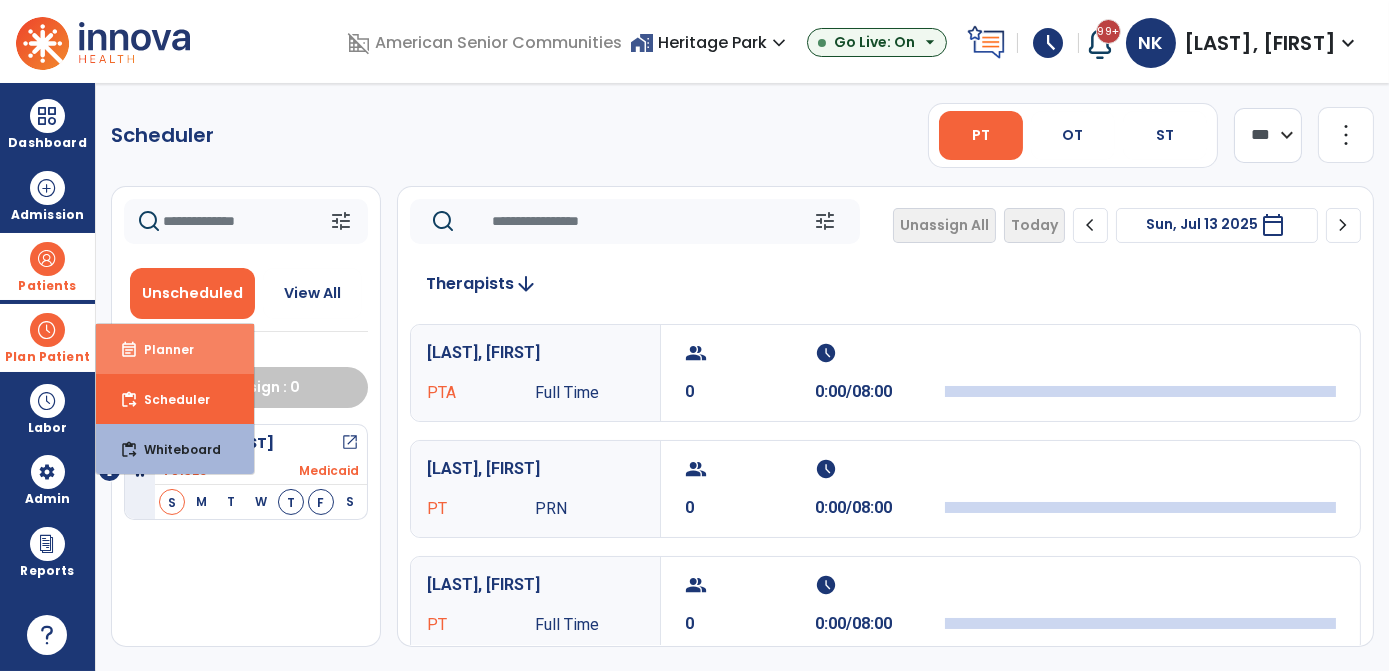 click on "event_note  Planner" at bounding box center [175, 349] 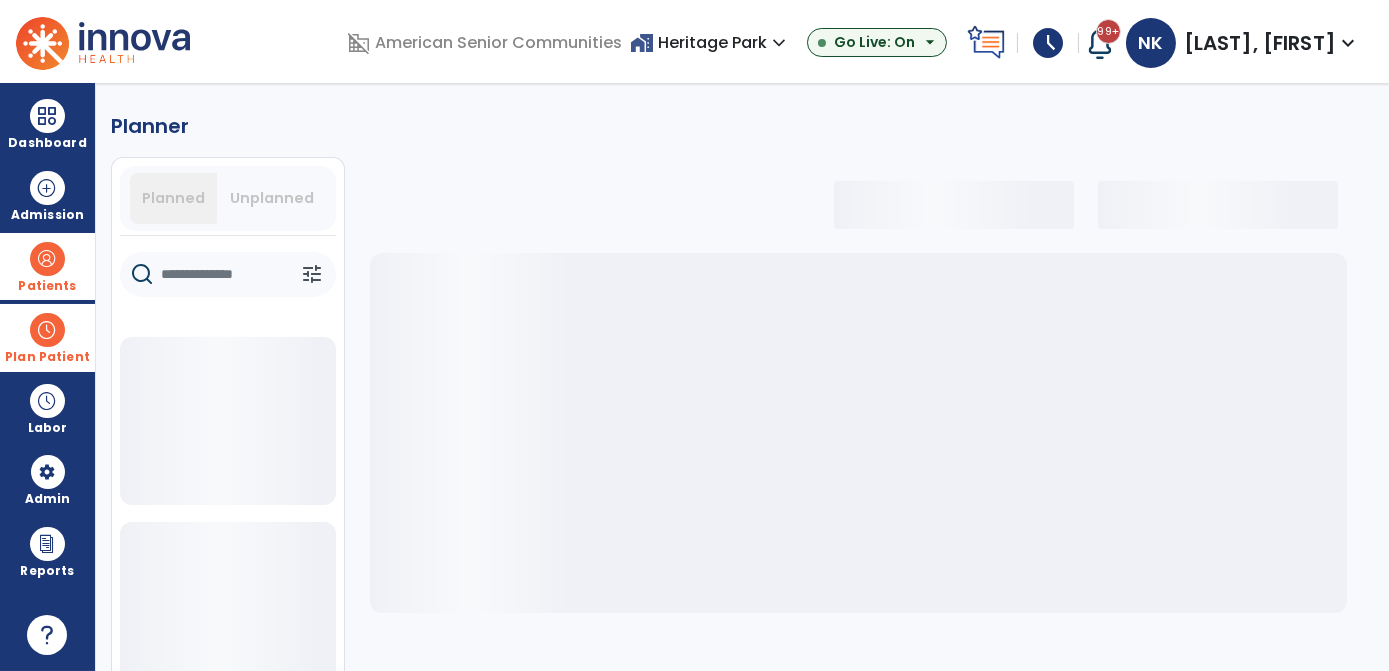 click 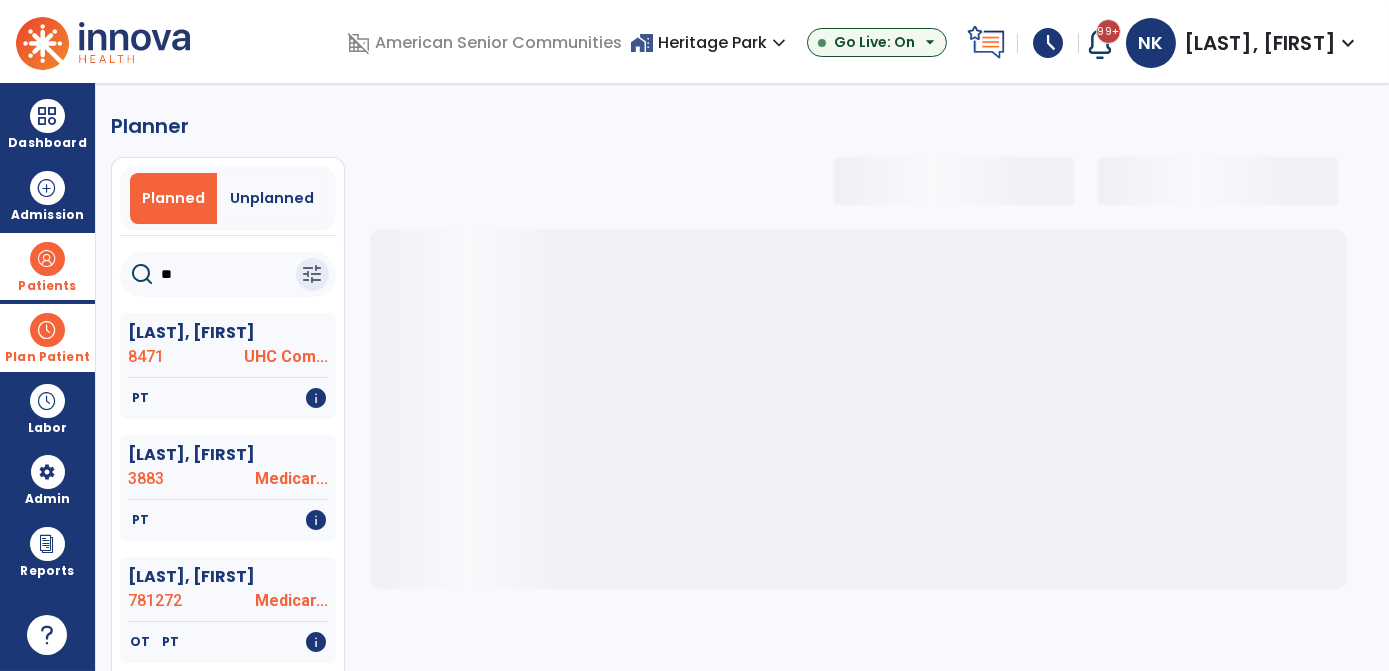 type on "***" 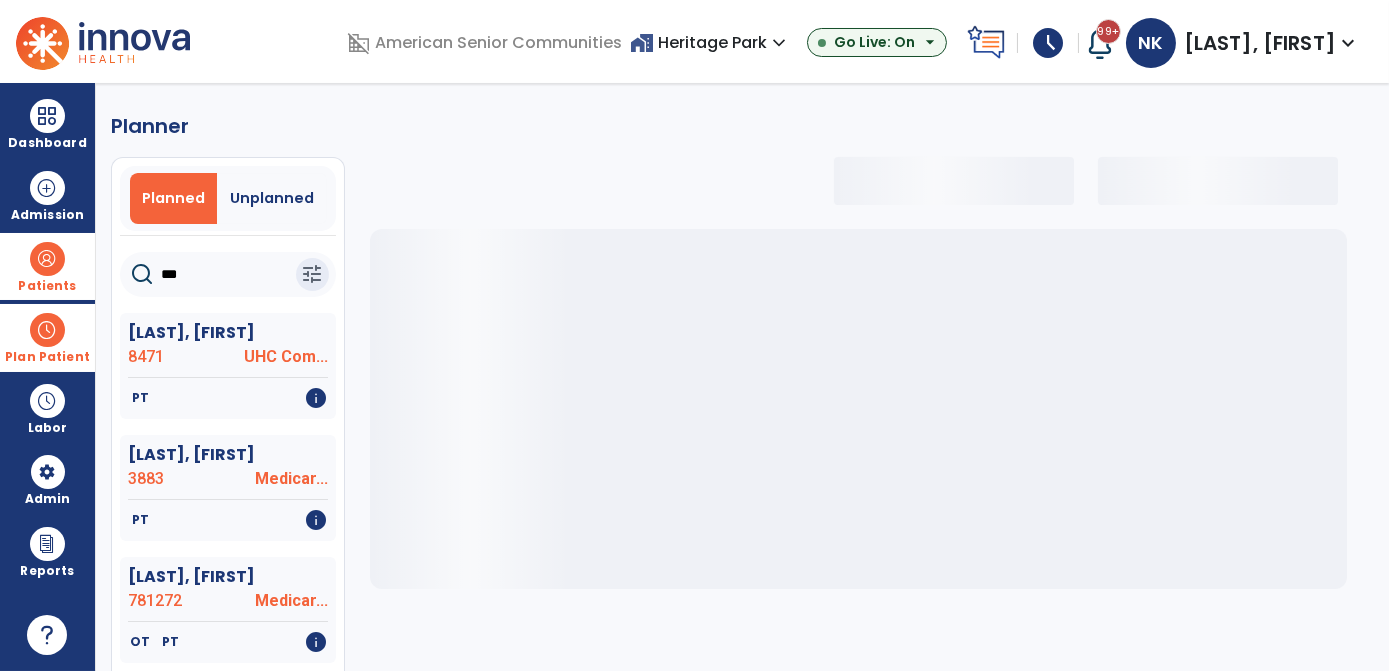 select on "***" 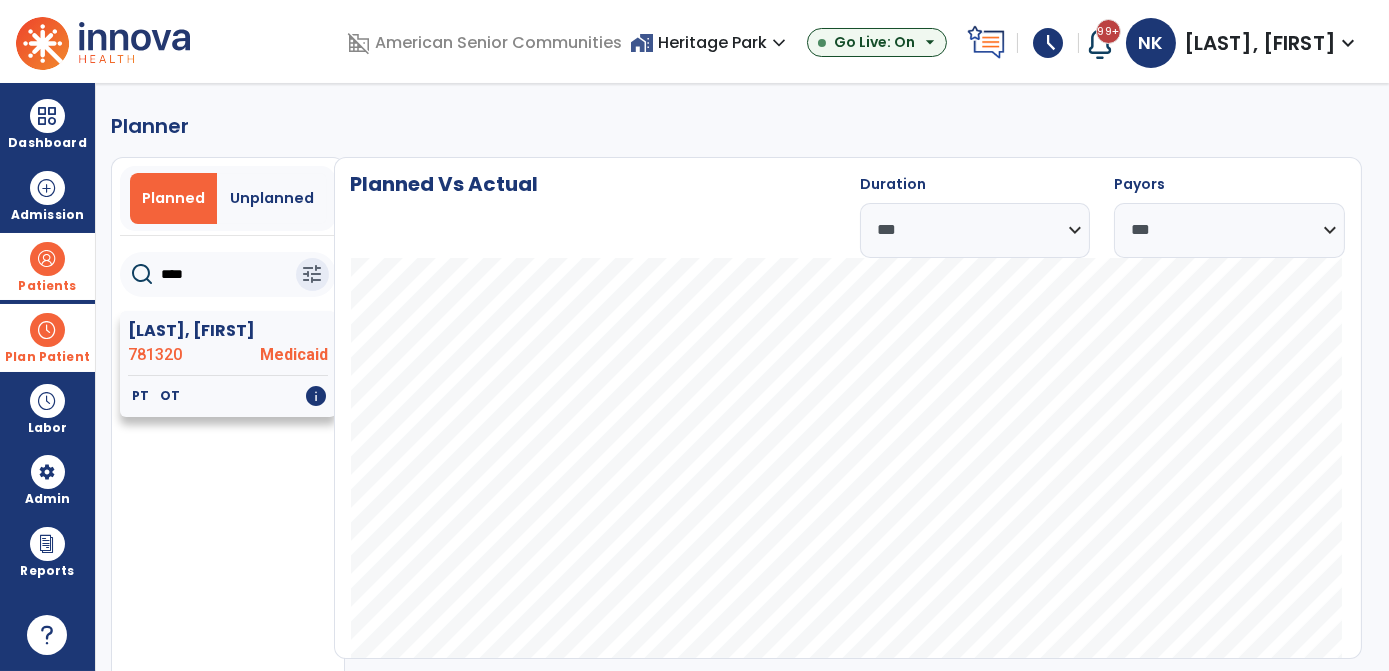 type on "****" 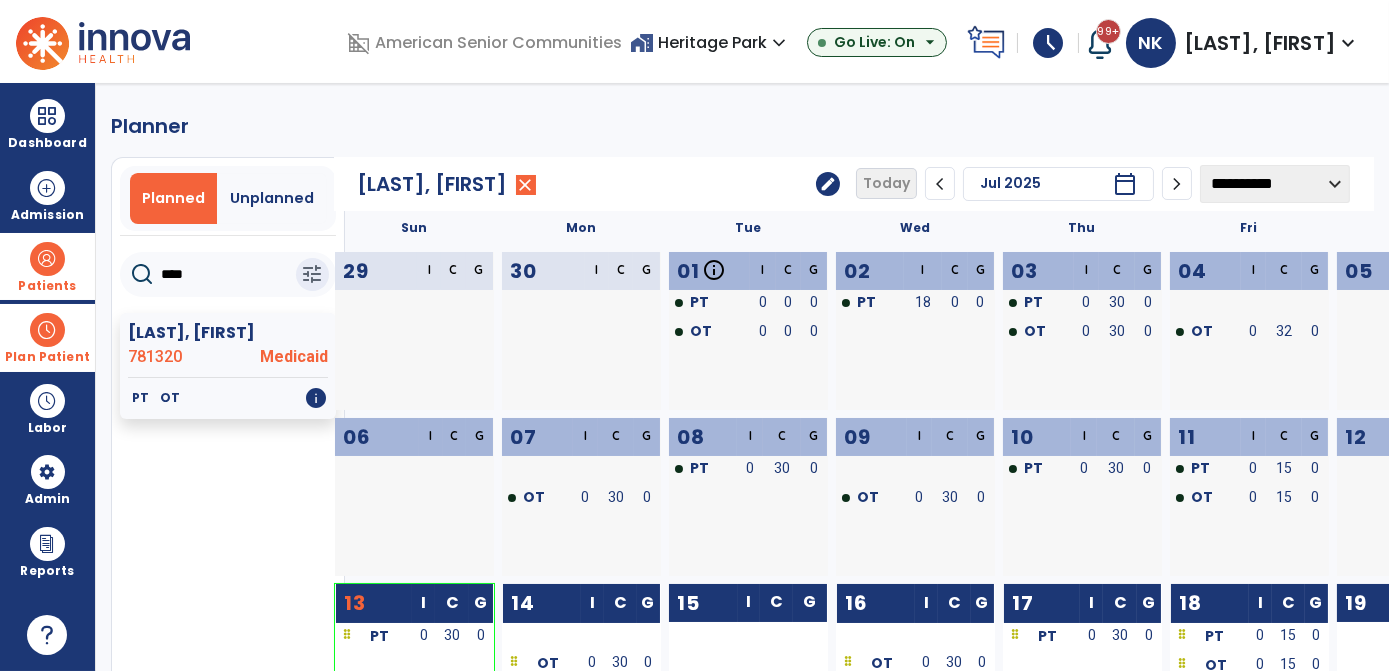 click on "**********" 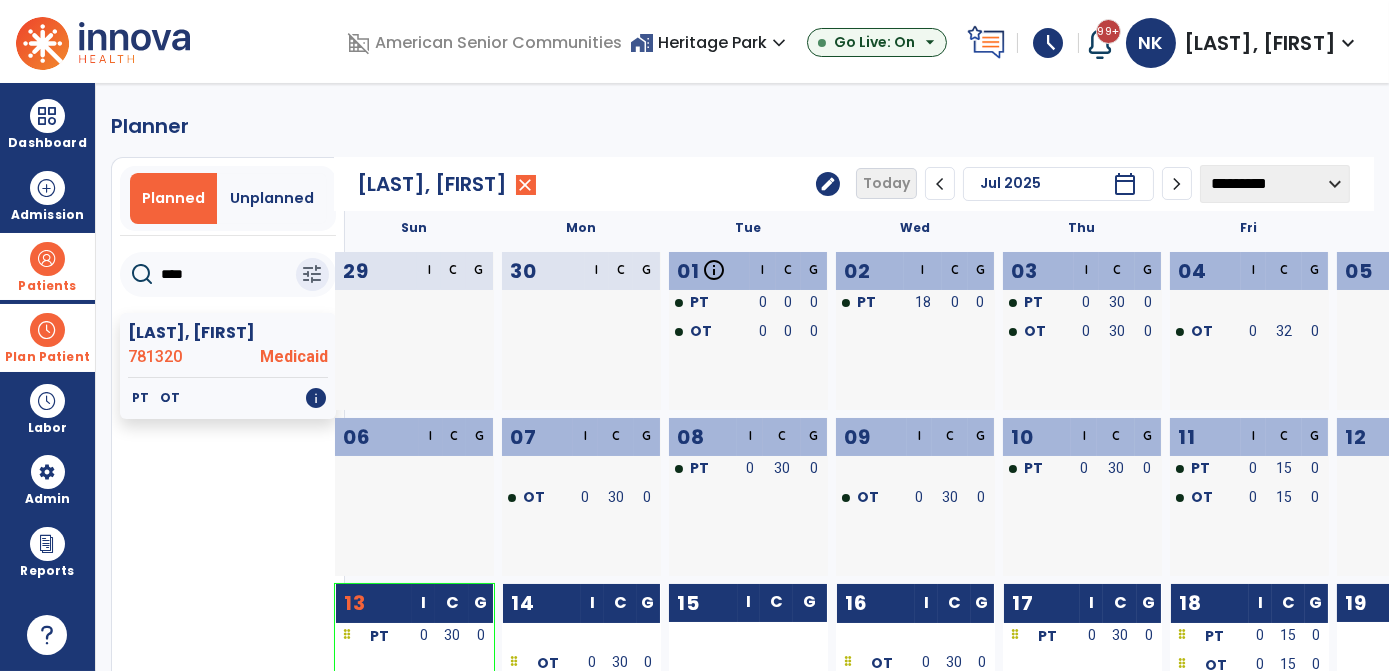 click on "**********" 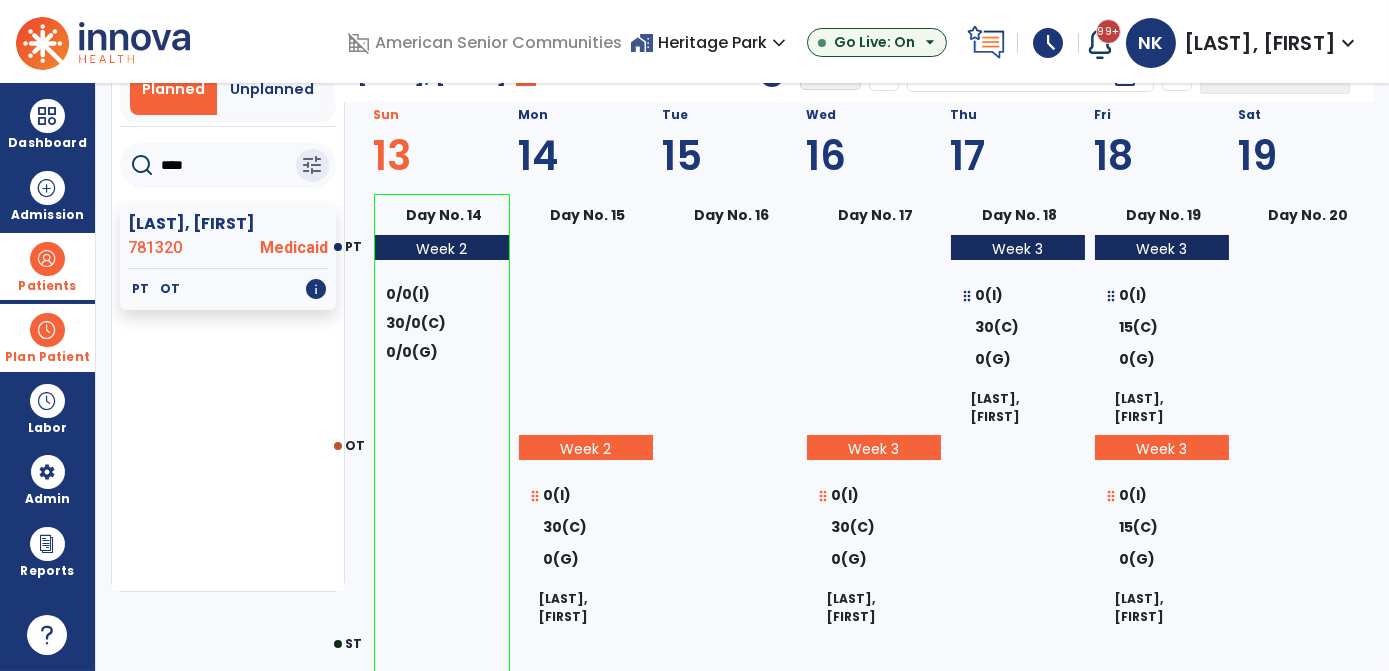 scroll, scrollTop: 125, scrollLeft: 0, axis: vertical 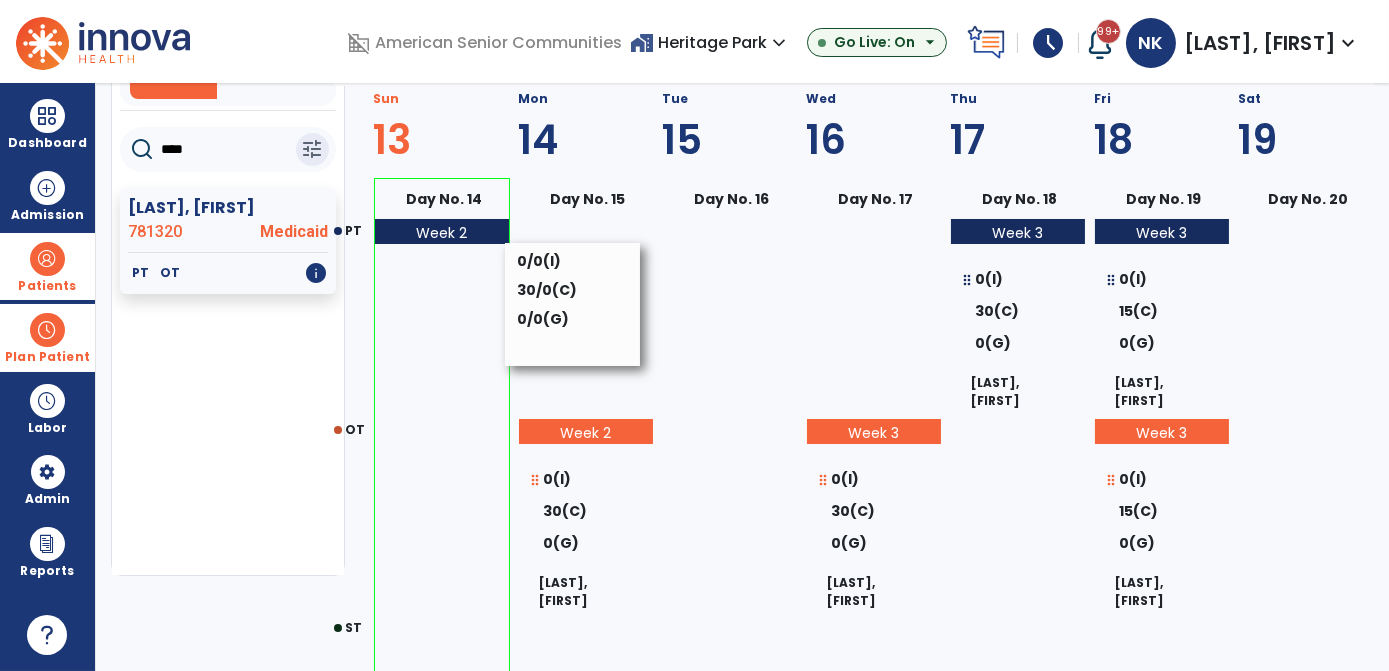 drag, startPoint x: 393, startPoint y: 357, endPoint x: 528, endPoint y: 341, distance: 135.94484 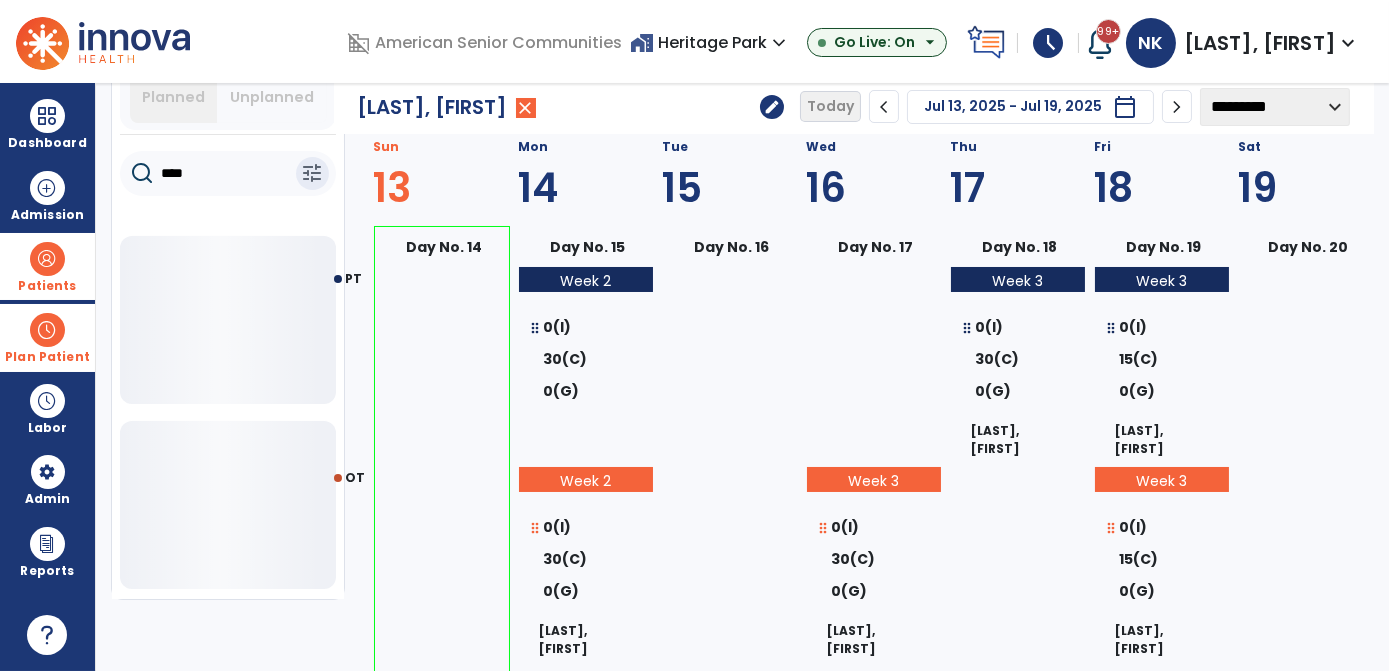 scroll, scrollTop: 100, scrollLeft: 0, axis: vertical 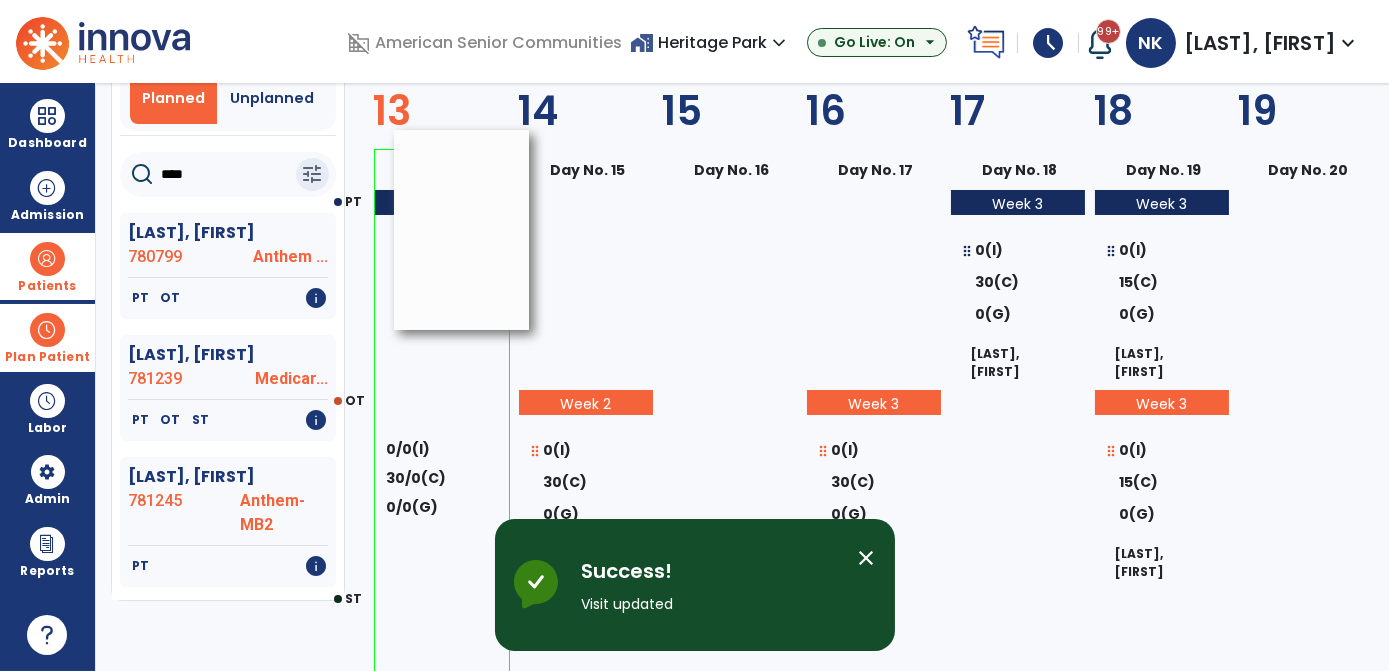 drag, startPoint x: 560, startPoint y: 326, endPoint x: 414, endPoint y: 232, distance: 173.64331 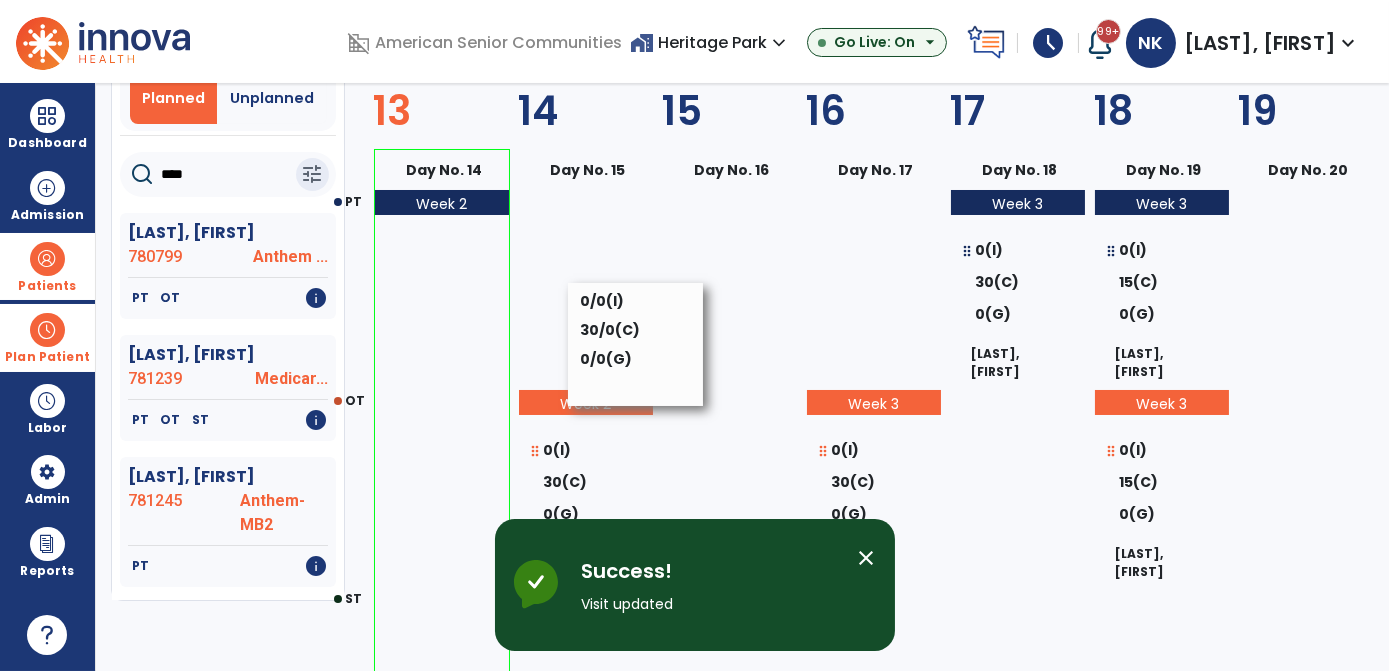 drag, startPoint x: 418, startPoint y: 256, endPoint x: 671, endPoint y: 262, distance: 253.07114 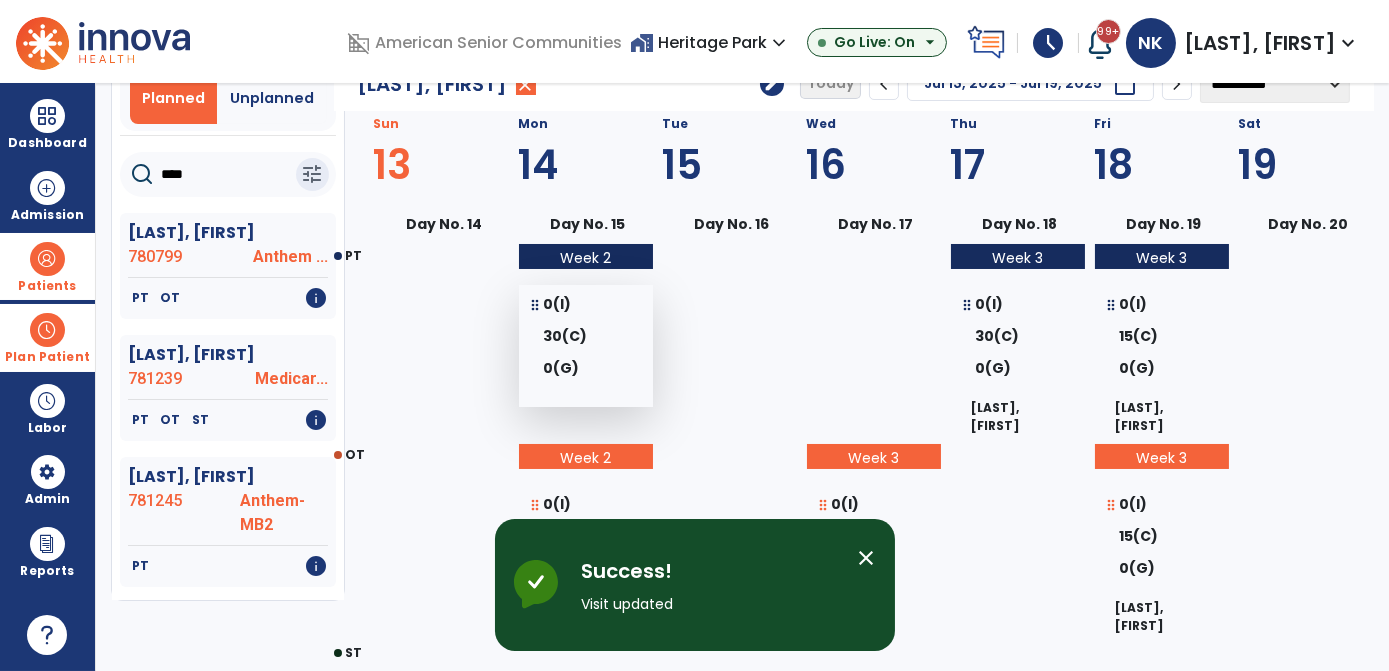 drag, startPoint x: 557, startPoint y: 340, endPoint x: 610, endPoint y: 348, distance: 53.600372 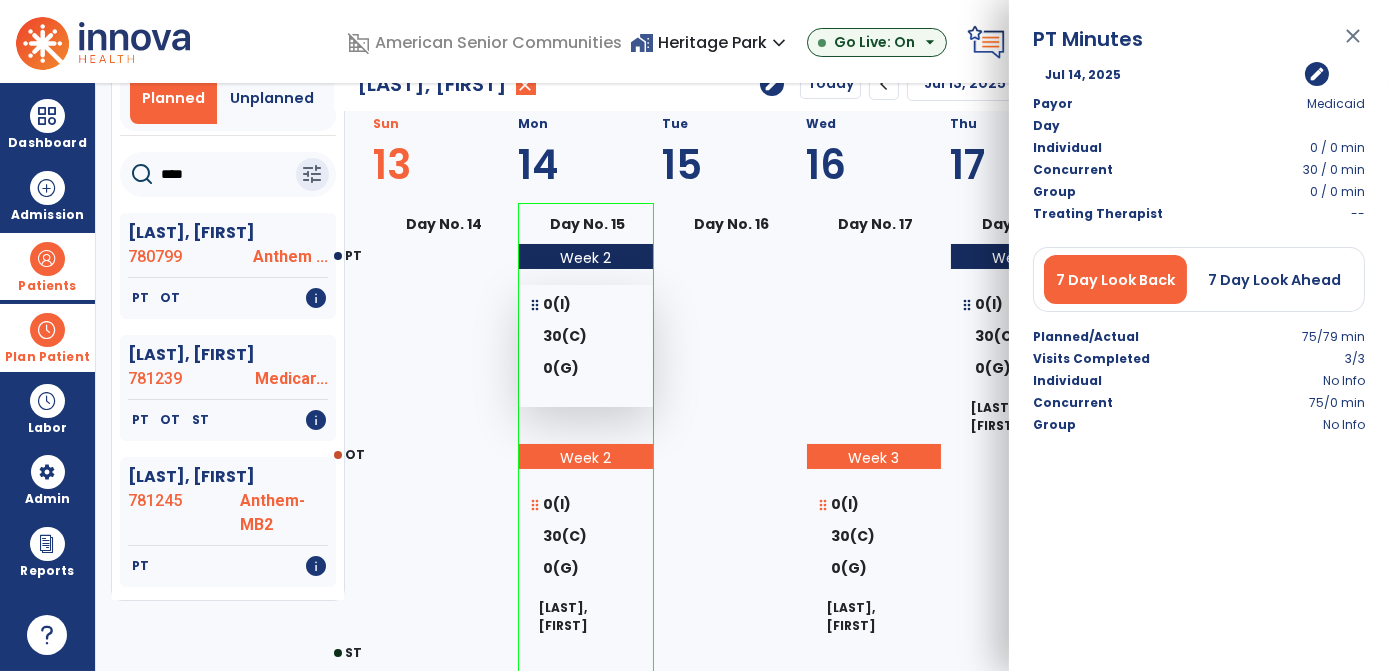 click on "0(I) 30(C) 0(G)" at bounding box center [586, 337] 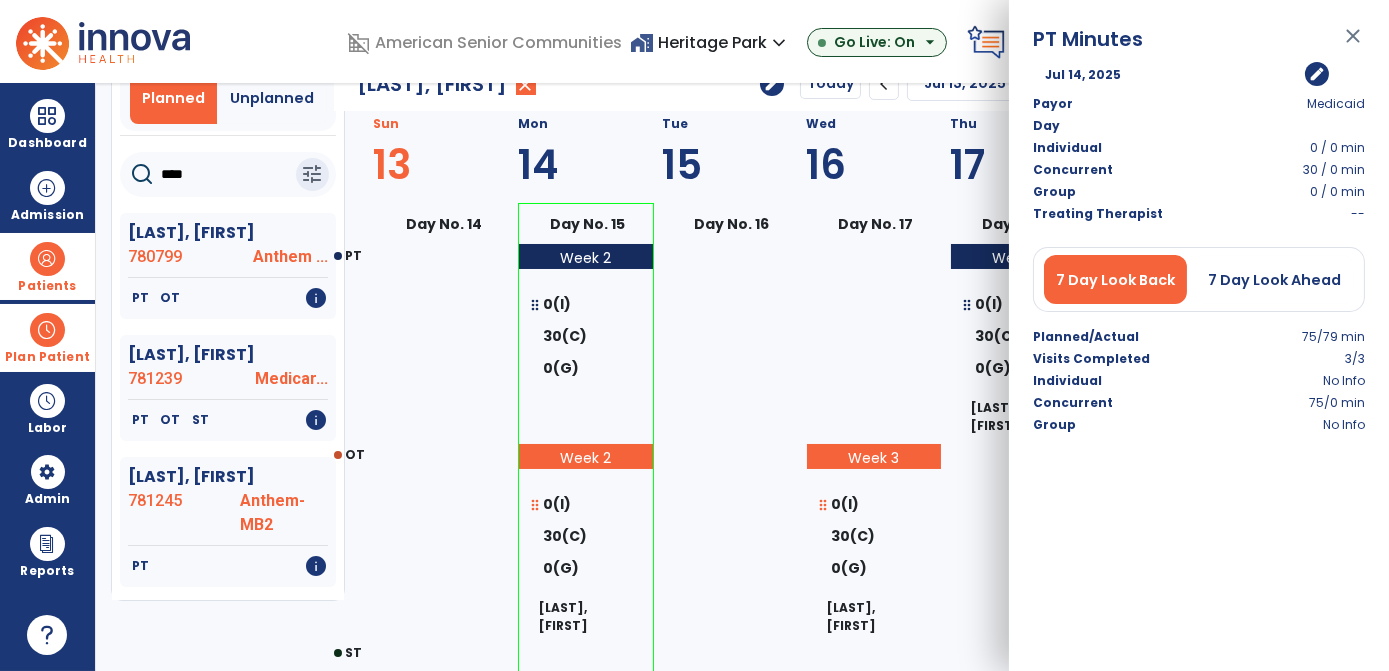 drag, startPoint x: 609, startPoint y: 353, endPoint x: 642, endPoint y: 409, distance: 65 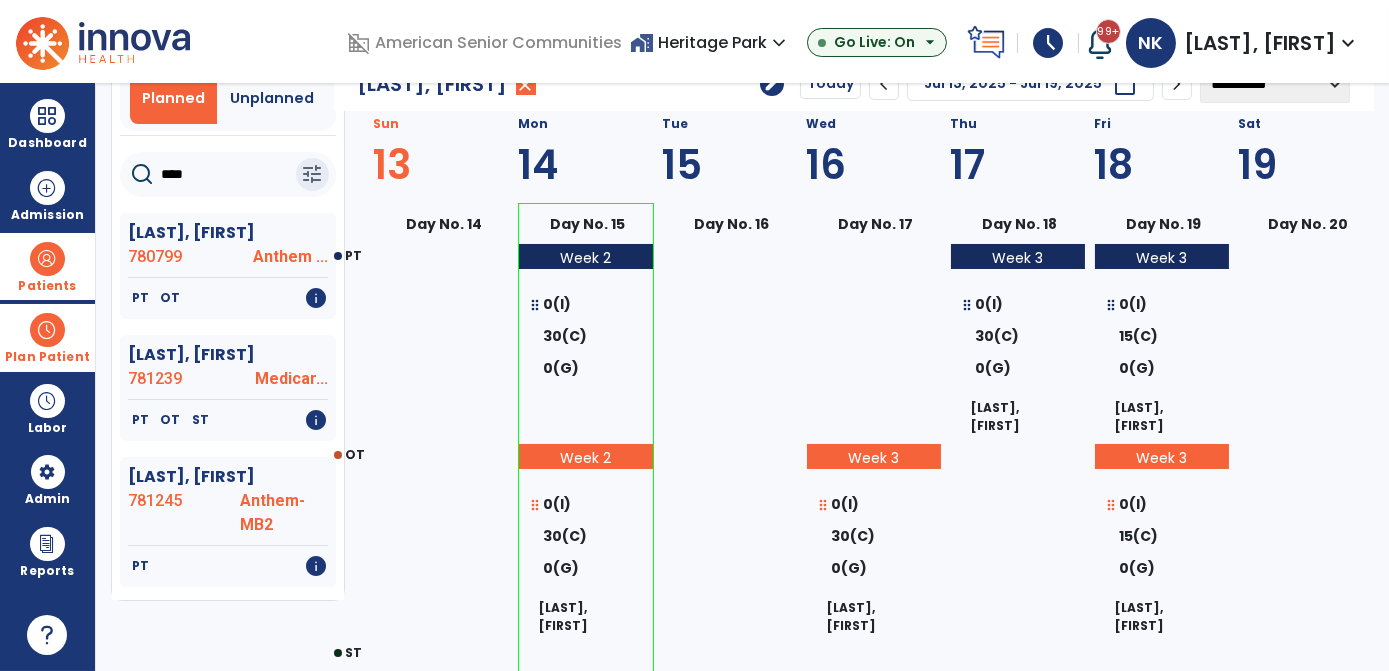 click 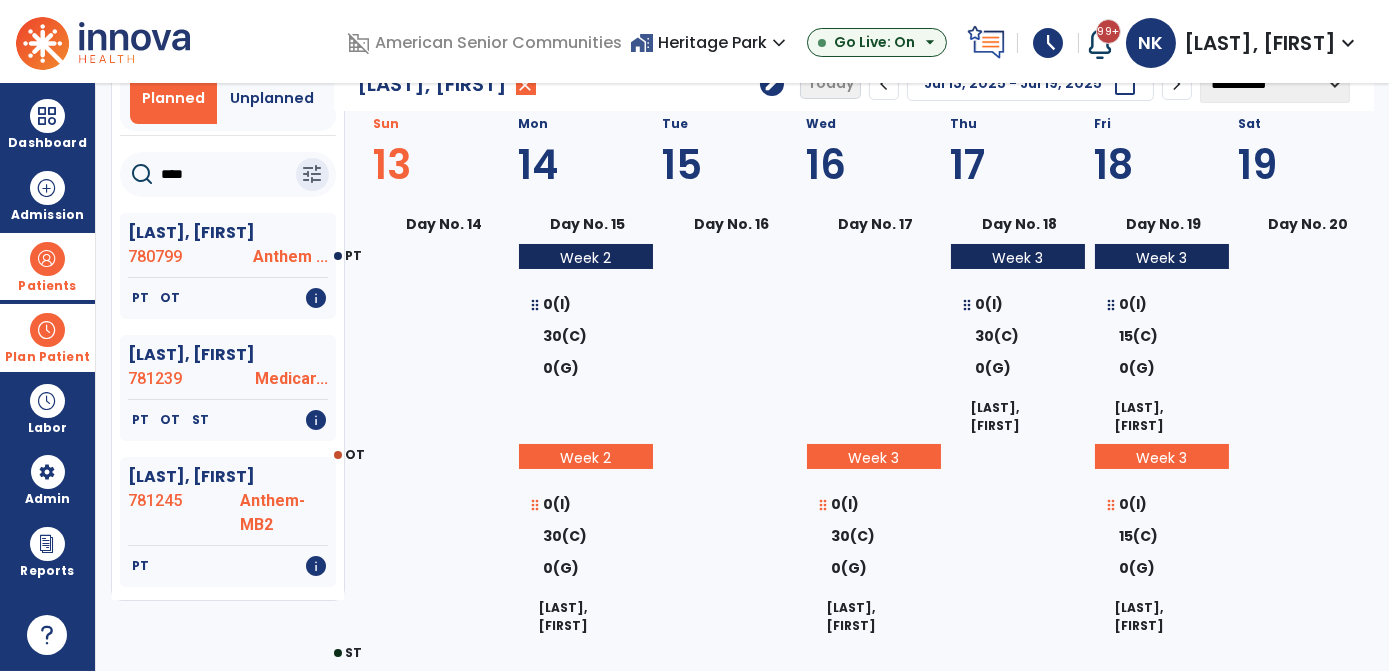 drag, startPoint x: 557, startPoint y: 356, endPoint x: 729, endPoint y: 298, distance: 181.51584 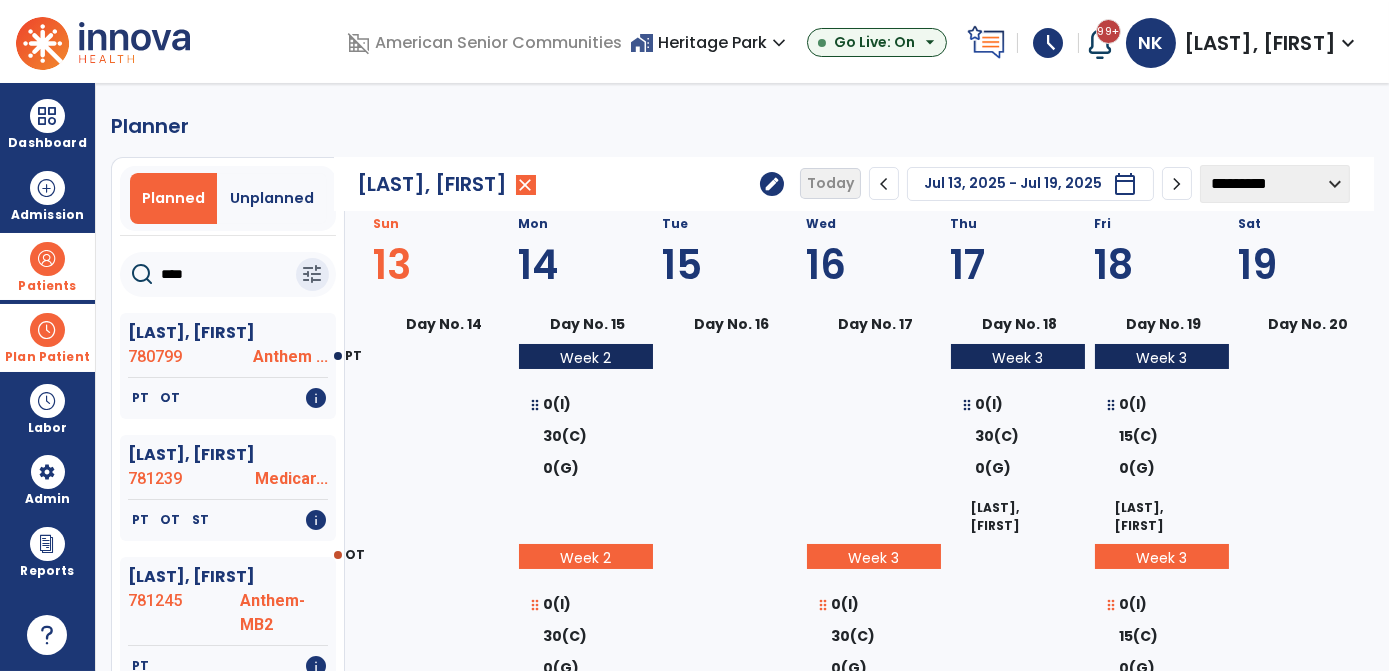 click on "chevron_left" 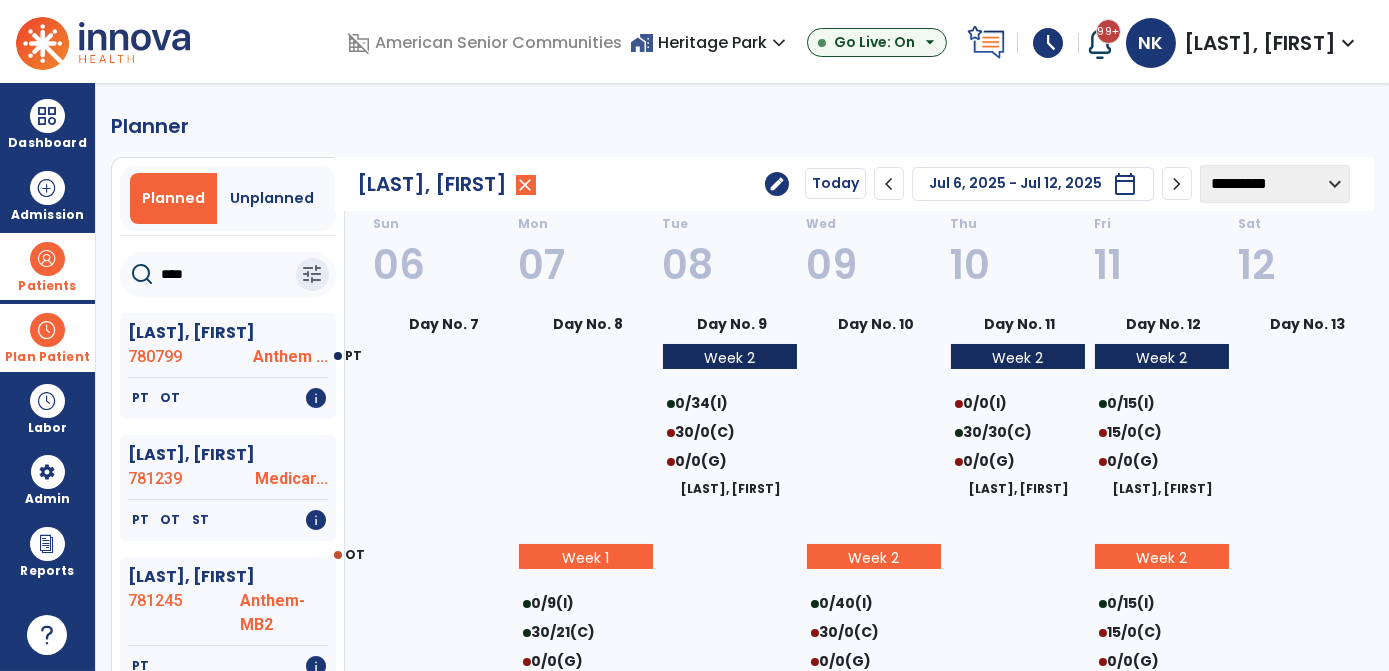 click on "chevron_right" 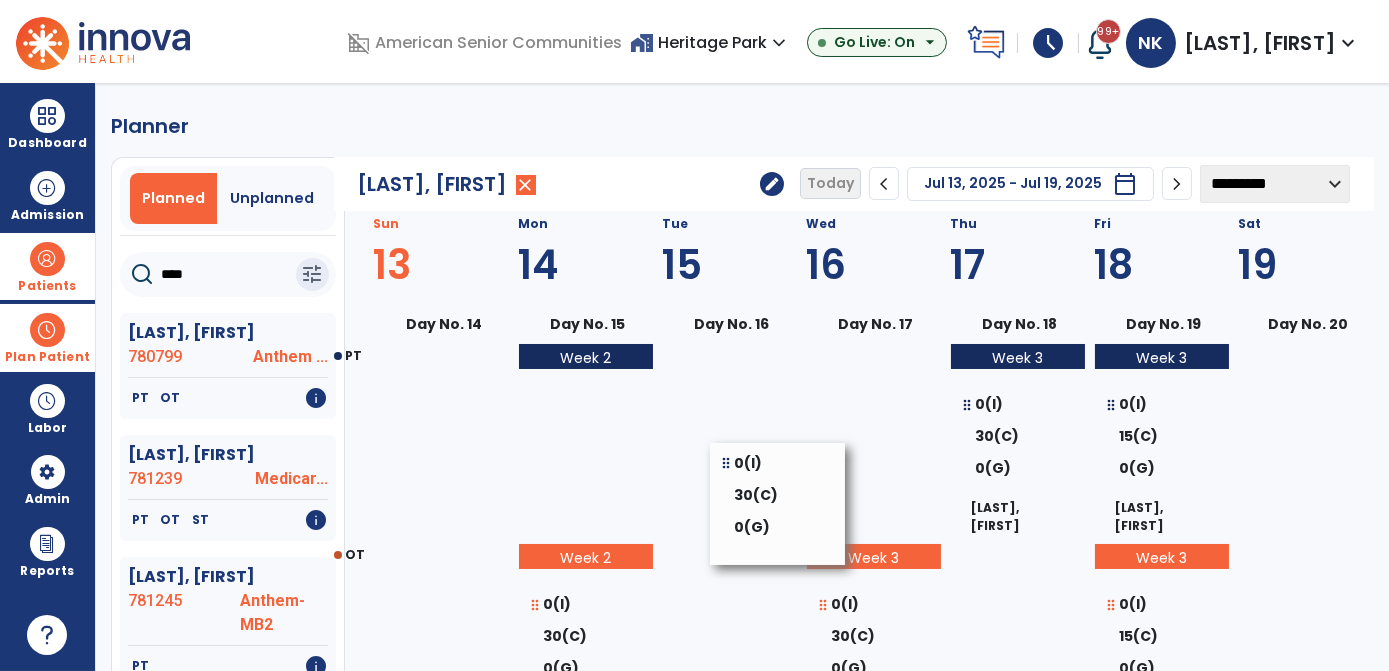drag, startPoint x: 545, startPoint y: 441, endPoint x: 752, endPoint y: 449, distance: 207.15453 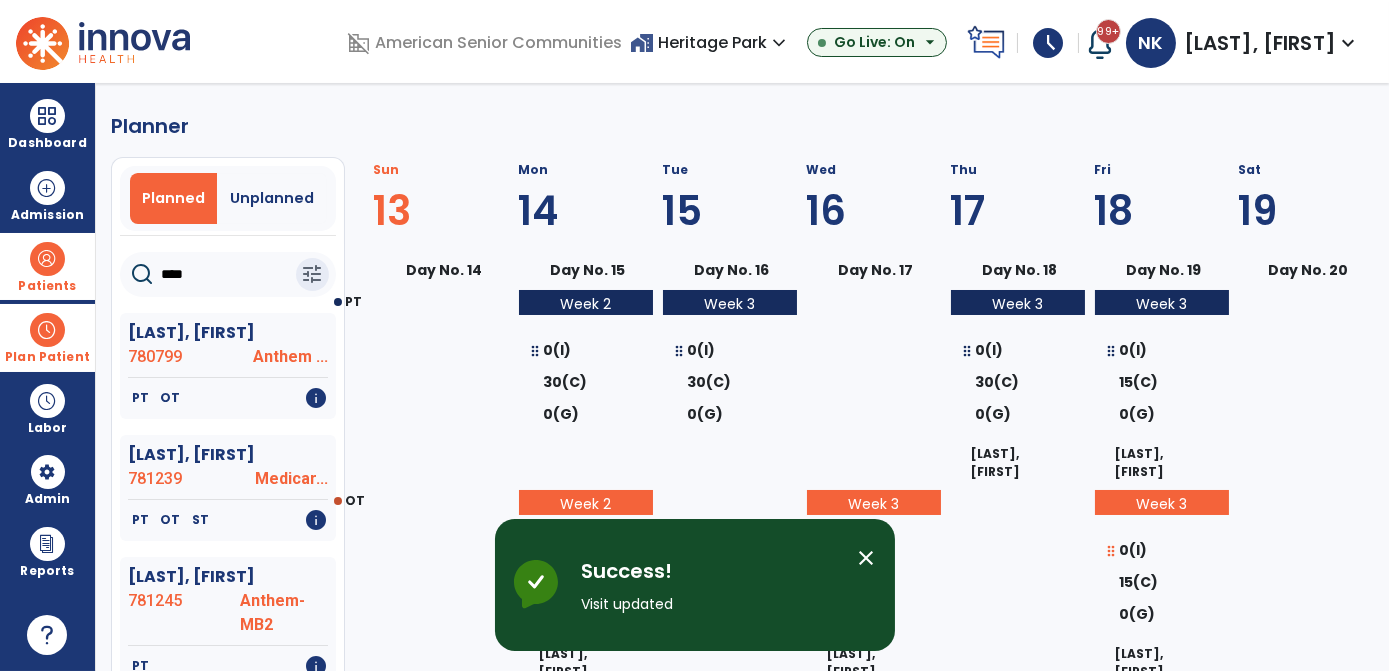 click at bounding box center [47, 330] 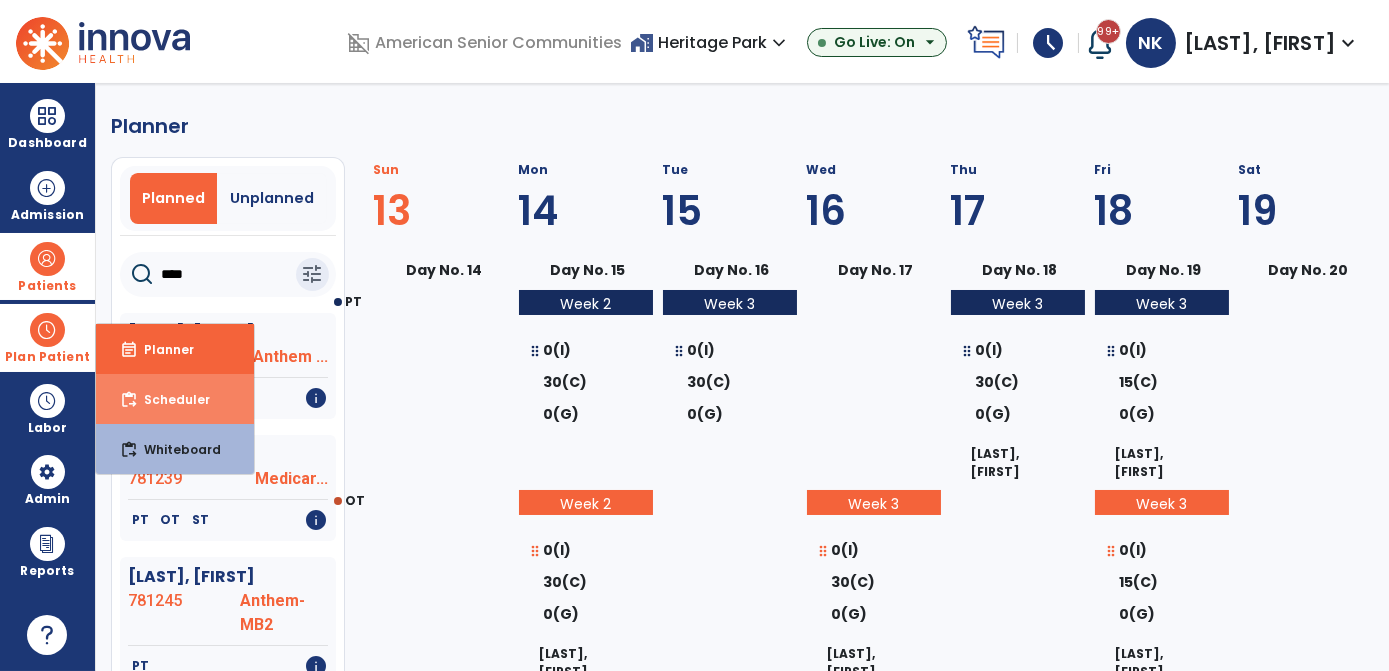 click on "content_paste_go  Scheduler" at bounding box center [175, 399] 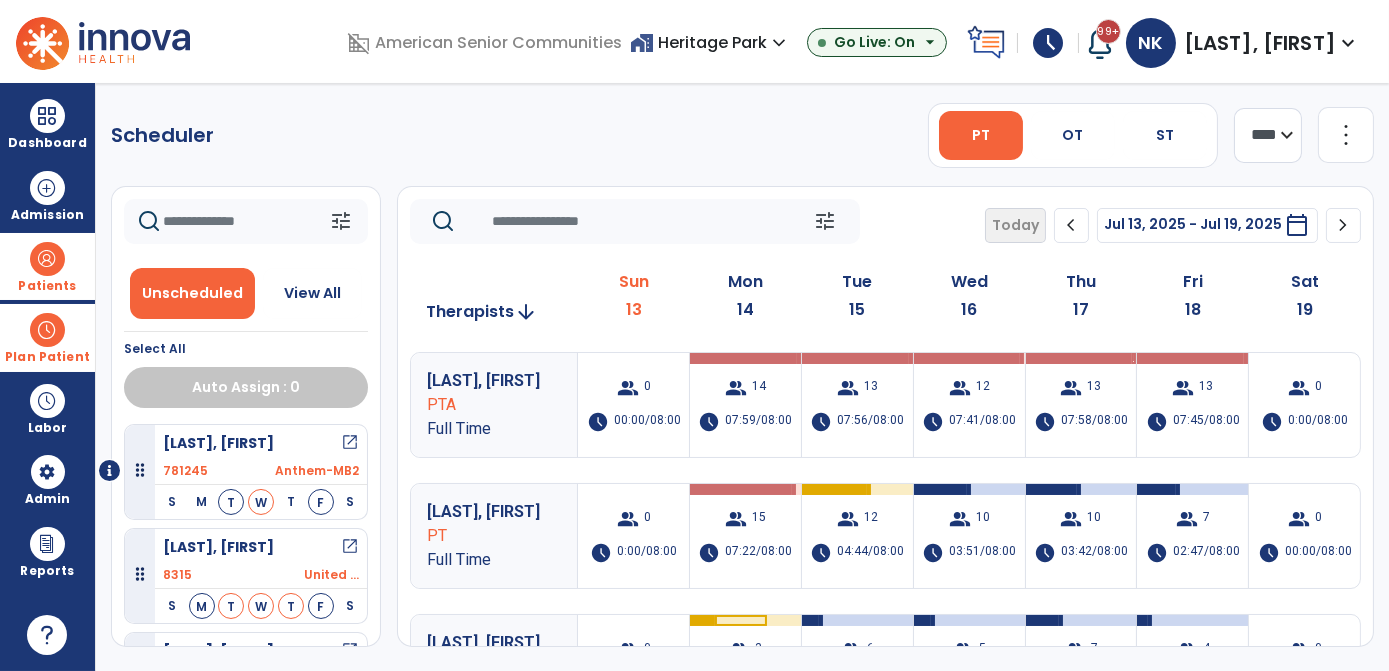 click on "**** ***" 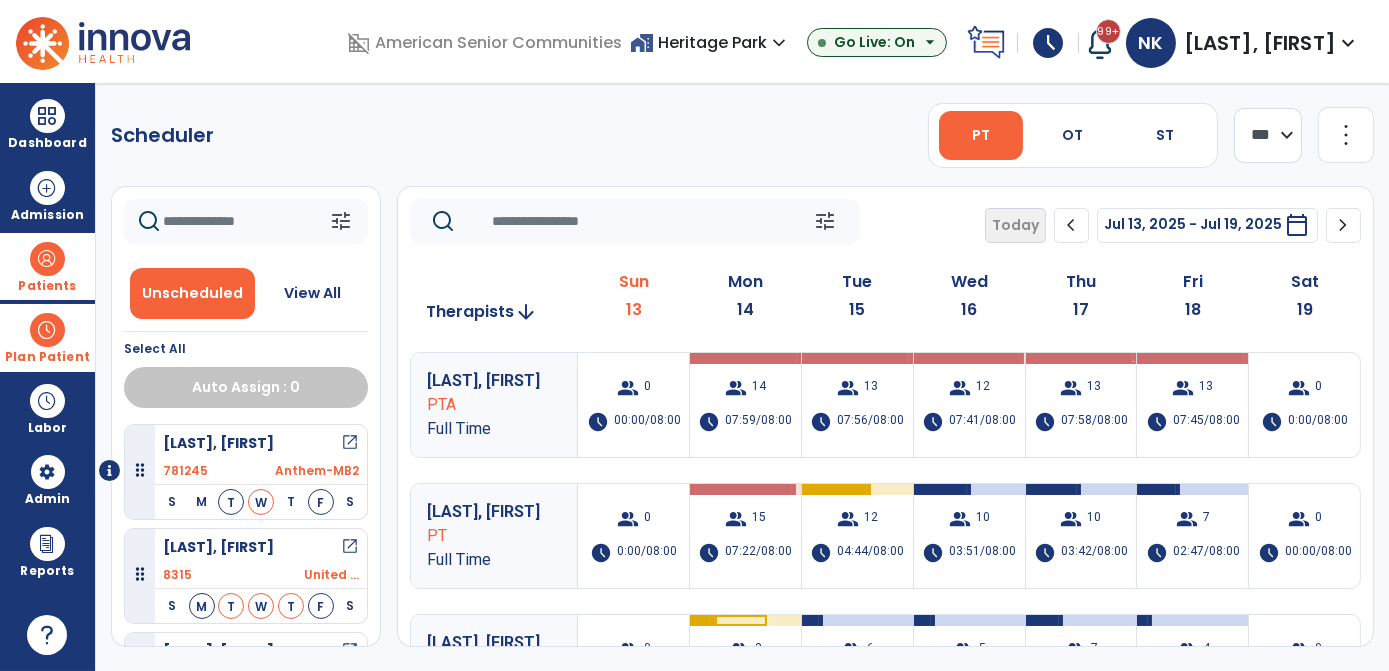 click on "**** ***" 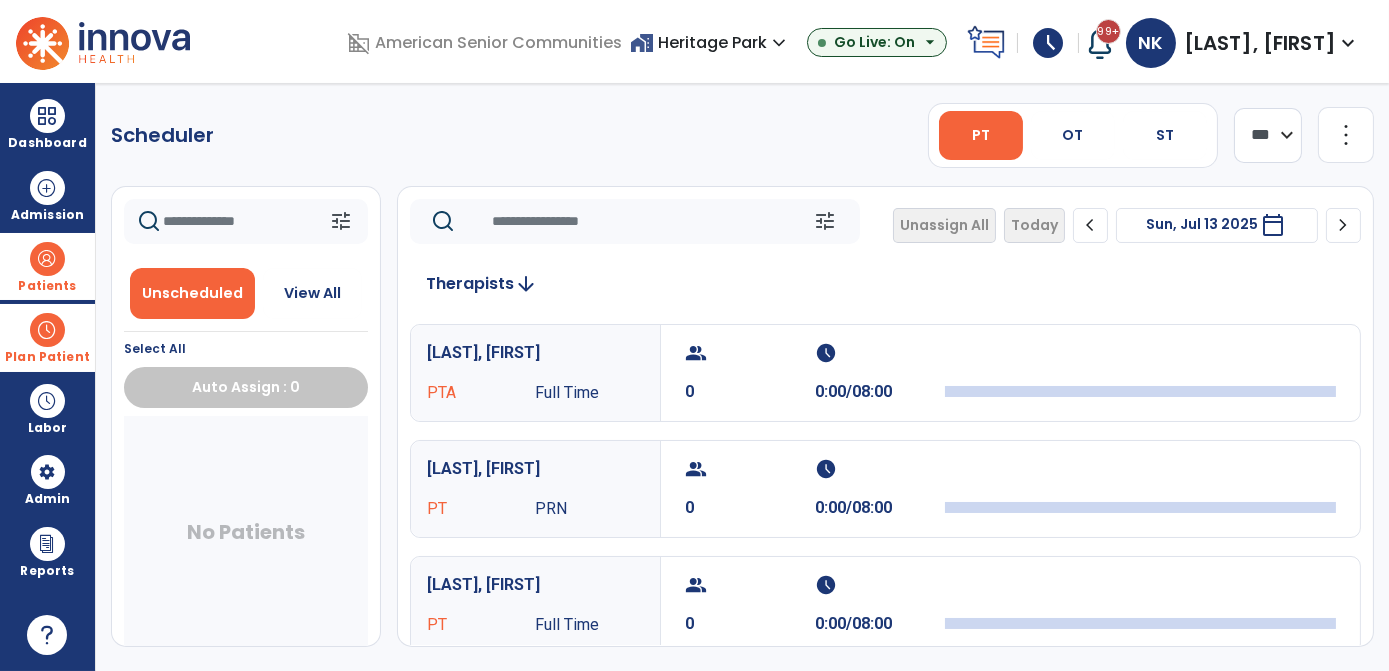 click on "chevron_right" 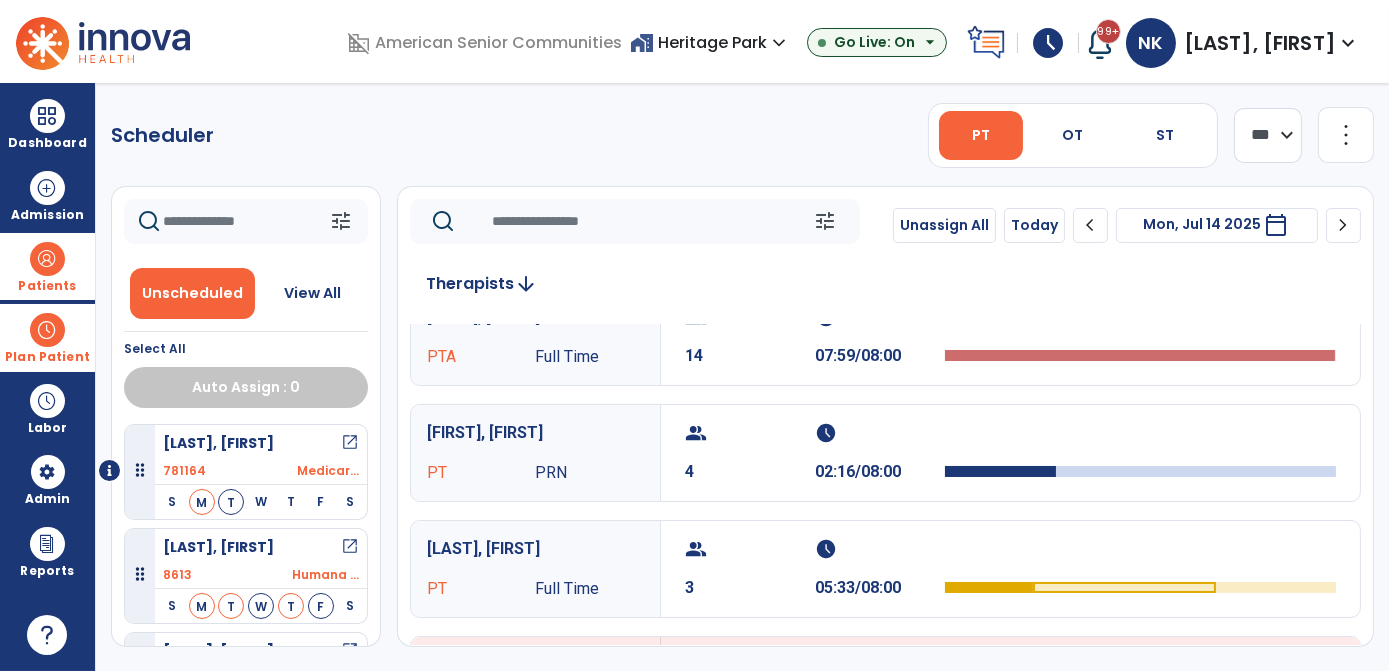 scroll, scrollTop: 197, scrollLeft: 0, axis: vertical 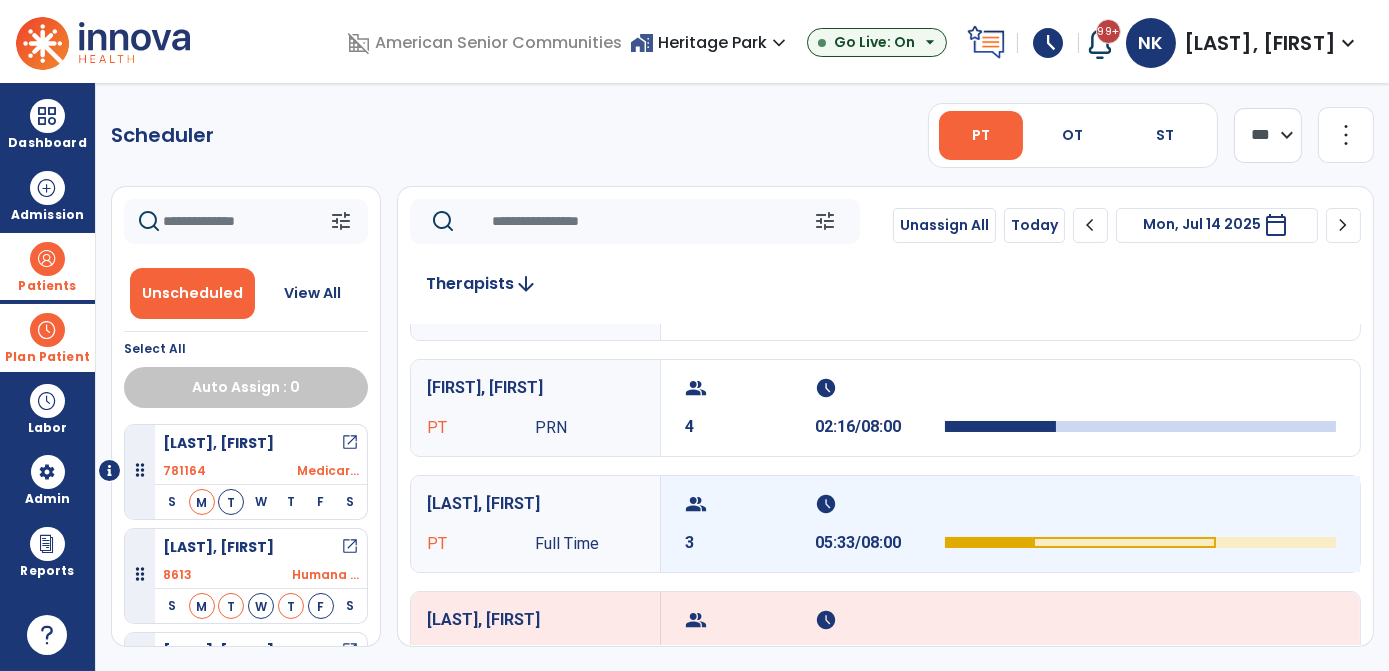 click on "schedule" at bounding box center [877, 504] 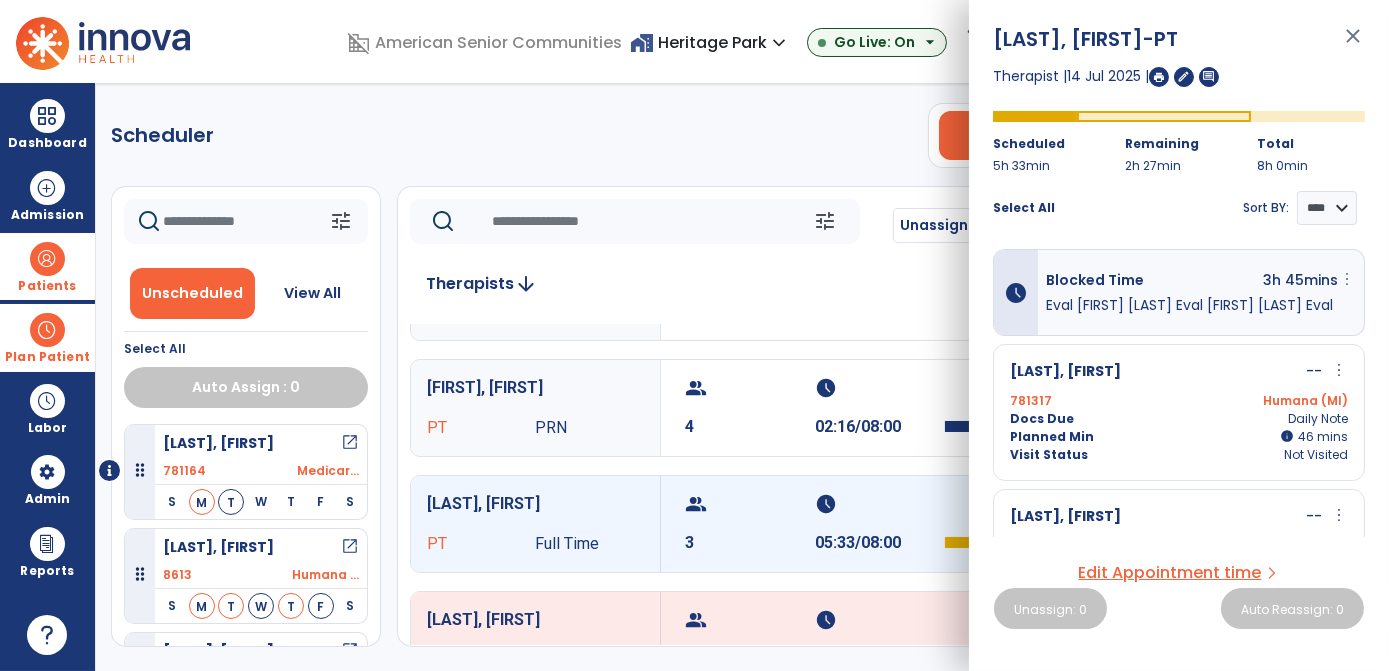 click on "more_vert" at bounding box center (1347, 279) 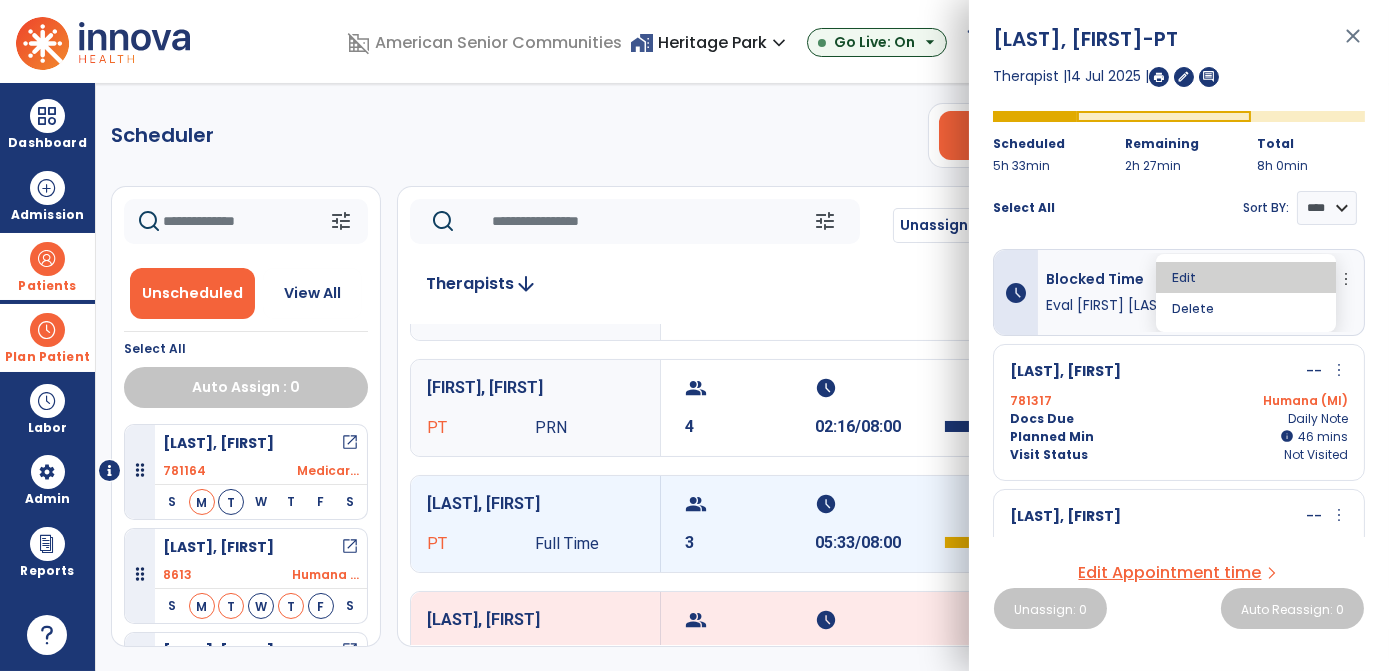 click on "Edit" at bounding box center (1246, 277) 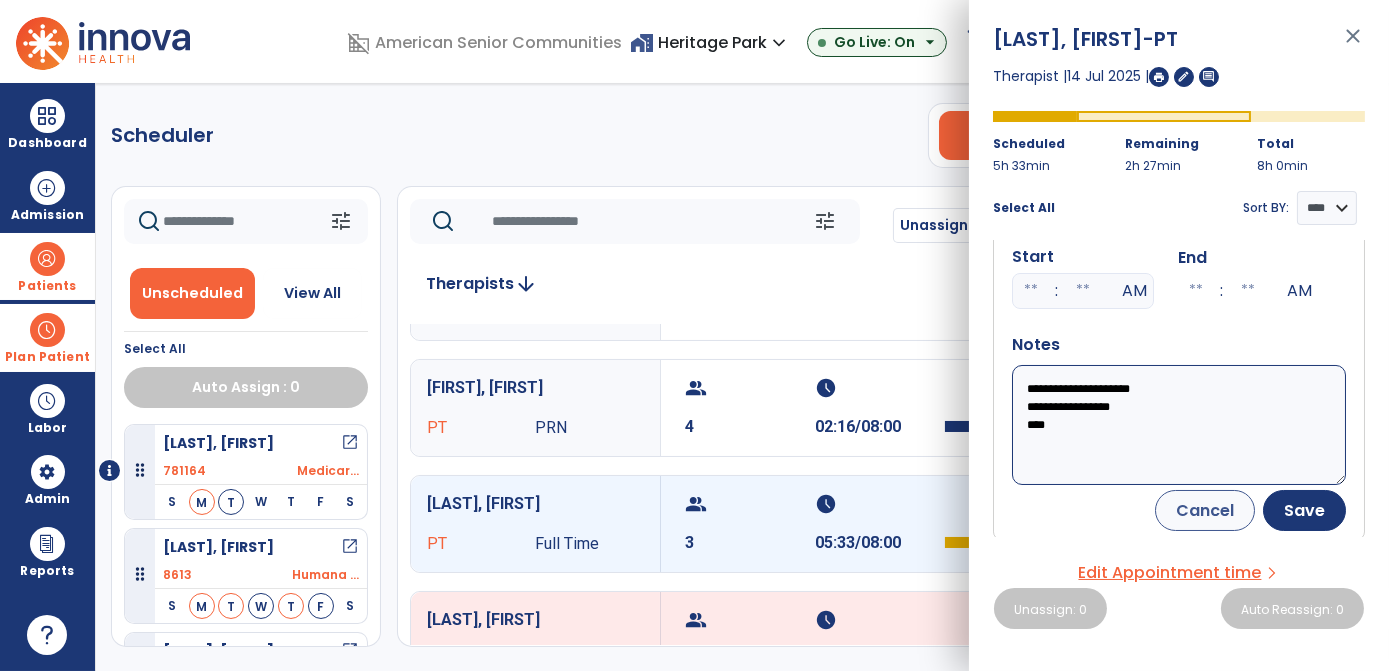 scroll, scrollTop: 154, scrollLeft: 0, axis: vertical 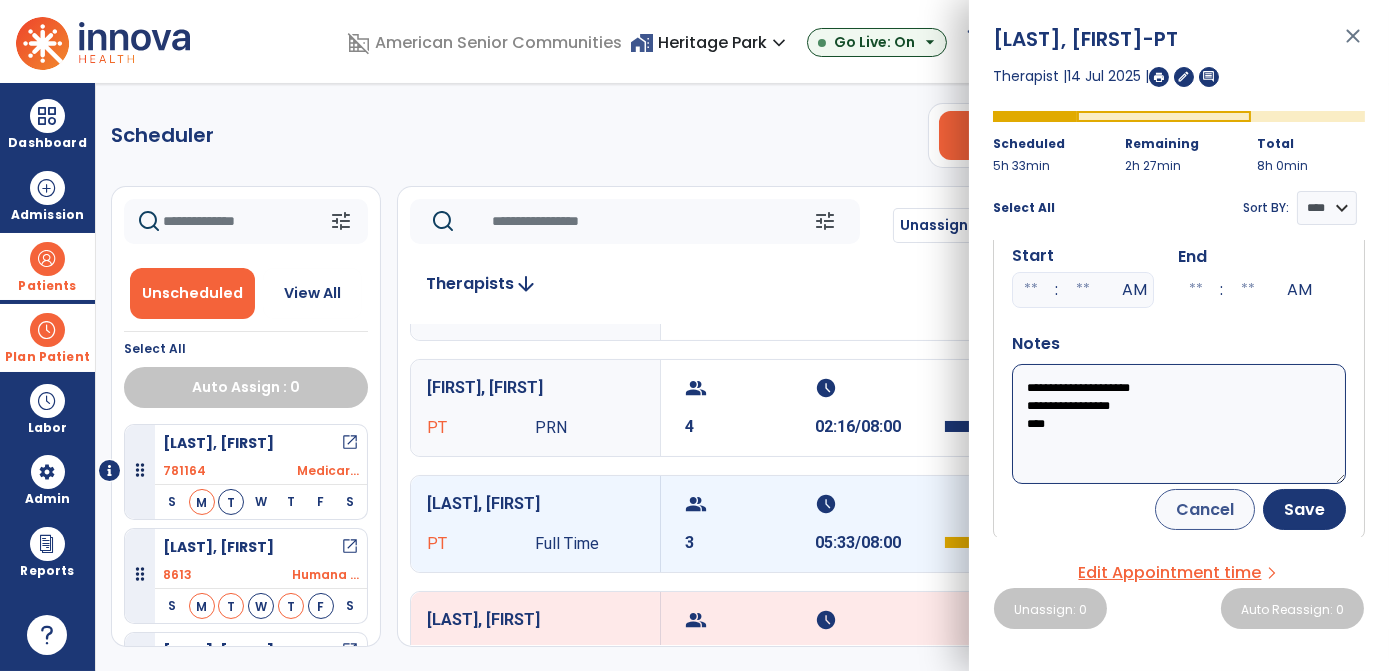 click on "**********" at bounding box center [1179, 424] 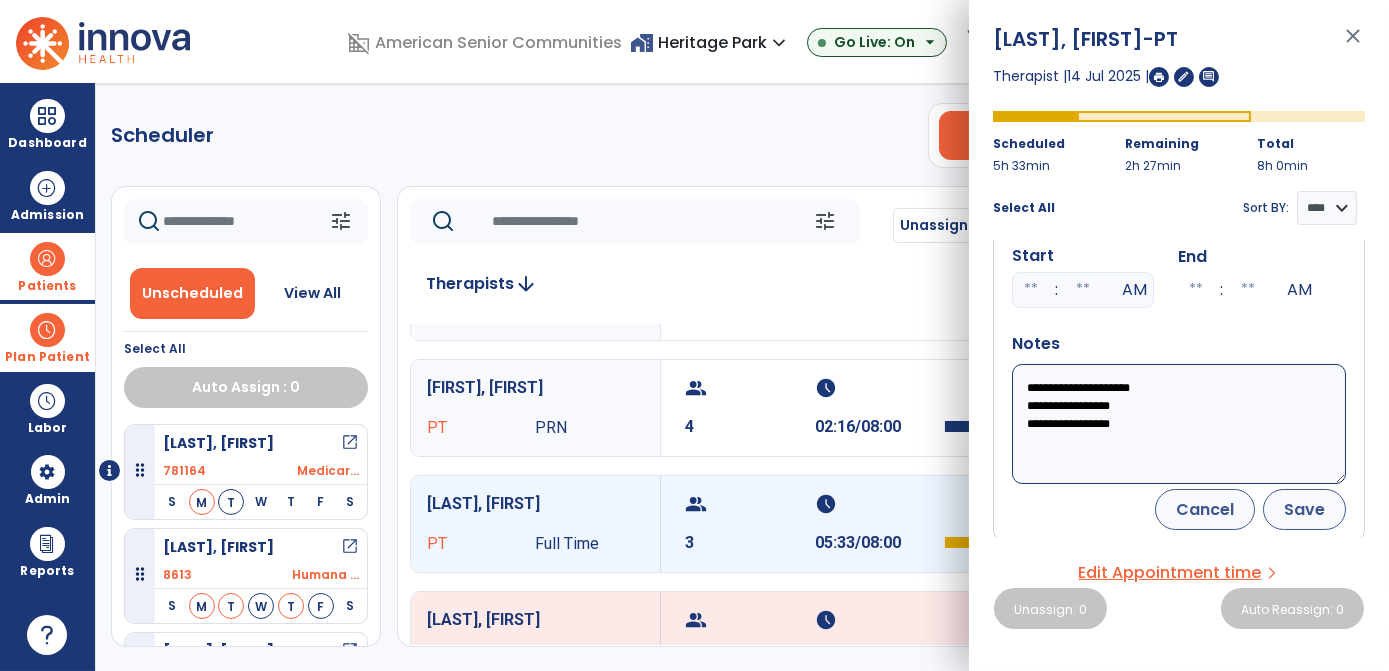type on "**********" 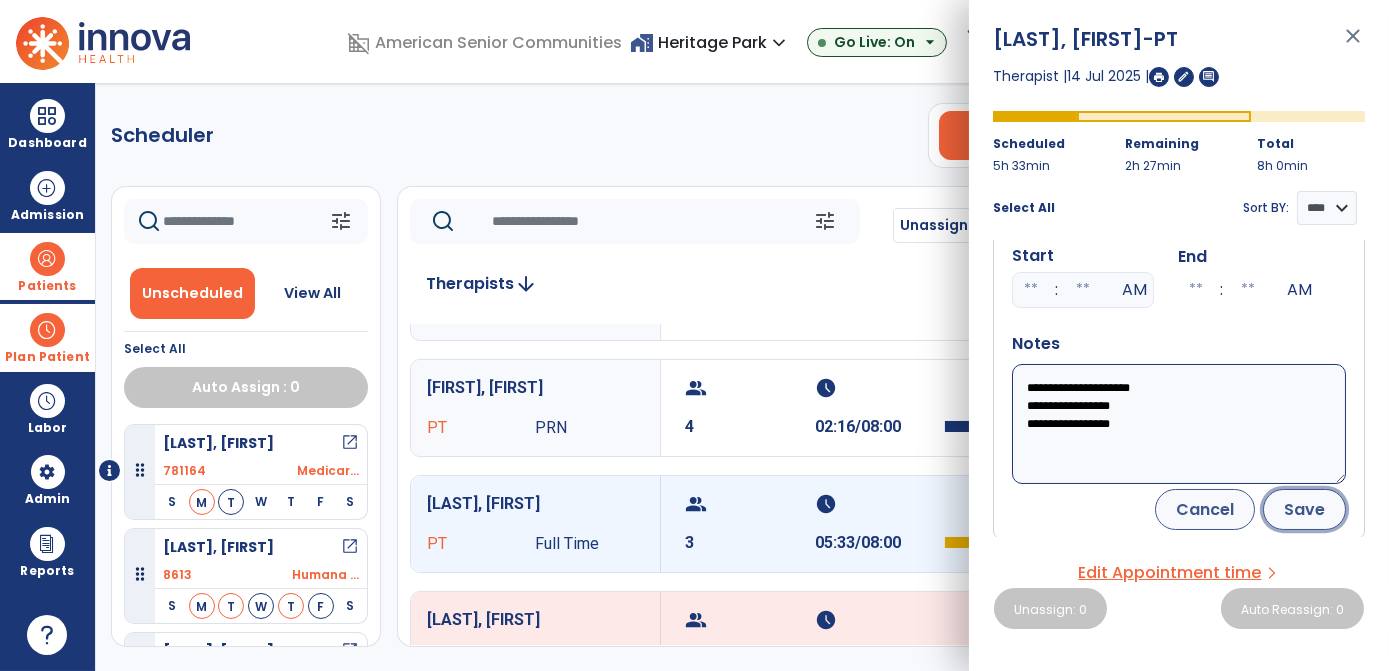 click on "Save" at bounding box center (1304, 509) 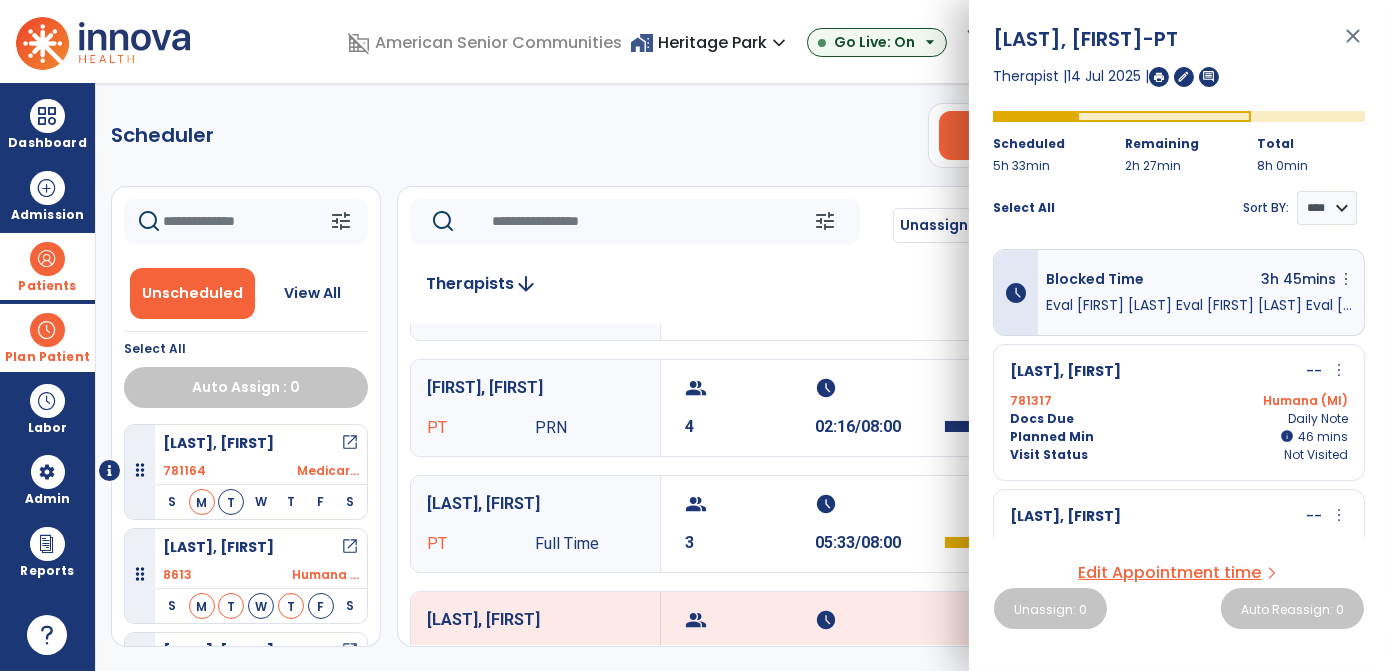 scroll, scrollTop: 232, scrollLeft: 0, axis: vertical 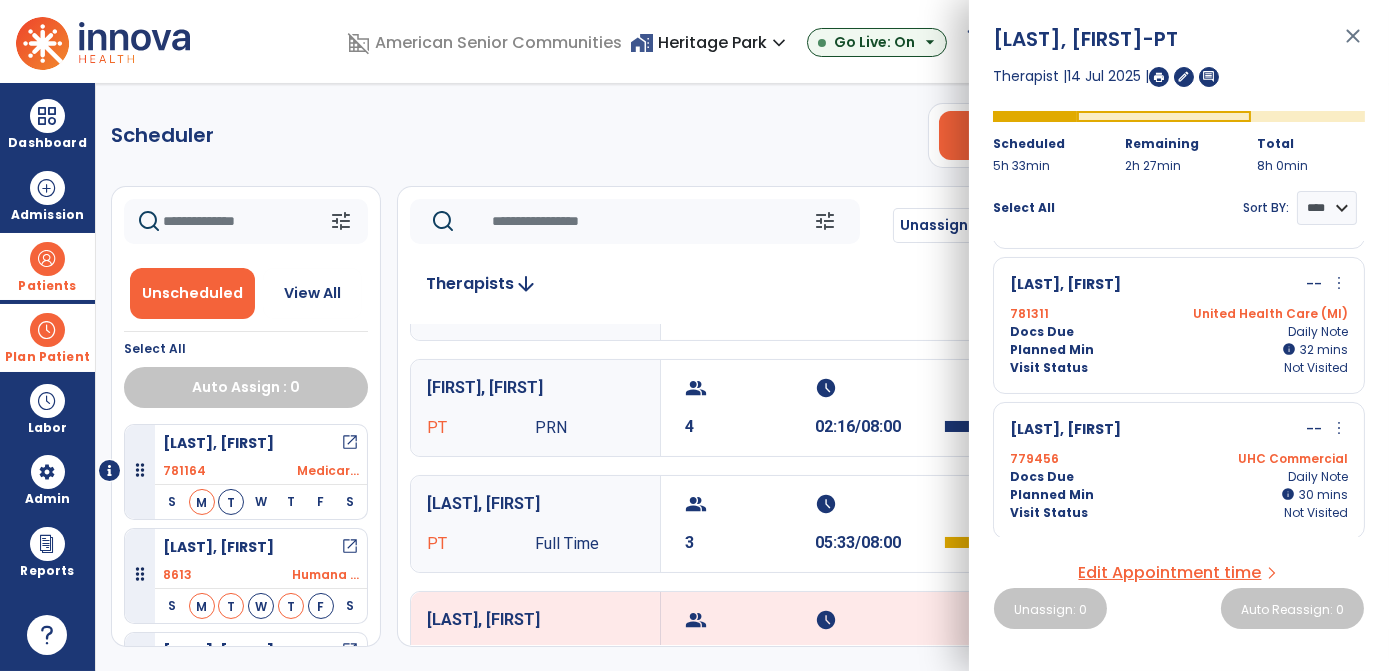 click on "Scheduler   PT   OT   ST  **** *** more_vert  Manage Labor   View All Therapists   Print" 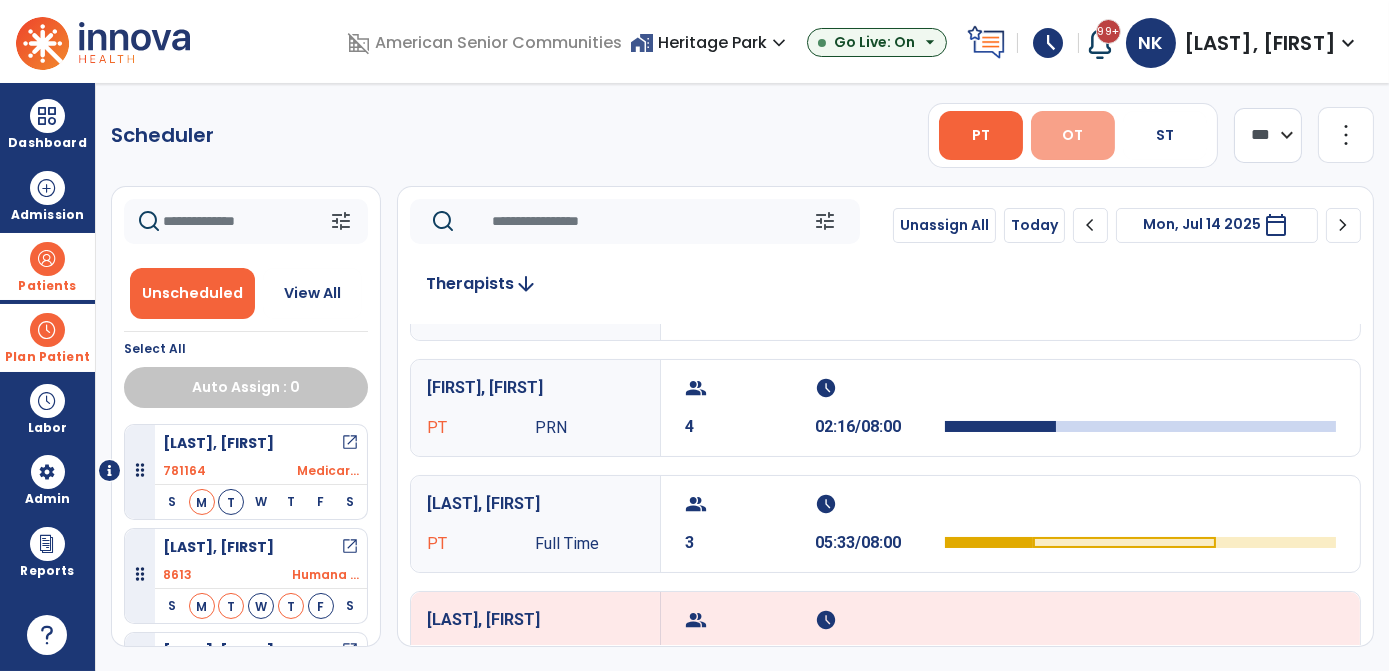click on "OT" at bounding box center [1073, 135] 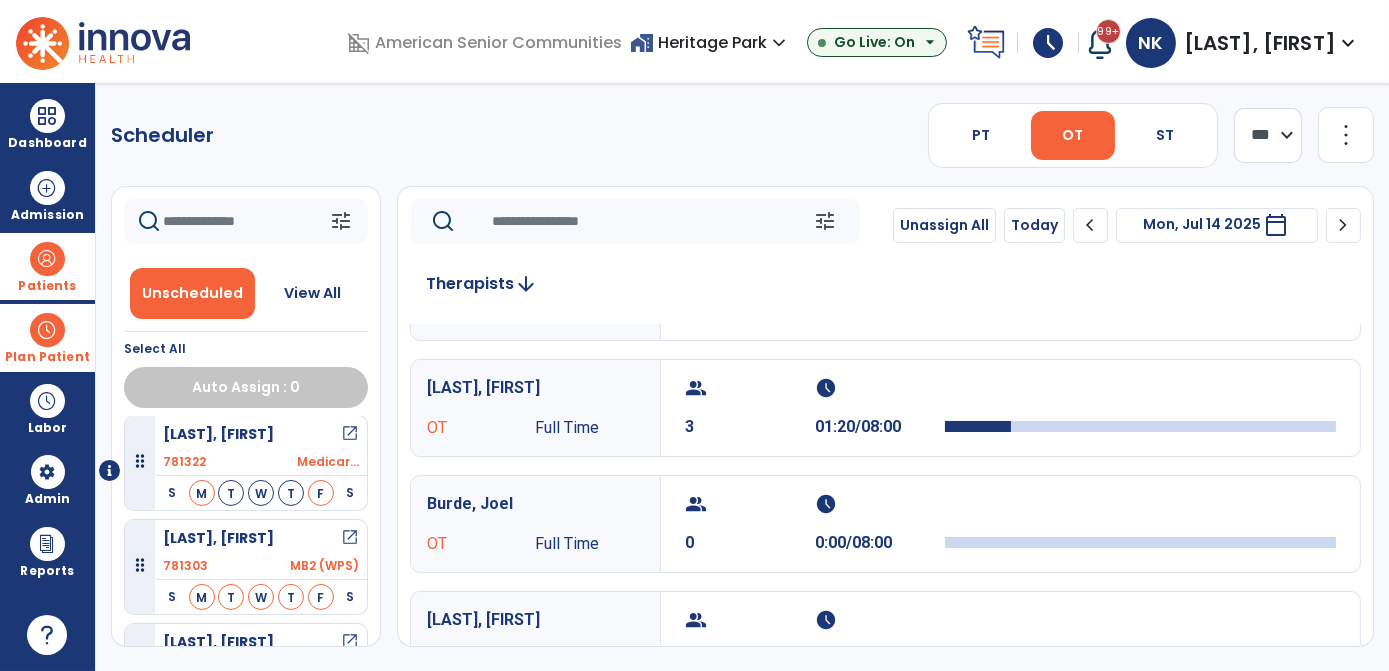 scroll, scrollTop: 0, scrollLeft: 0, axis: both 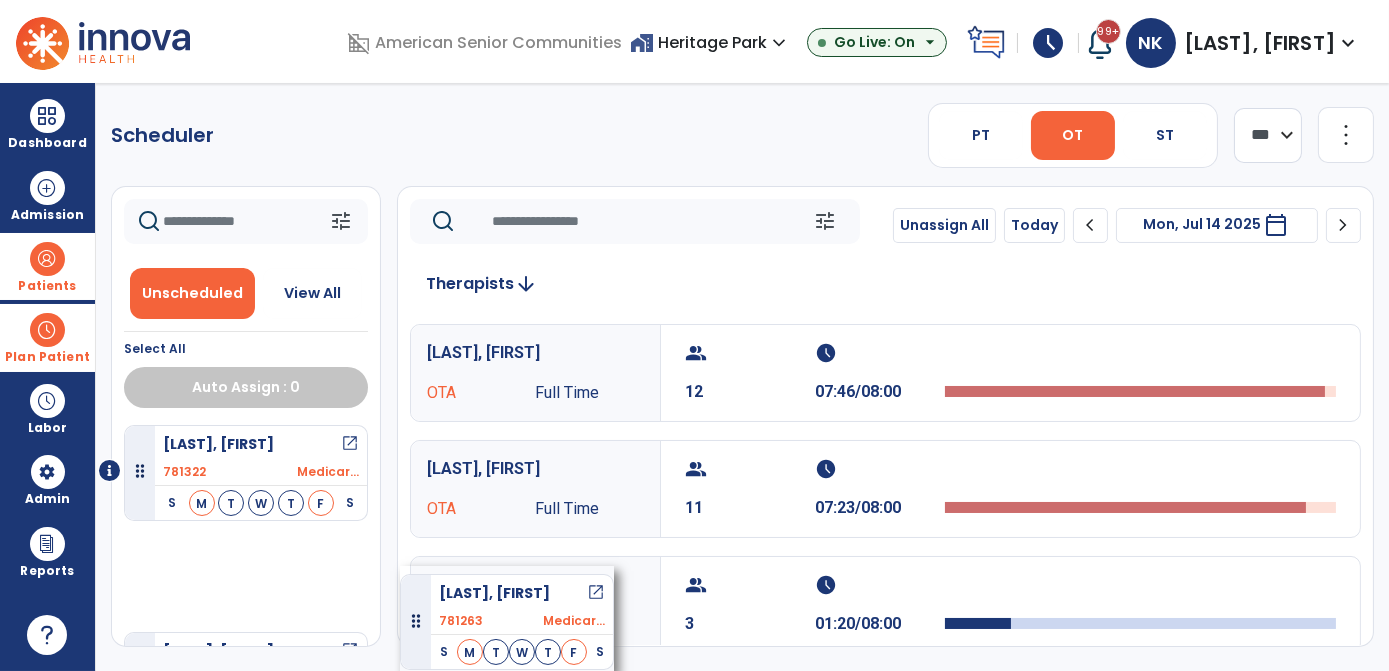 drag, startPoint x: 289, startPoint y: 476, endPoint x: 409, endPoint y: 558, distance: 145.34097 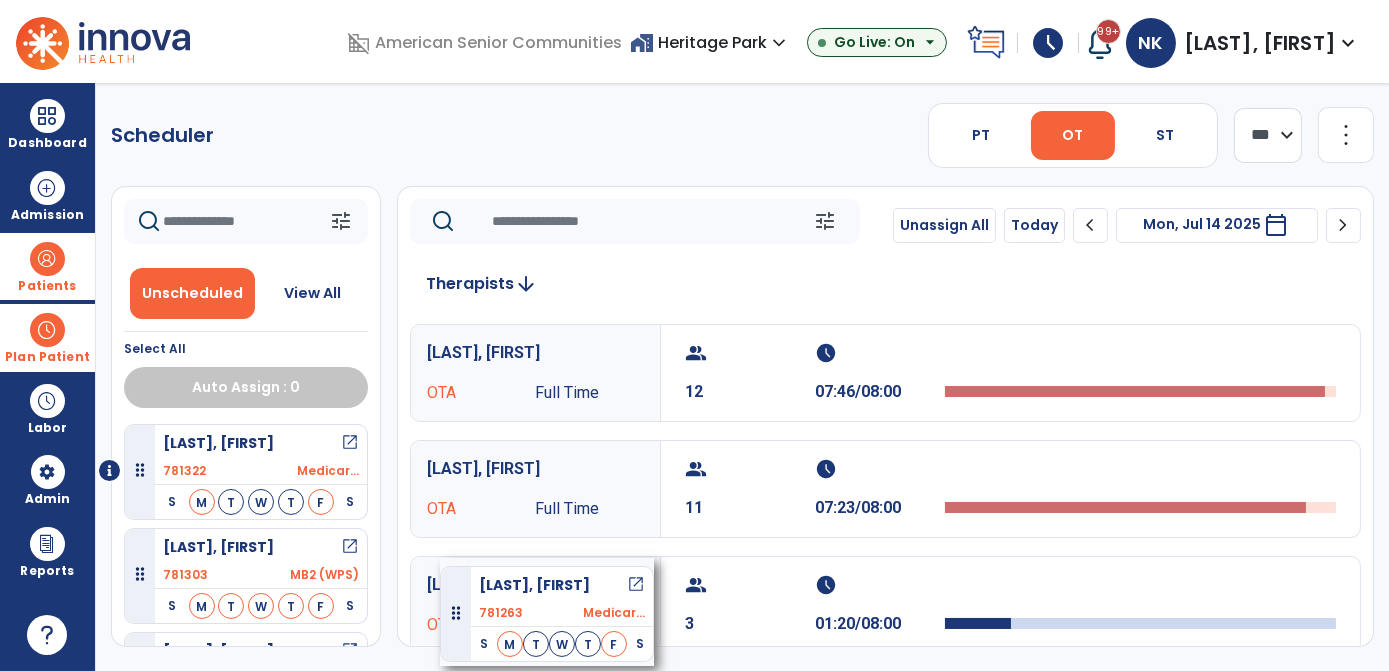 drag, startPoint x: 191, startPoint y: 449, endPoint x: 434, endPoint y: 554, distance: 264.71494 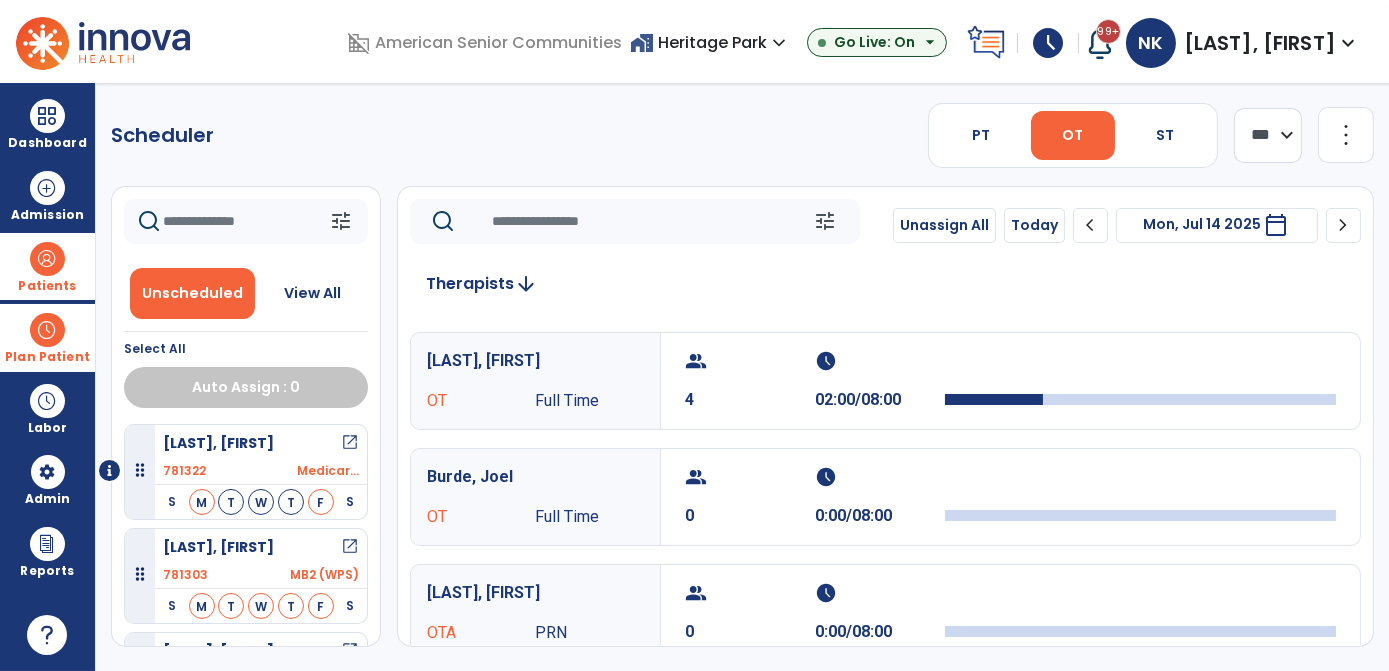 scroll, scrollTop: 156, scrollLeft: 0, axis: vertical 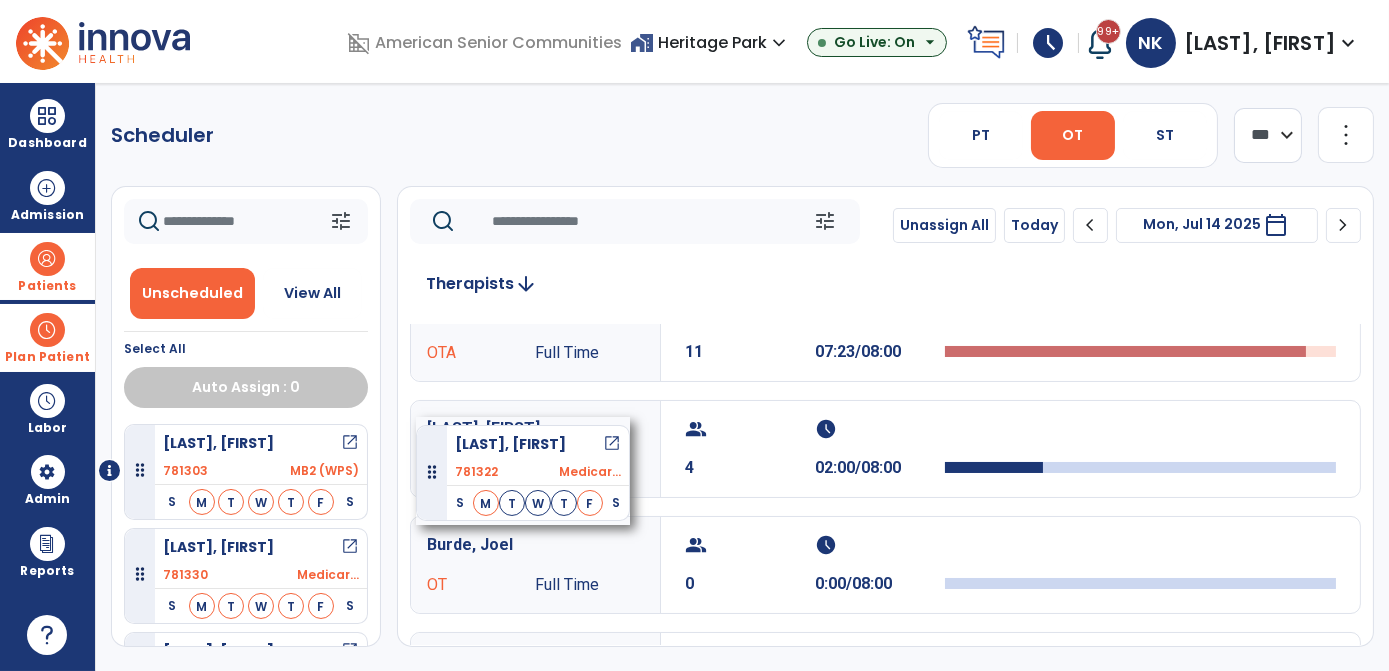 drag, startPoint x: 341, startPoint y: 472, endPoint x: 415, endPoint y: 406, distance: 99.15644 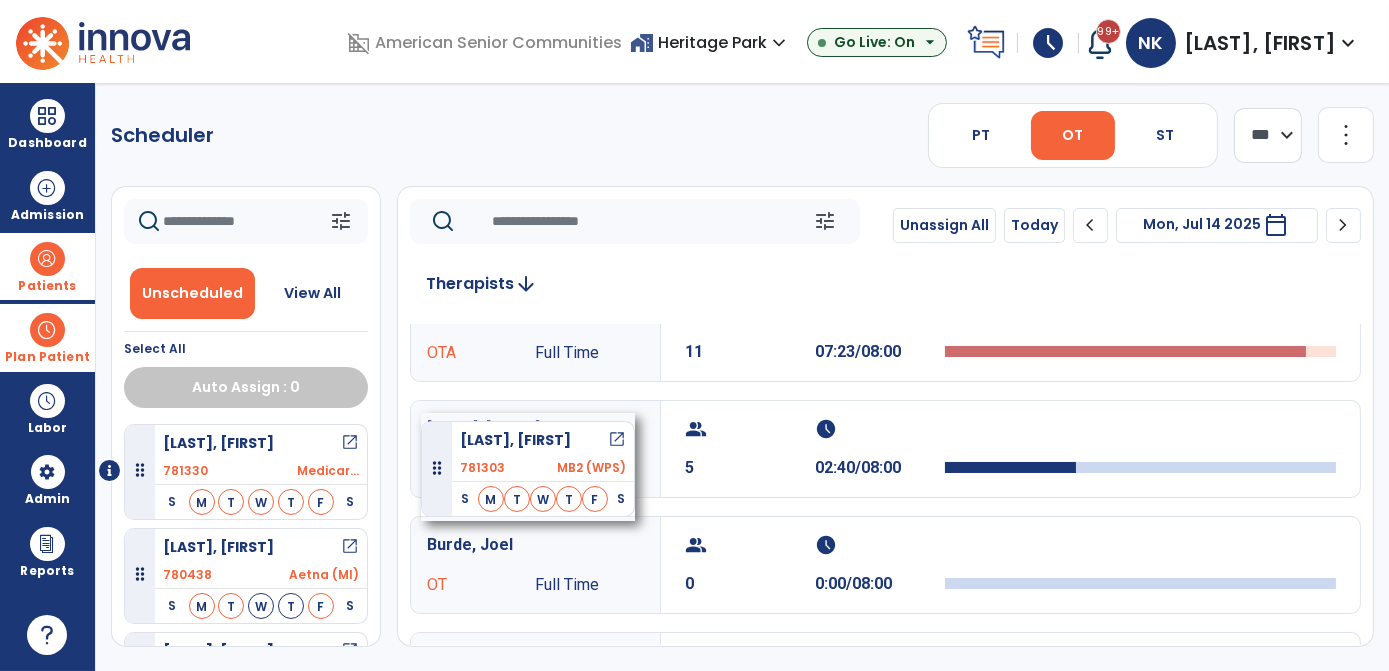 drag, startPoint x: 236, startPoint y: 447, endPoint x: 421, endPoint y: 404, distance: 189.93156 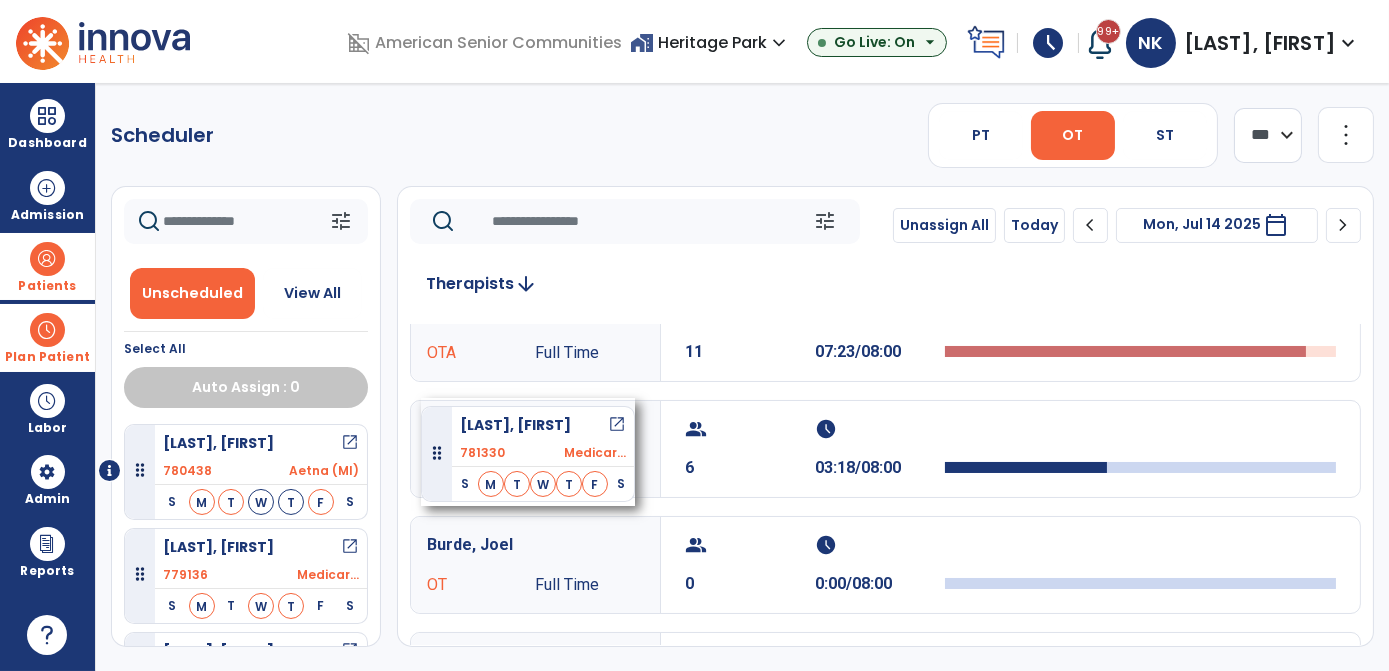 drag, startPoint x: 286, startPoint y: 475, endPoint x: 420, endPoint y: 398, distance: 154.54773 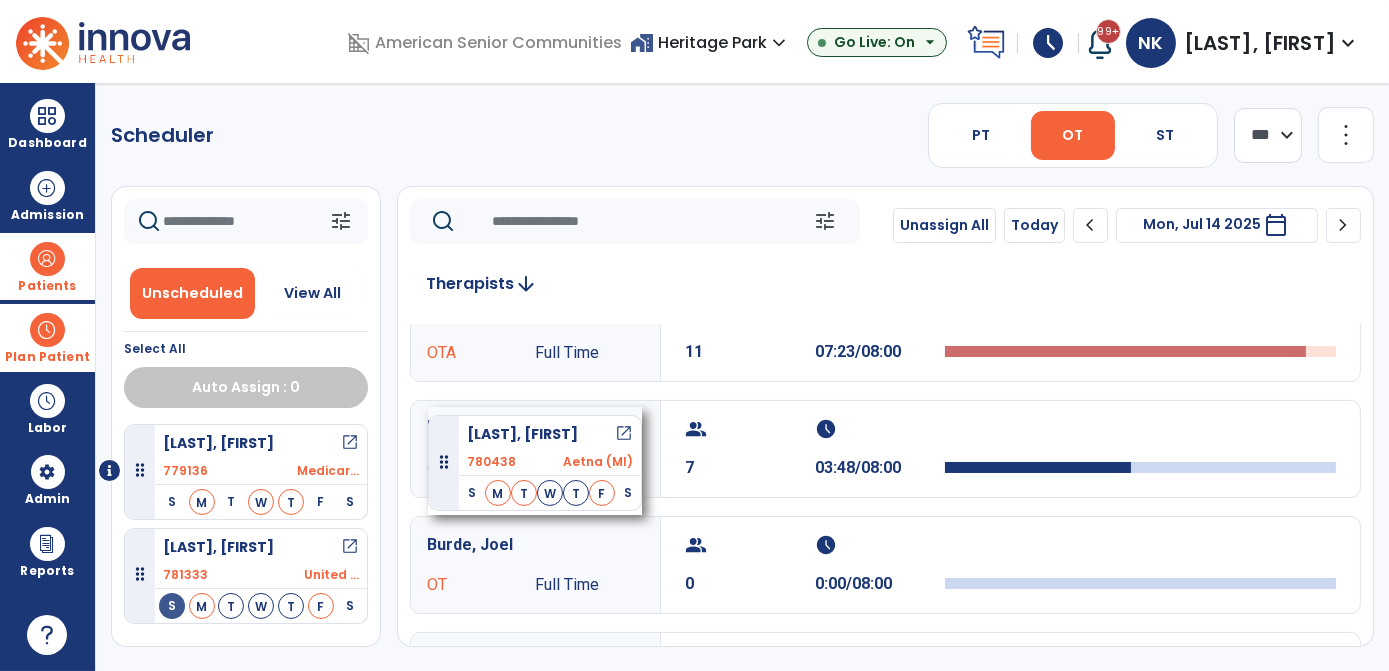 drag, startPoint x: 240, startPoint y: 469, endPoint x: 413, endPoint y: 406, distance: 184.11409 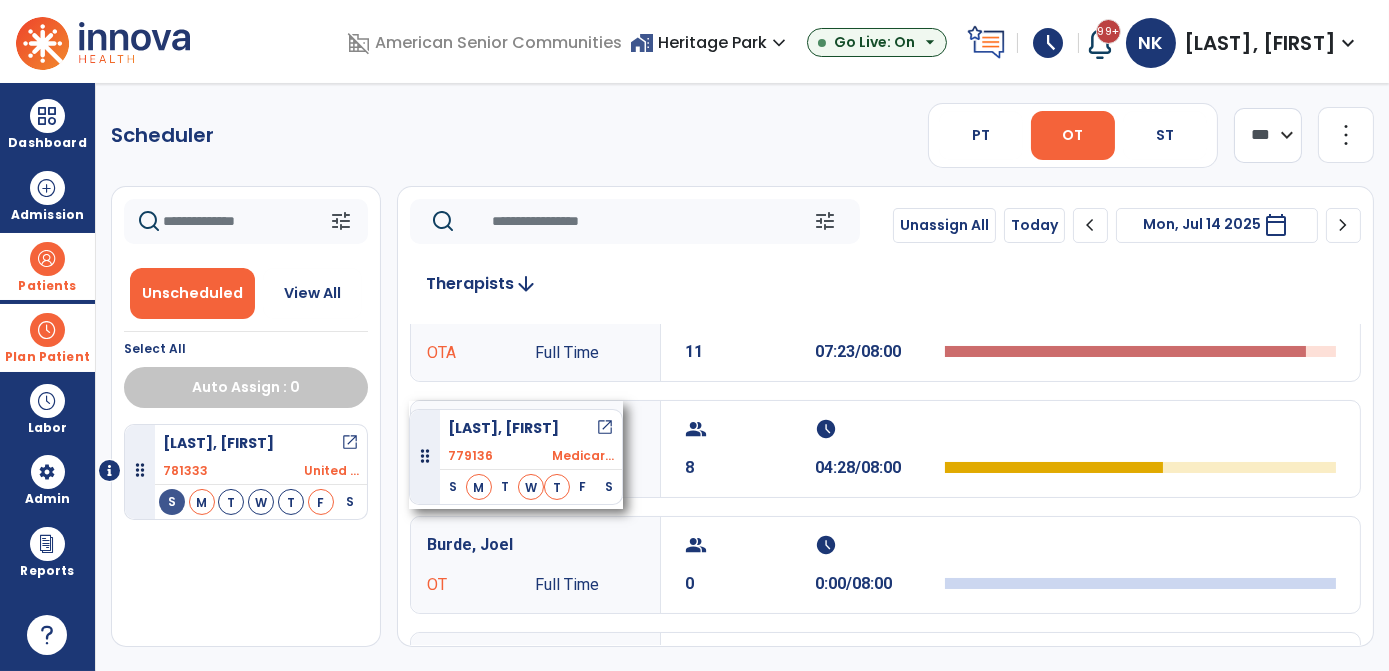 drag, startPoint x: 336, startPoint y: 436, endPoint x: 404, endPoint y: 404, distance: 75.153175 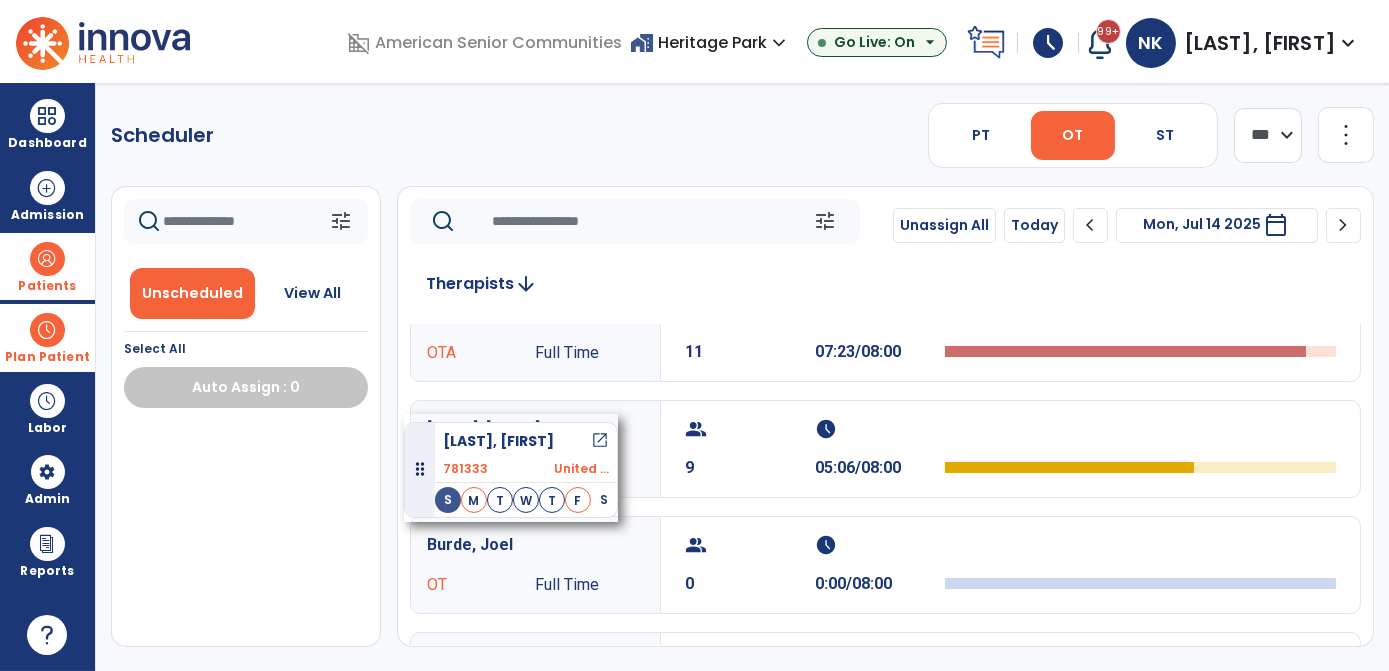drag, startPoint x: 256, startPoint y: 473, endPoint x: 405, endPoint y: 406, distance: 163.37074 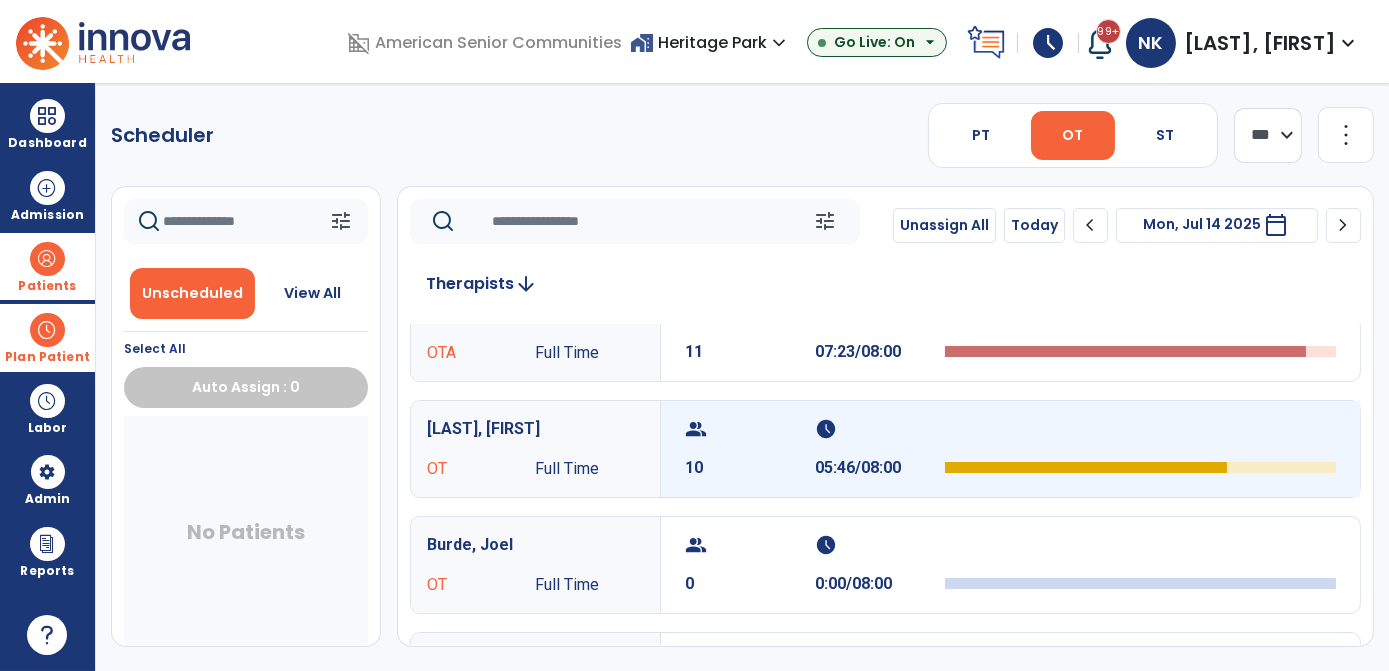 click on "schedule  05:46/08:00" at bounding box center (880, 449) 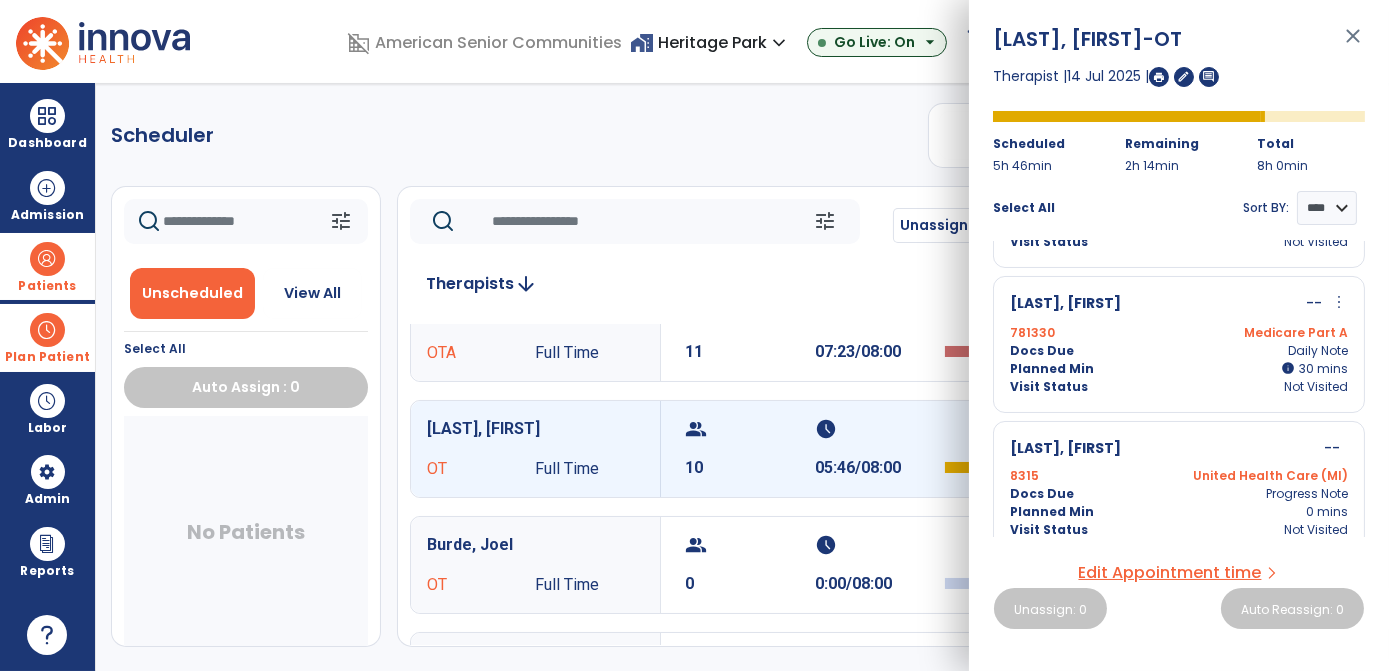 scroll, scrollTop: 1146, scrollLeft: 0, axis: vertical 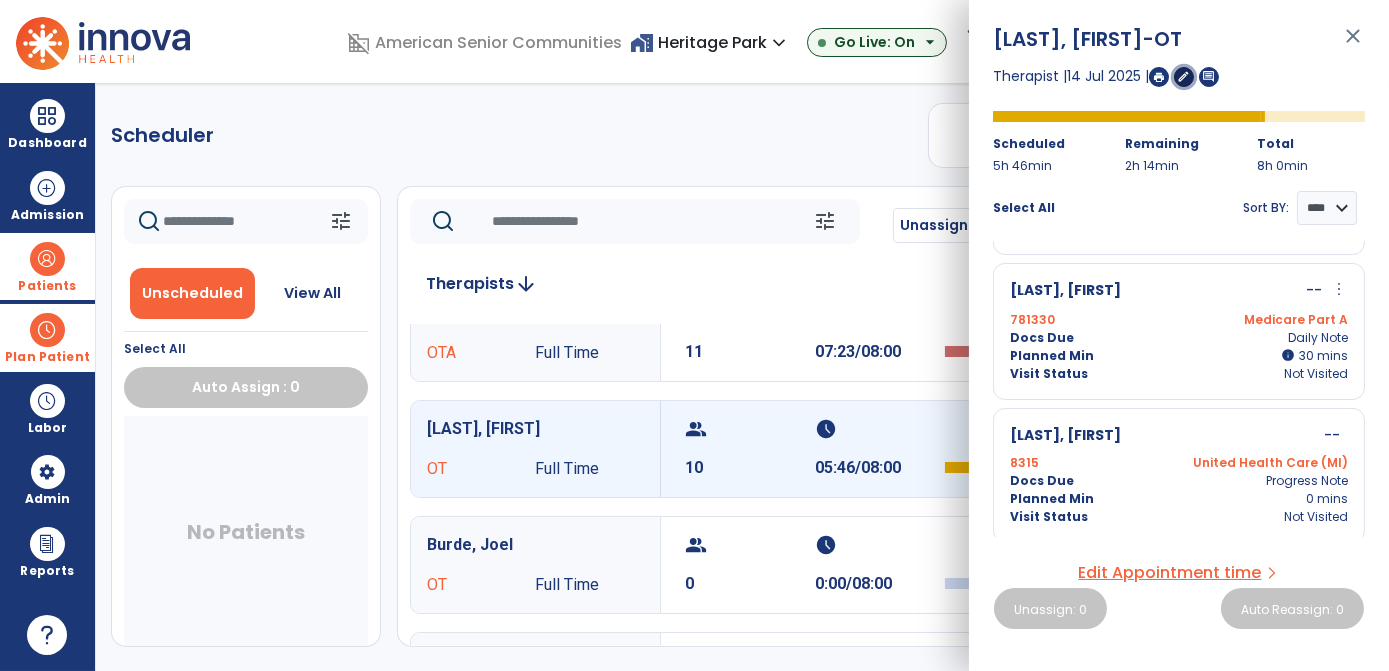 click on "edit" at bounding box center [1184, 76] 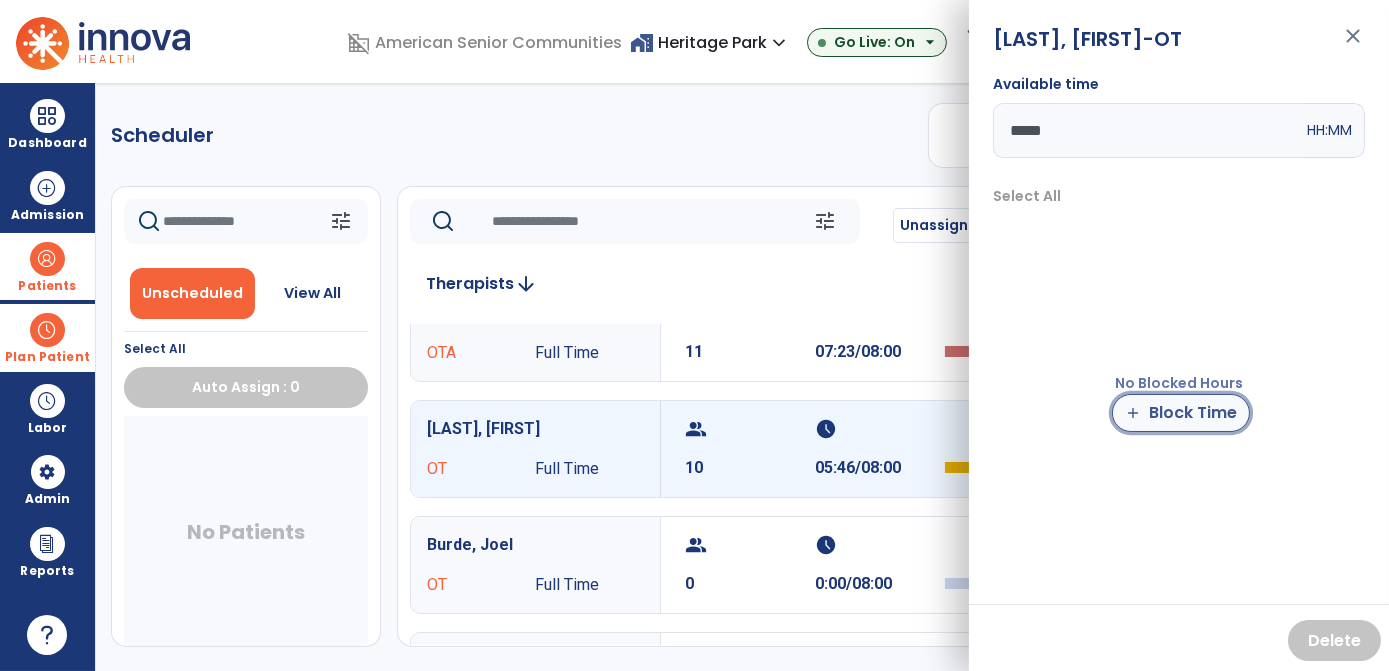 click on "add   Block Time" at bounding box center [1181, 413] 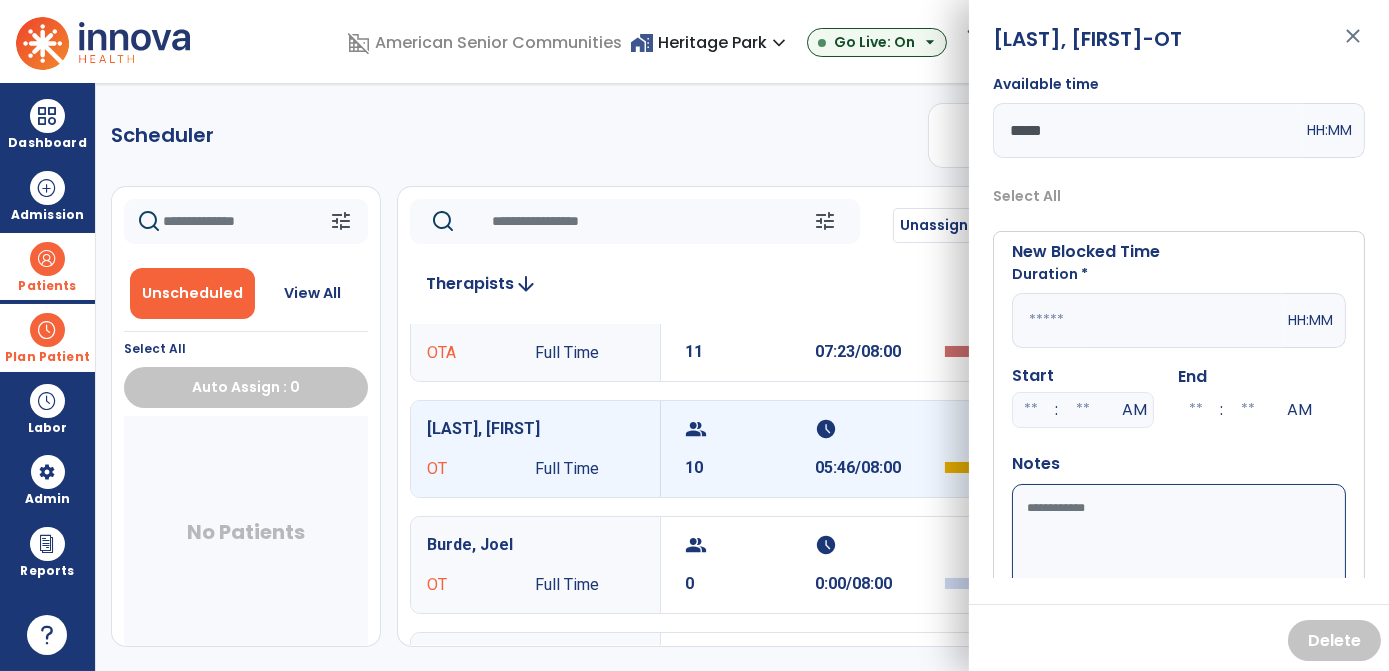 click at bounding box center (1148, 320) 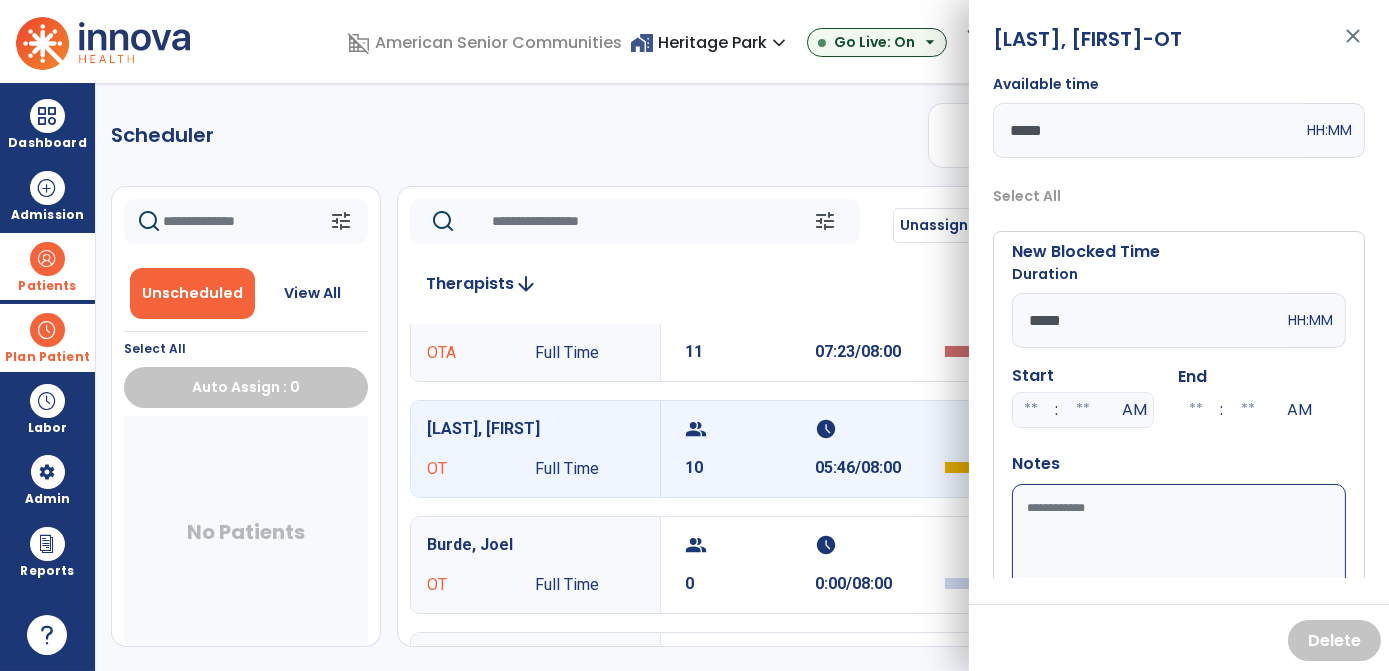 type on "*****" 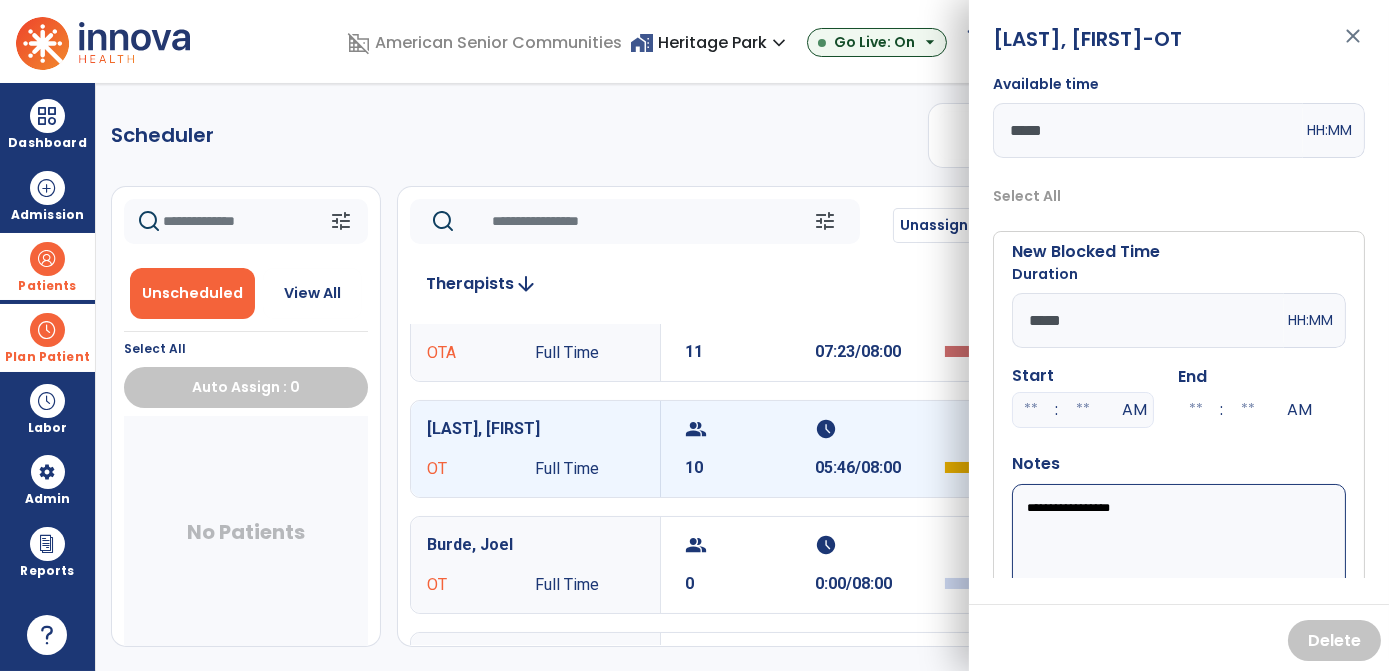 scroll, scrollTop: 80, scrollLeft: 0, axis: vertical 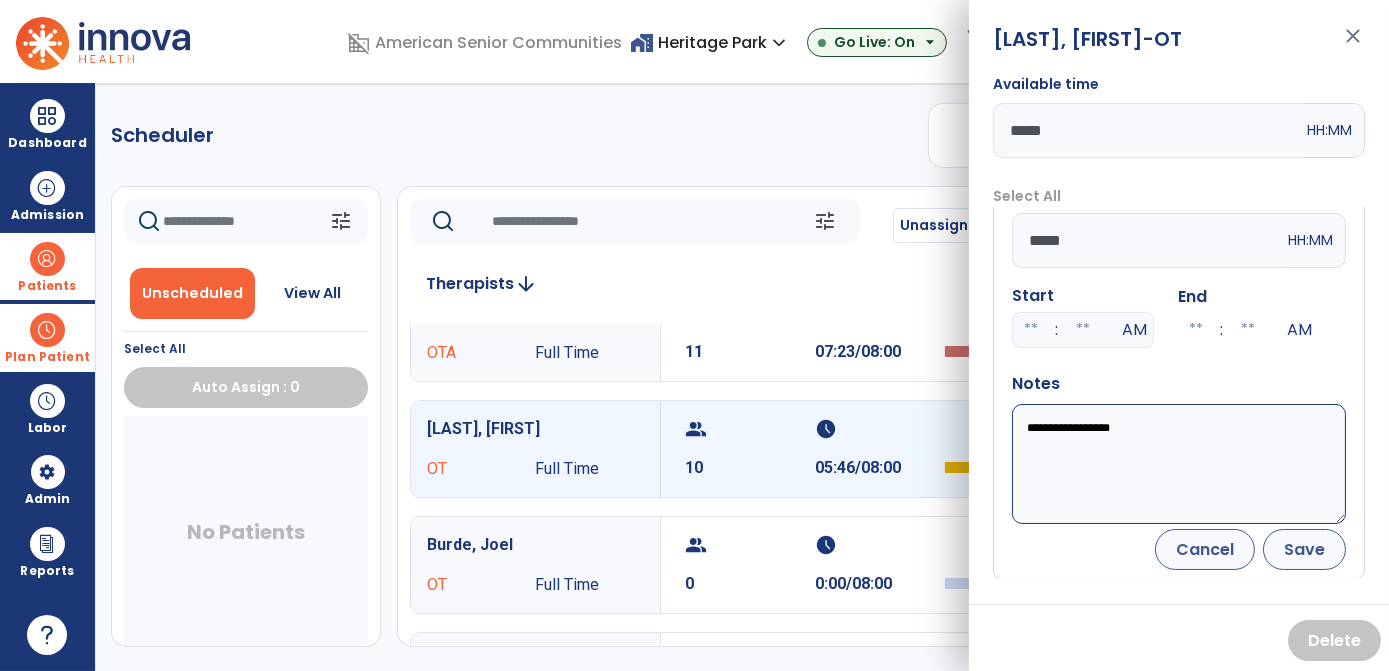 type on "**********" 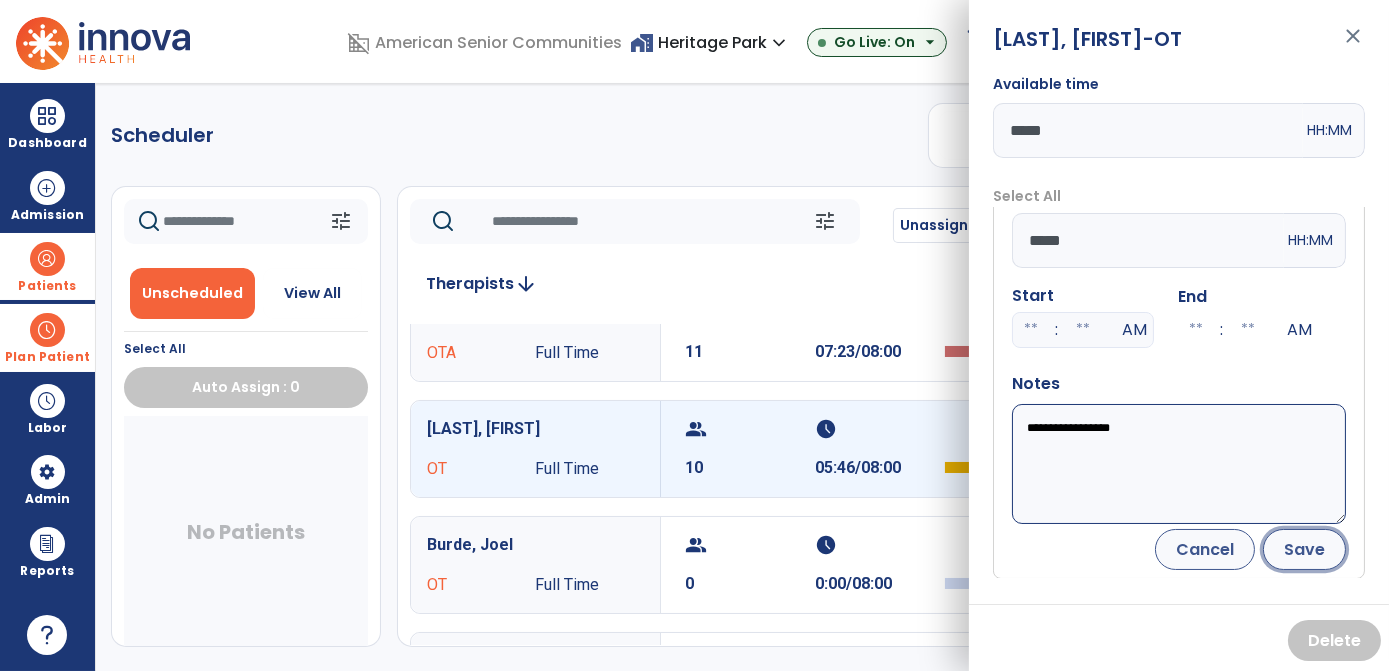 click on "Save" at bounding box center [1304, 549] 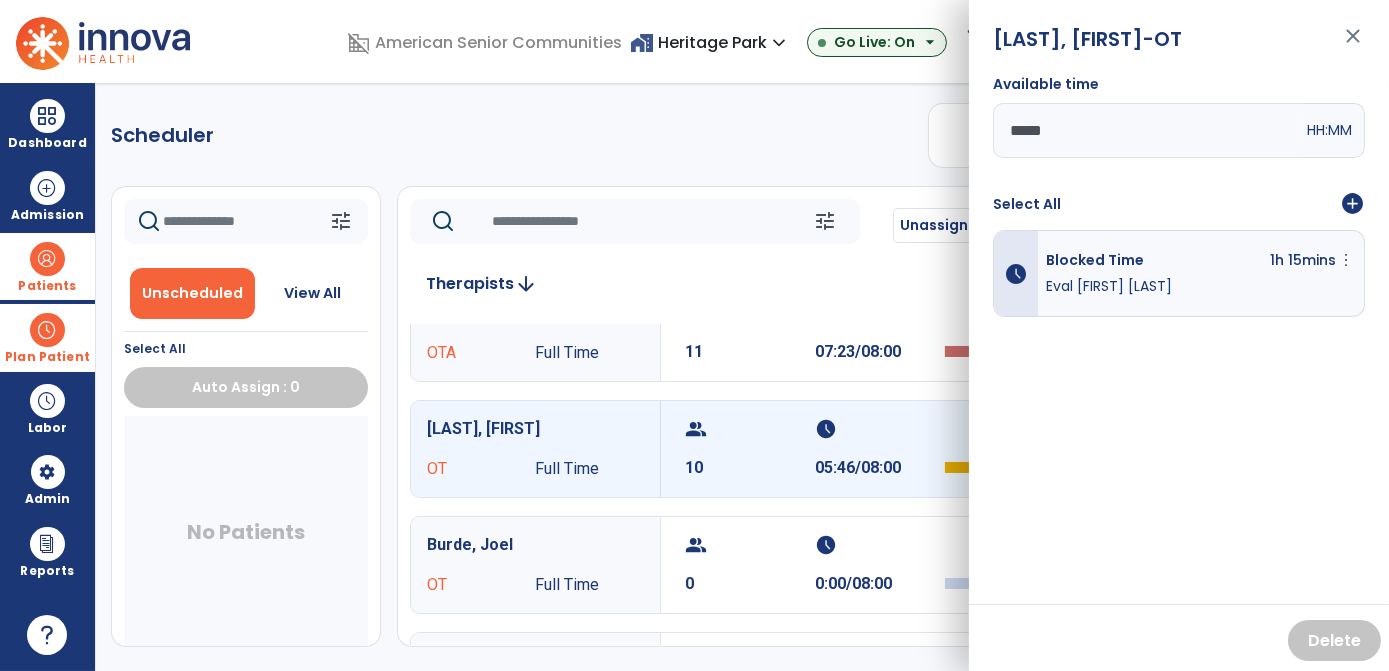 scroll, scrollTop: 0, scrollLeft: 0, axis: both 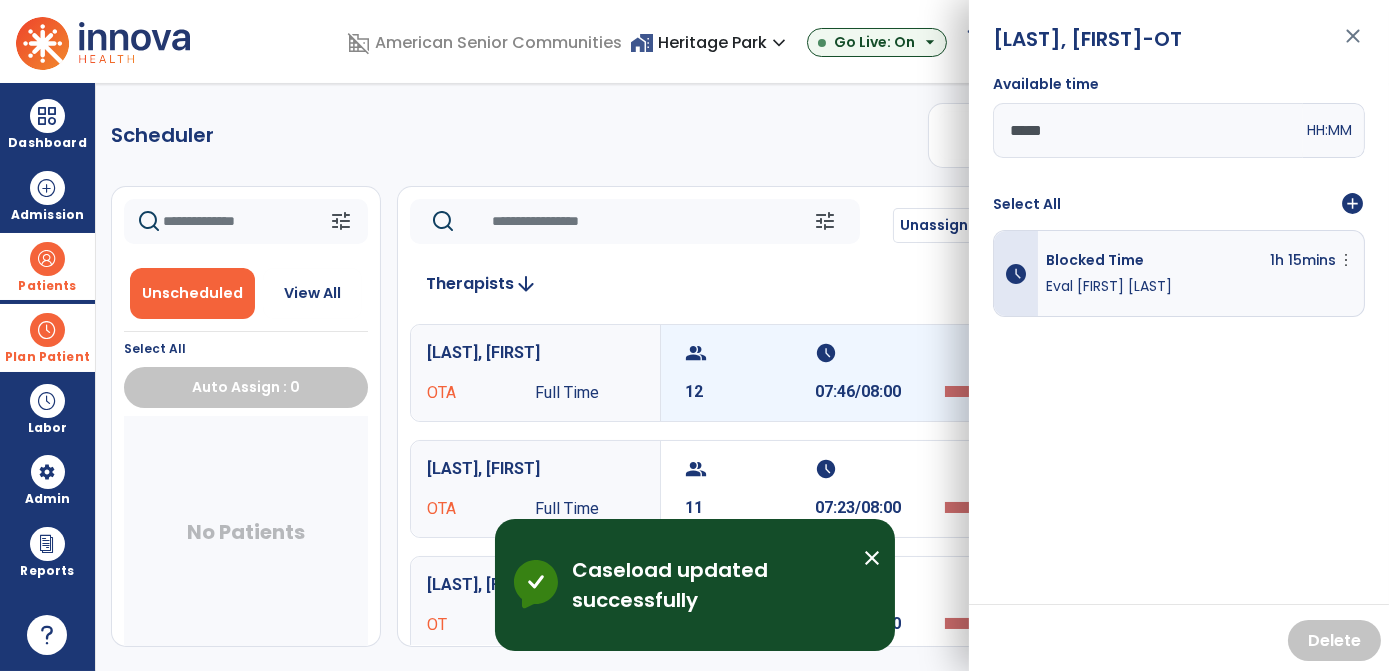 click on "schedule" at bounding box center (877, 353) 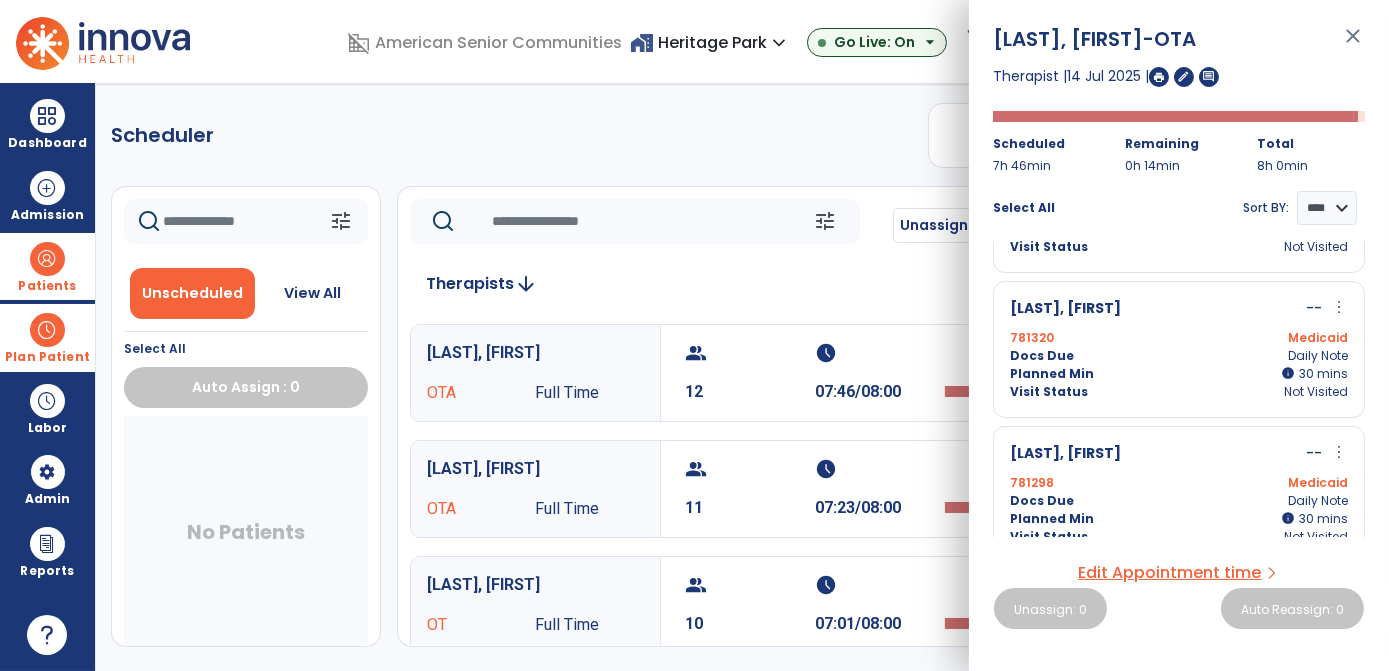 scroll, scrollTop: 1437, scrollLeft: 0, axis: vertical 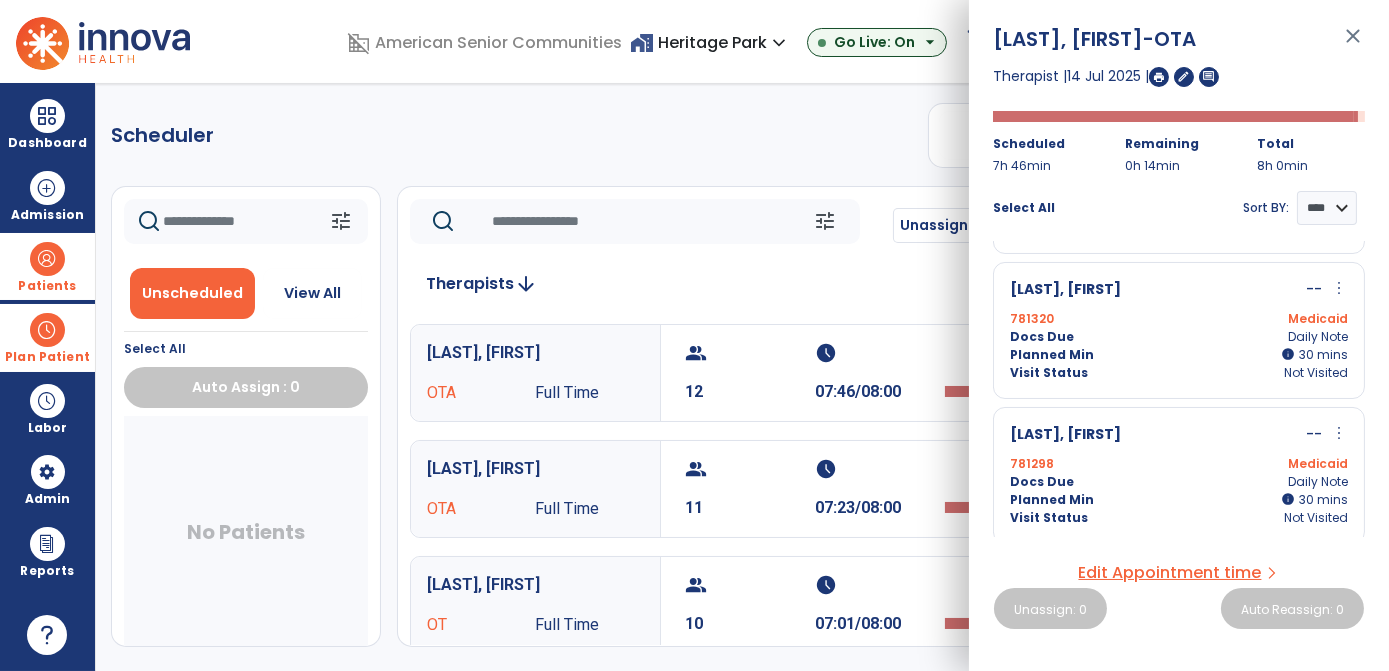 click on "Scheduler   PT   OT   ST  **** *** more_vert  Manage Labor   View All Therapists   Print" 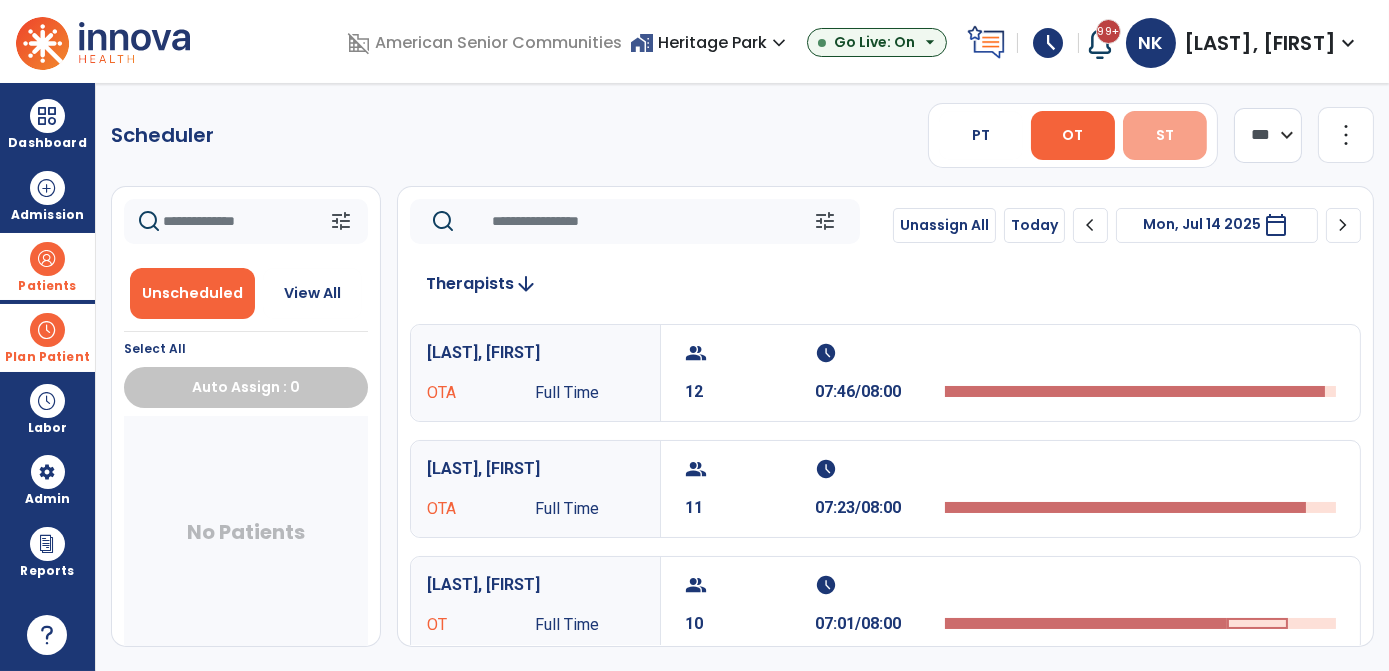click on "ST" at bounding box center (1165, 135) 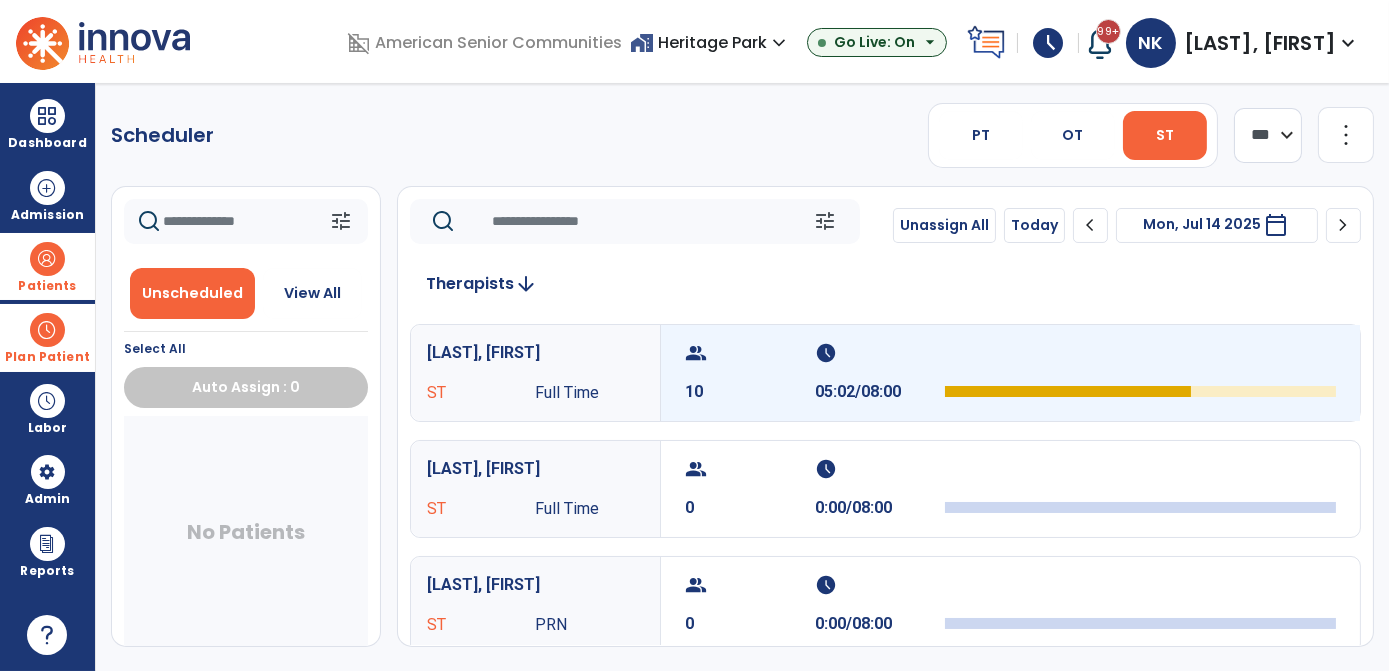 click at bounding box center (1068, 391) 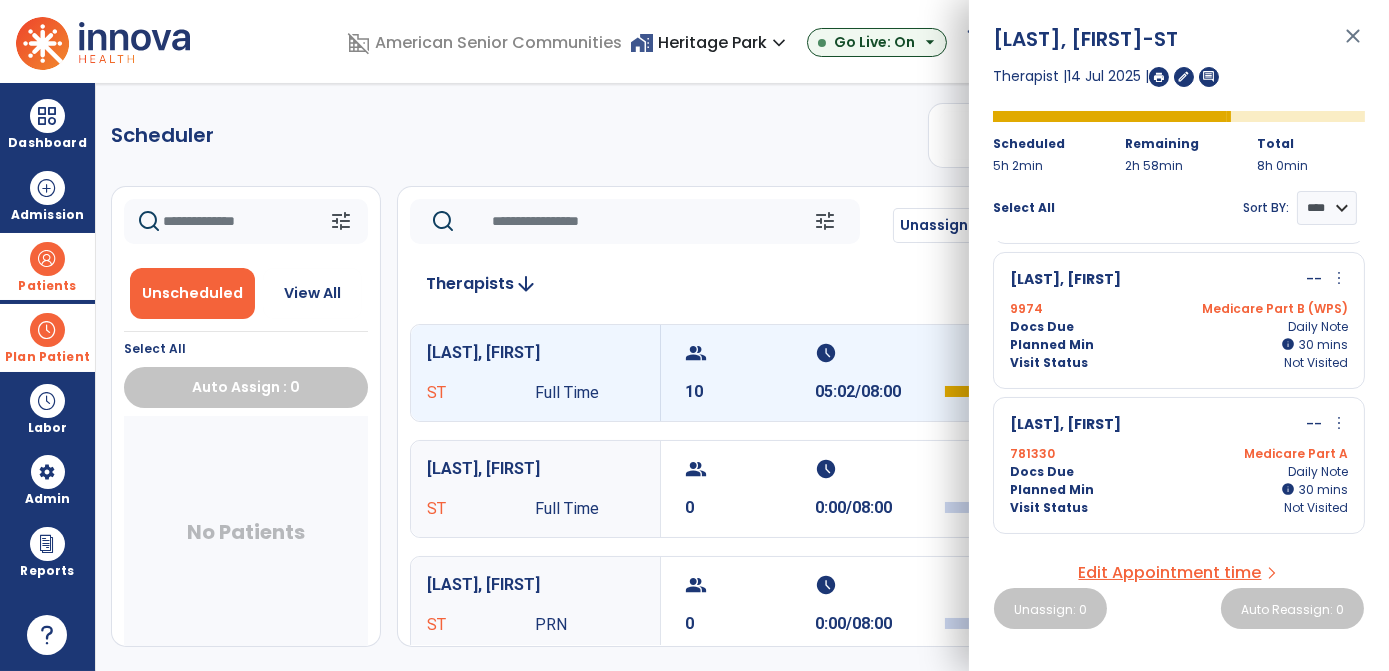 scroll, scrollTop: 149, scrollLeft: 0, axis: vertical 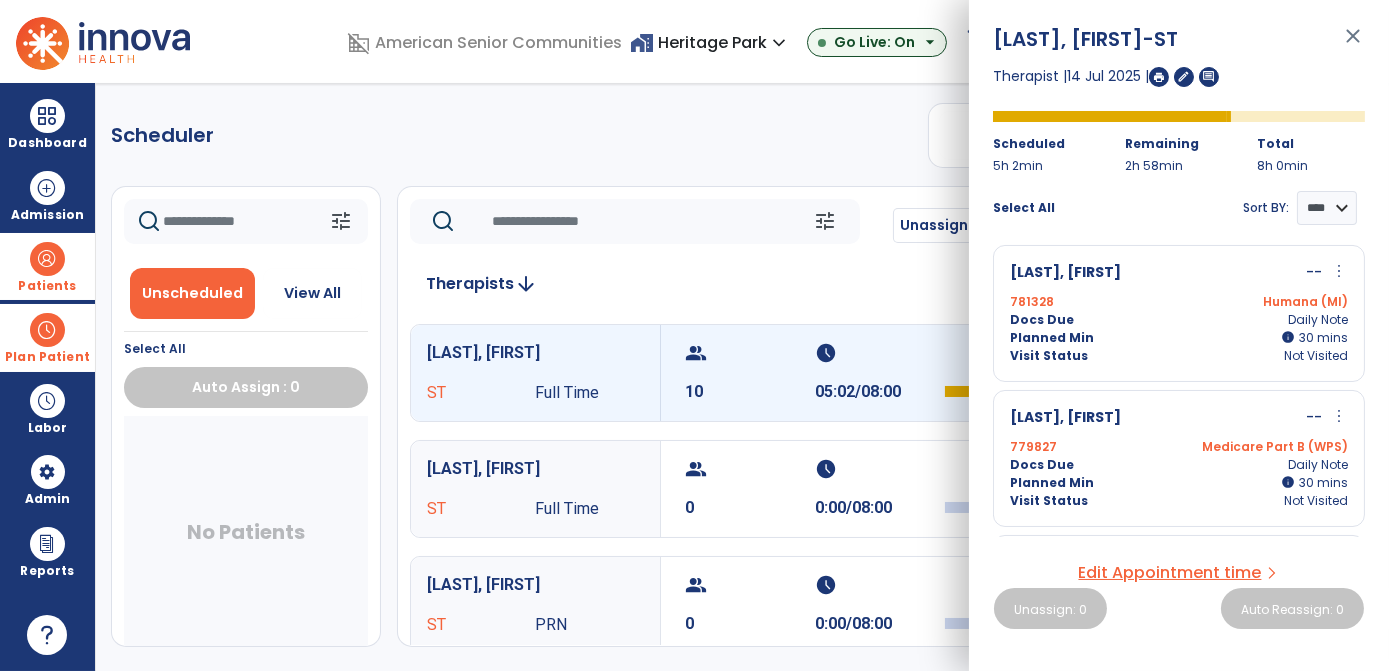 click 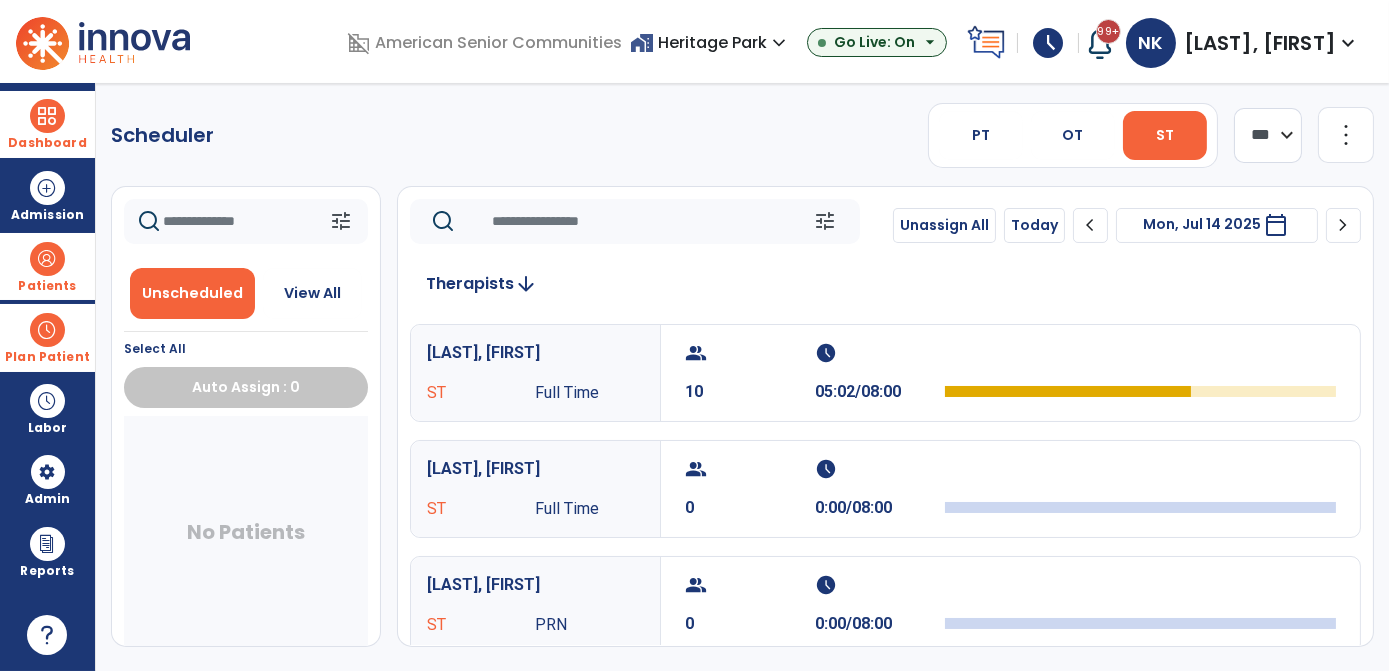 click at bounding box center (47, 116) 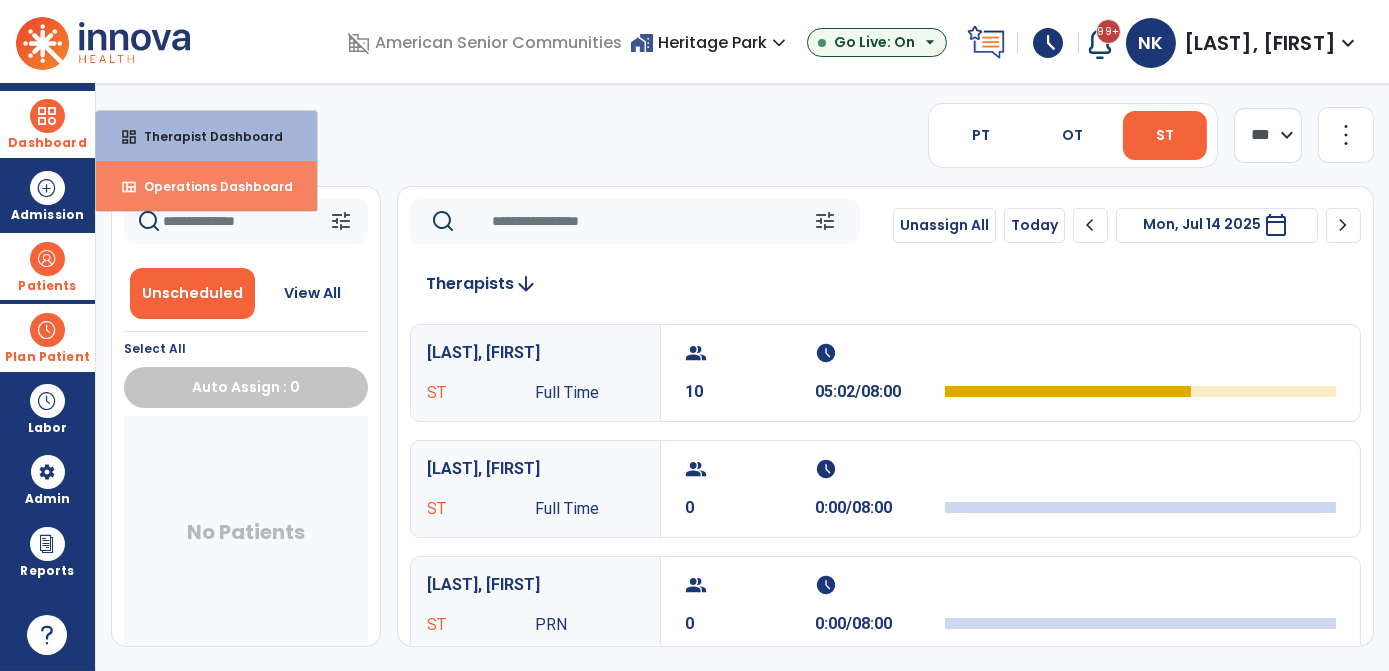 click on "Operations Dashboard" at bounding box center [210, 186] 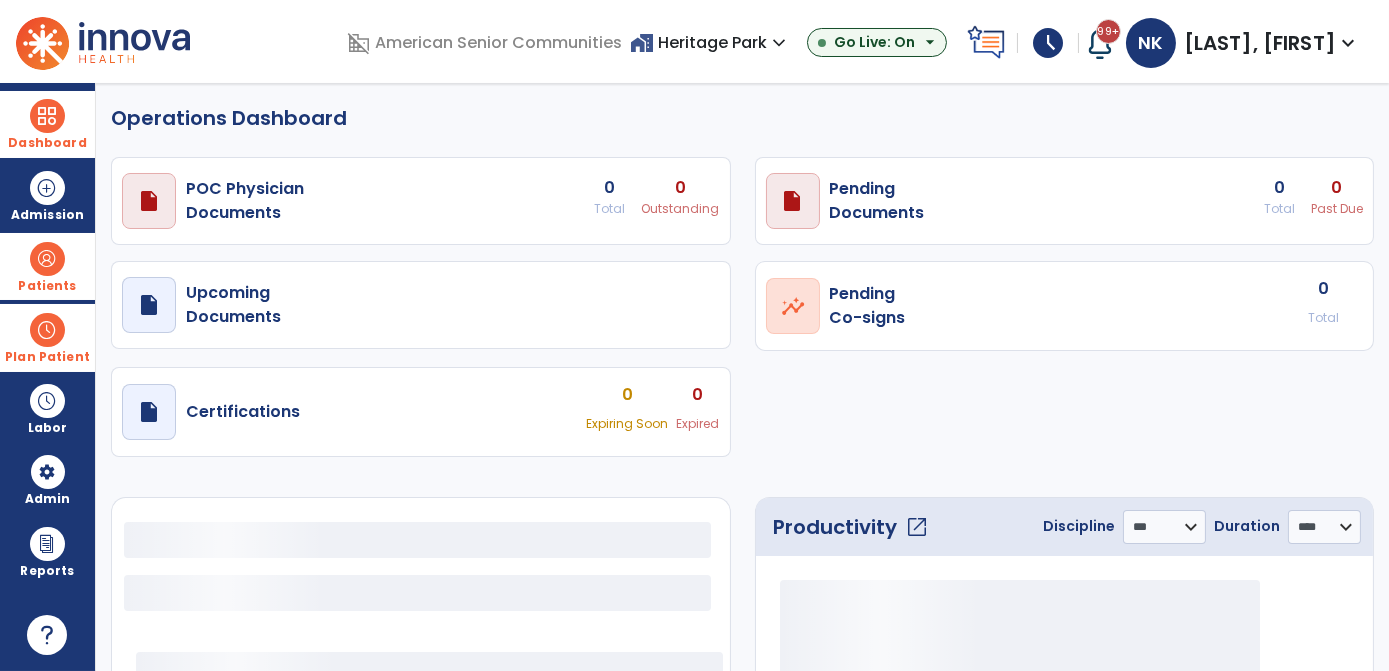 select on "***" 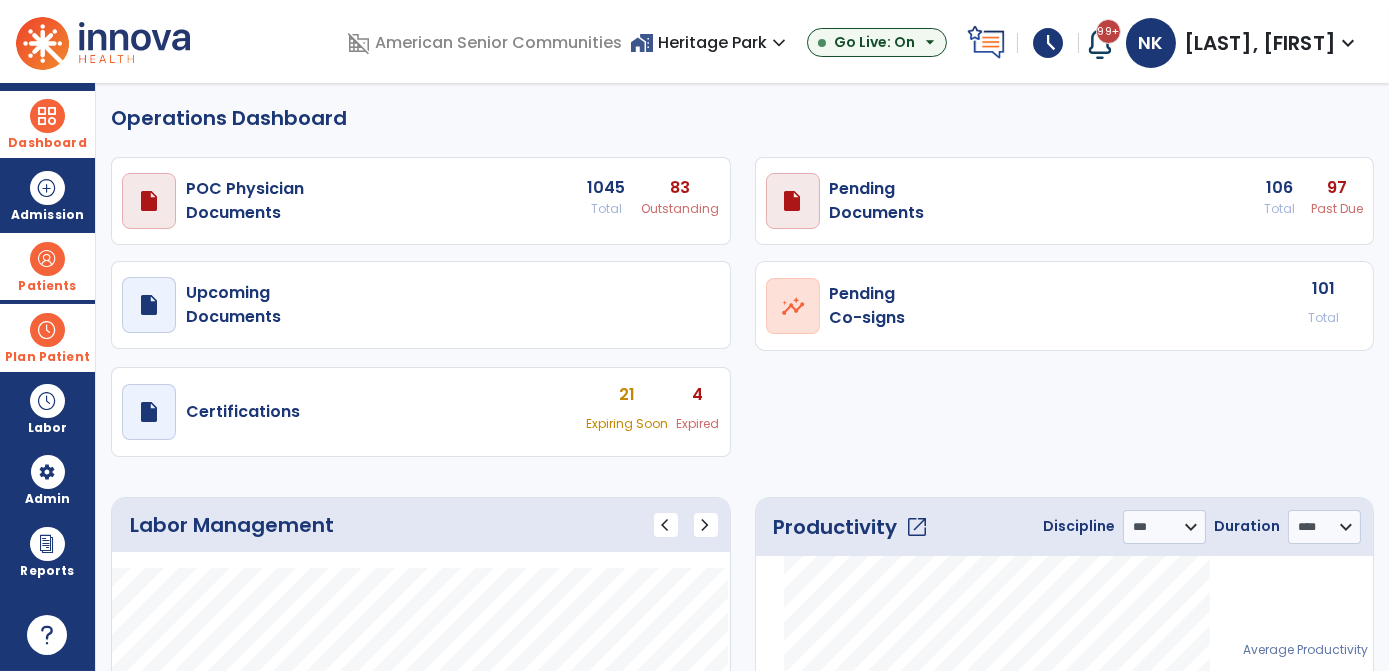 click on "4 Expired" at bounding box center [681, 201] 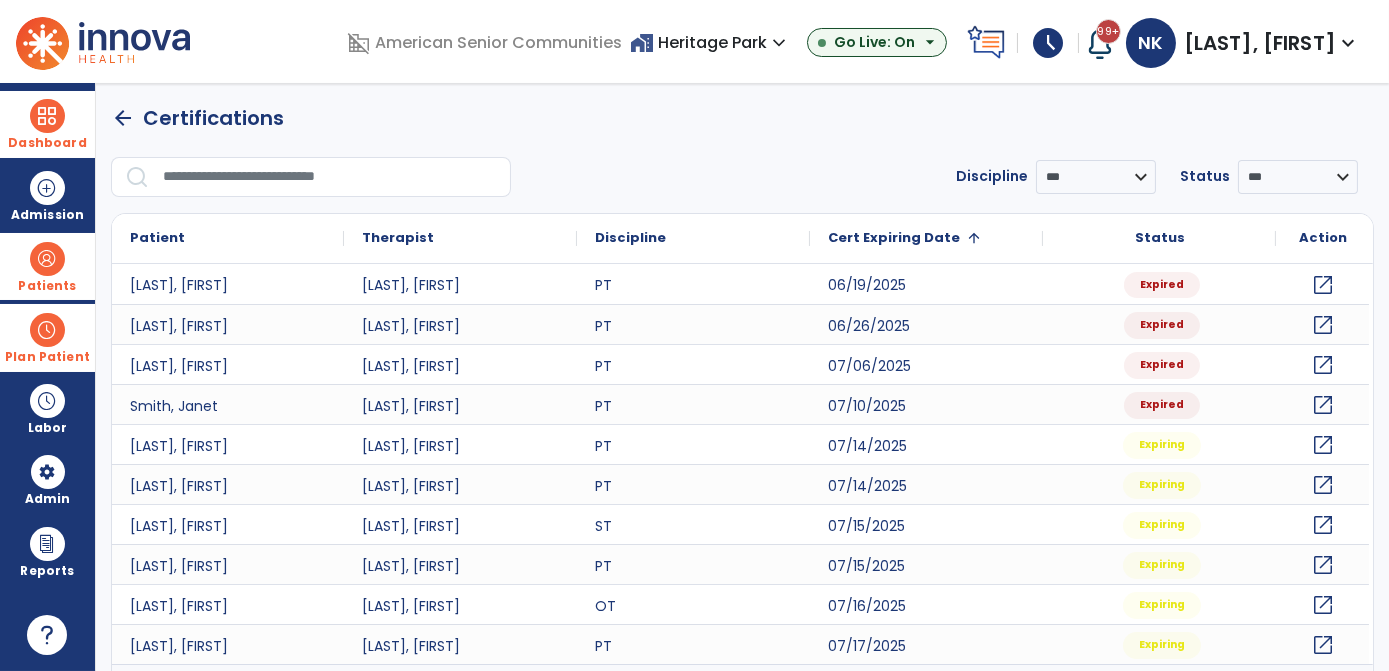 click on "arrow_back   Certifications  Discipline *** ** ** ** Status *** ******* ********
Patient
Therapist
Discipline" 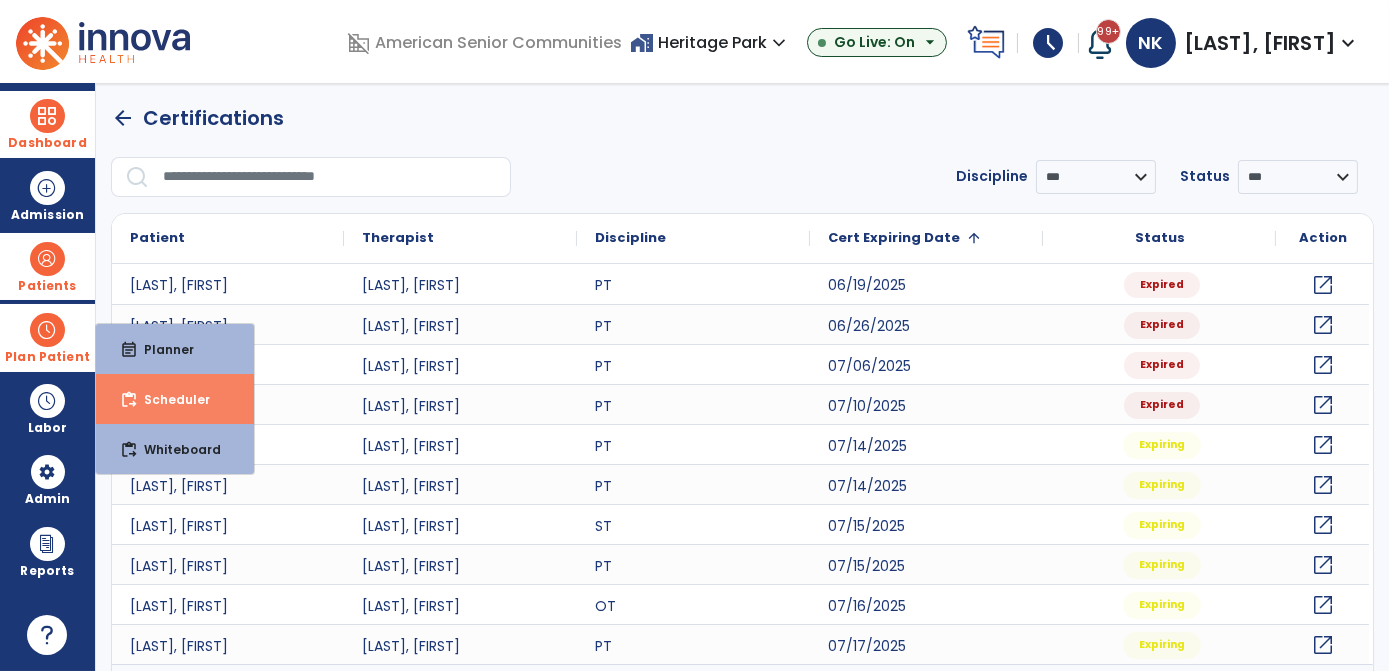 click on "Scheduler" at bounding box center [169, 399] 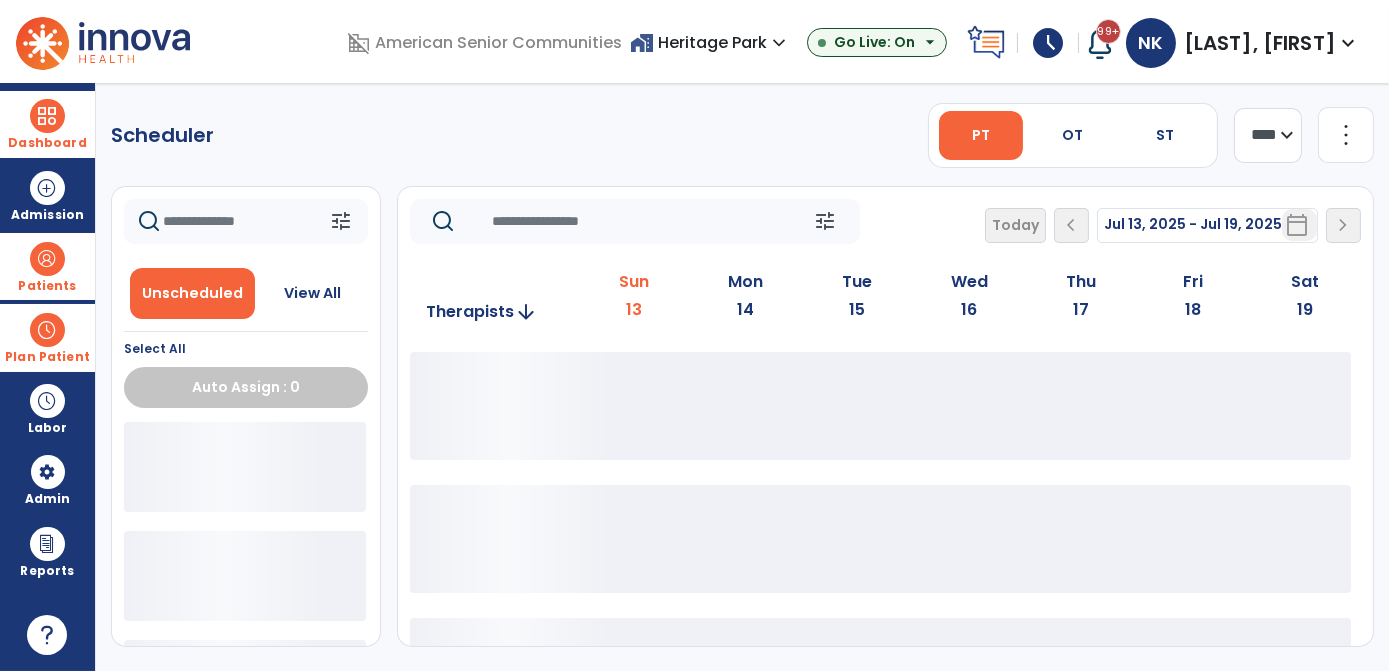 click on "**** ***" 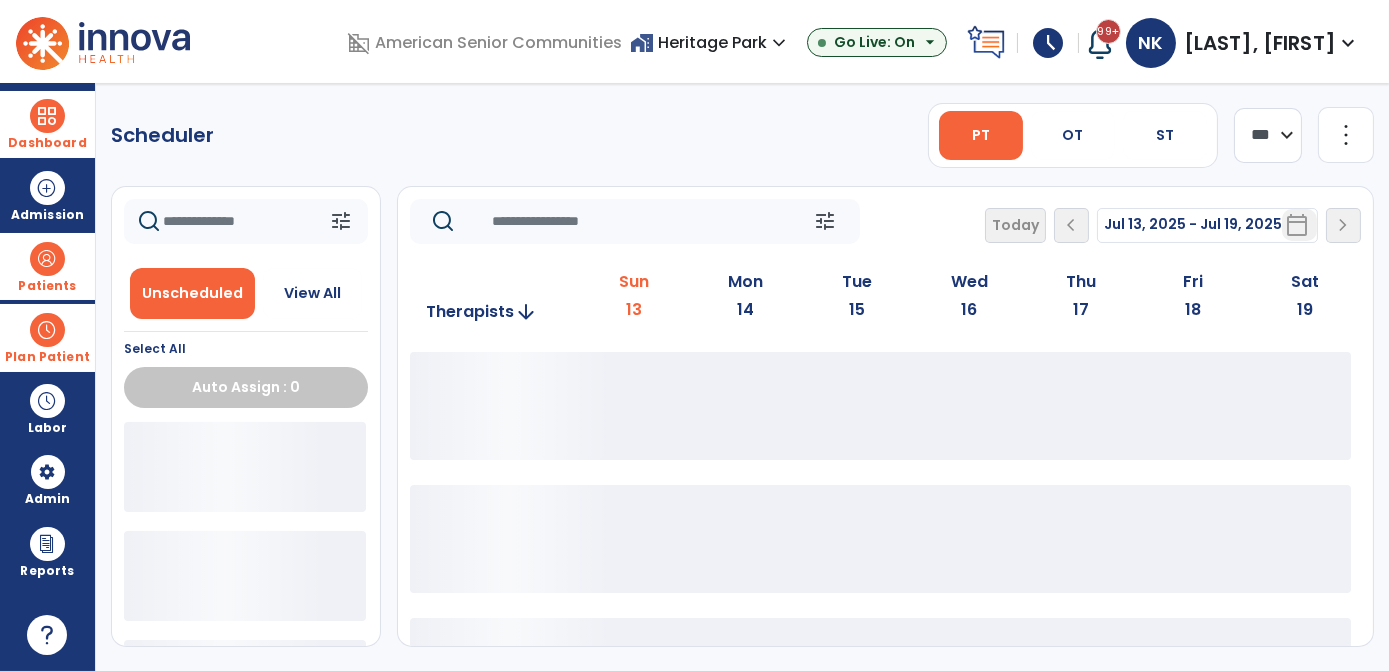 click on "**** ***" 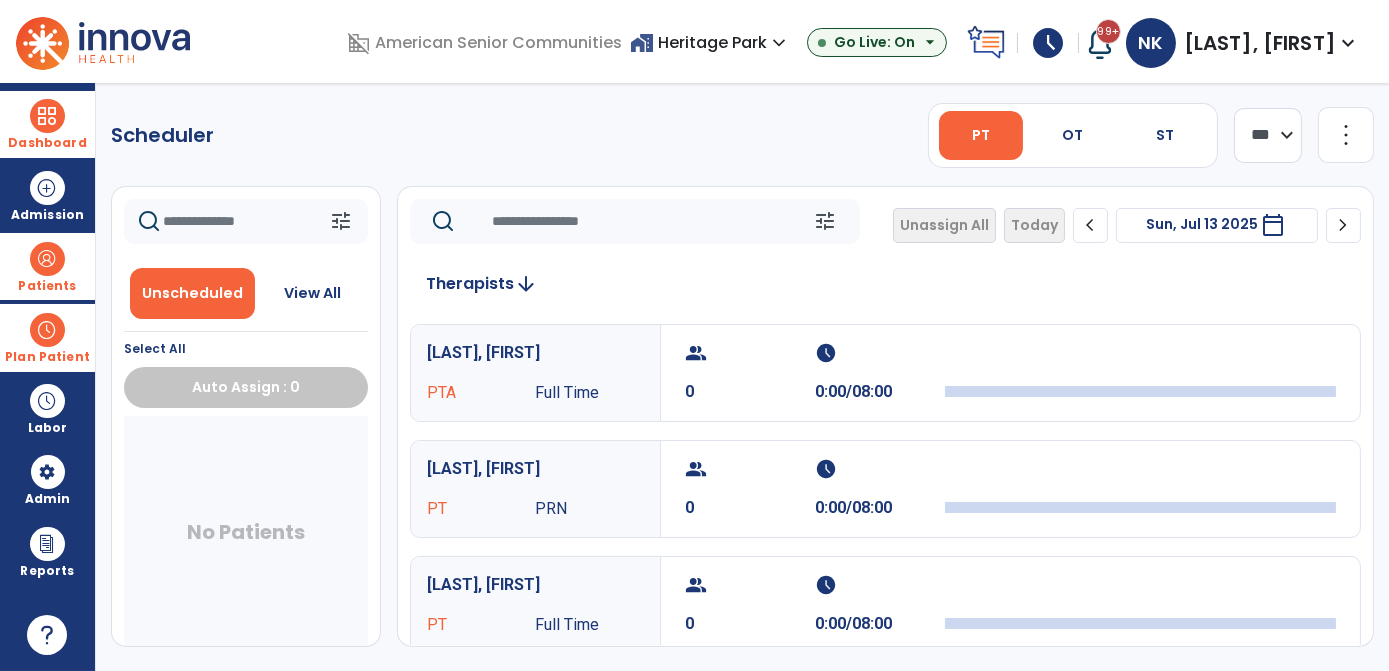 click on "chevron_right" 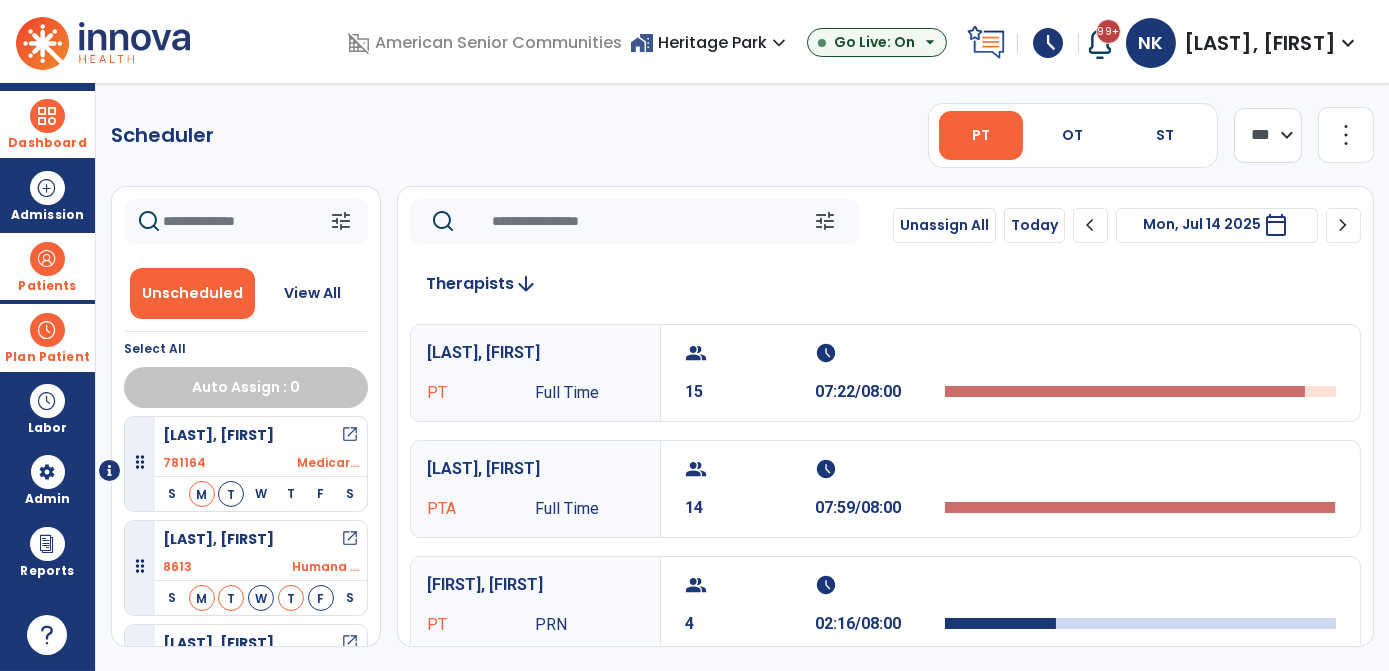 scroll, scrollTop: 0, scrollLeft: 0, axis: both 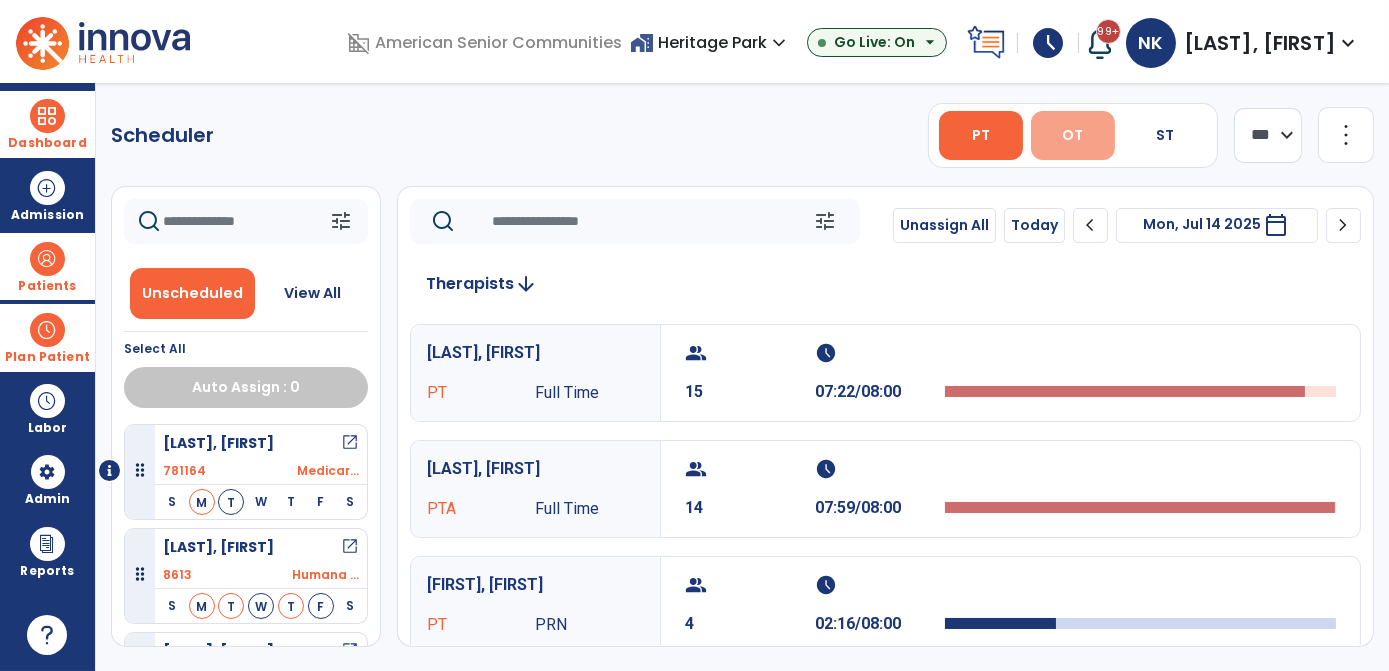 click on "OT" at bounding box center [1072, 135] 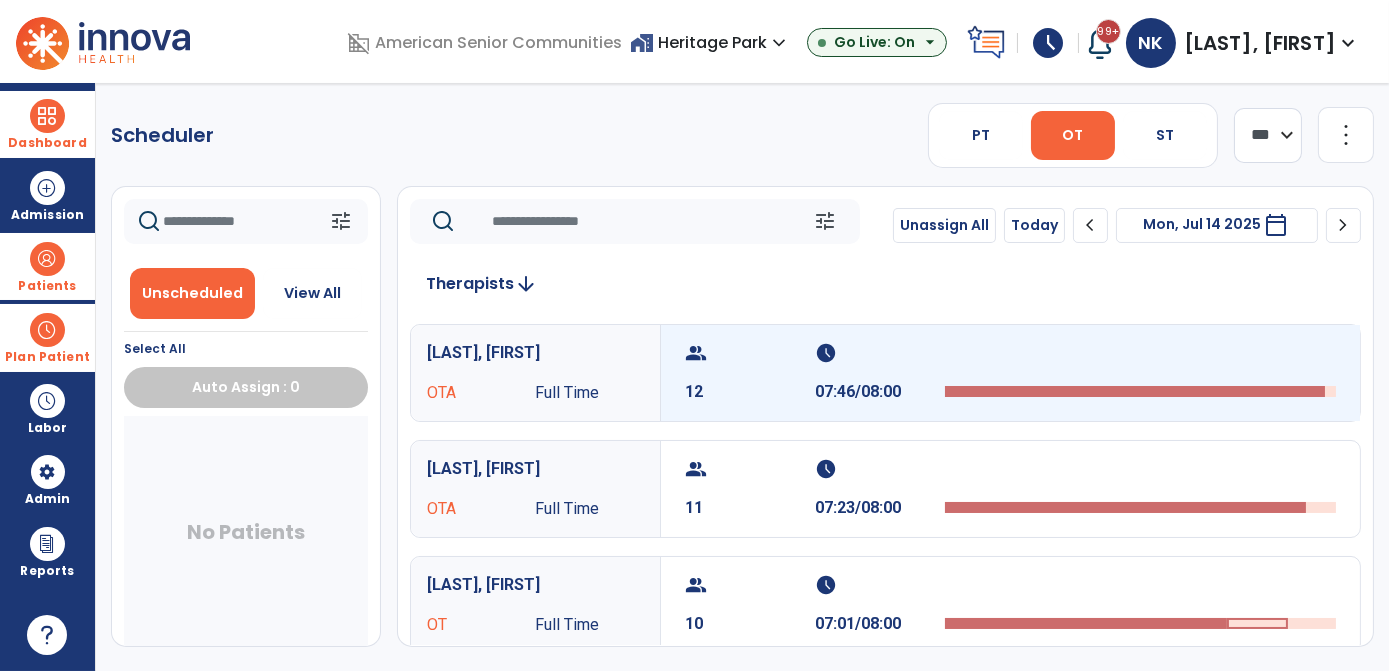 click at bounding box center (1140, 359) 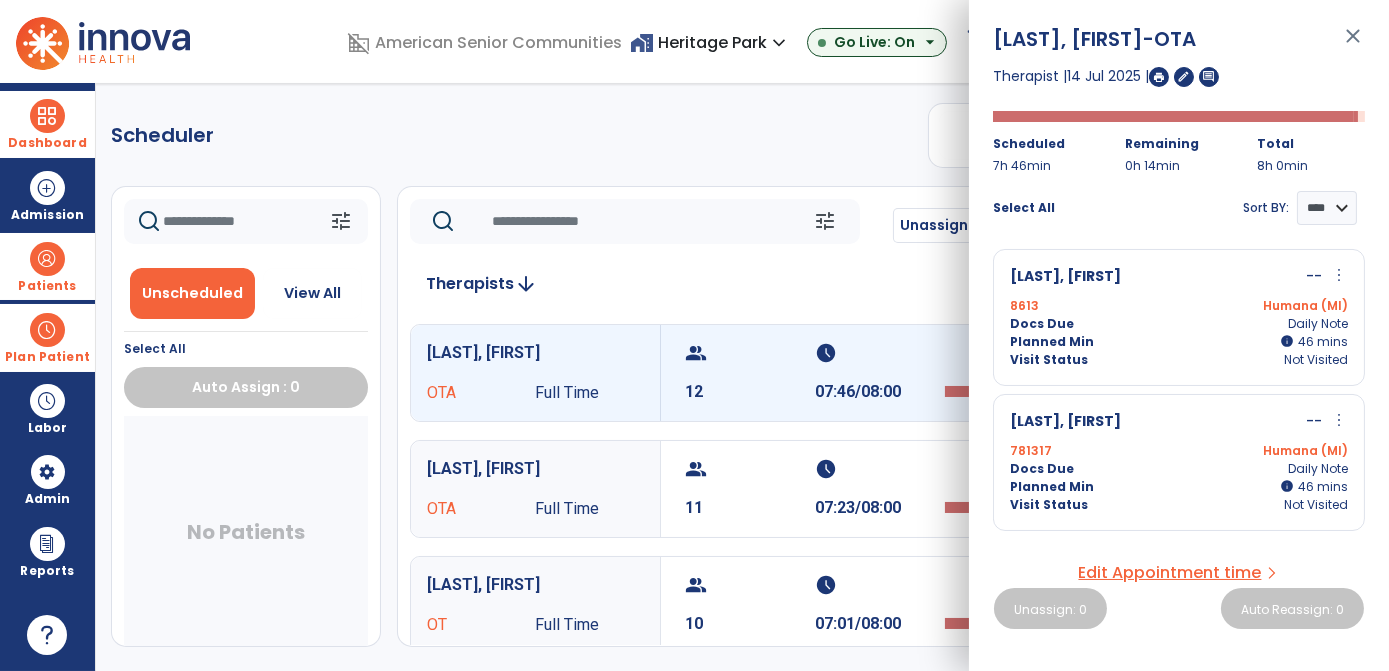 click on "Humana (MI)" at bounding box center [1263, 306] 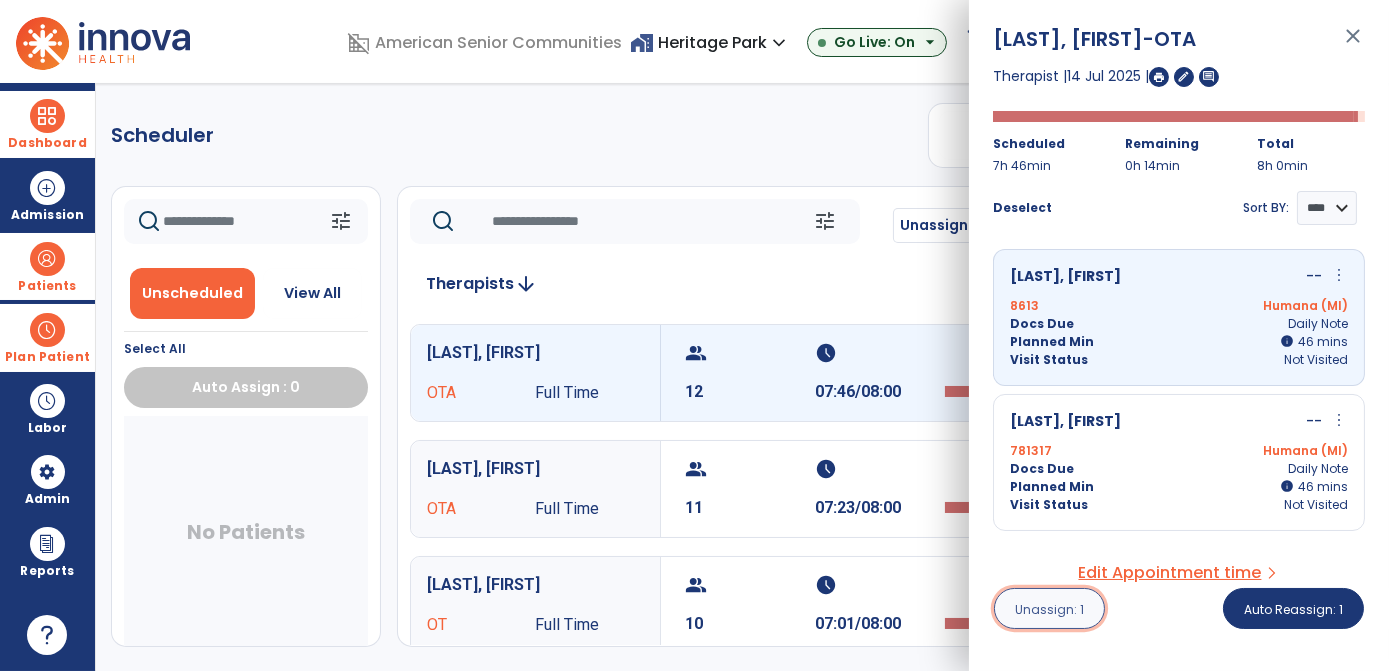 click on "Unassign: 1" at bounding box center (1049, 608) 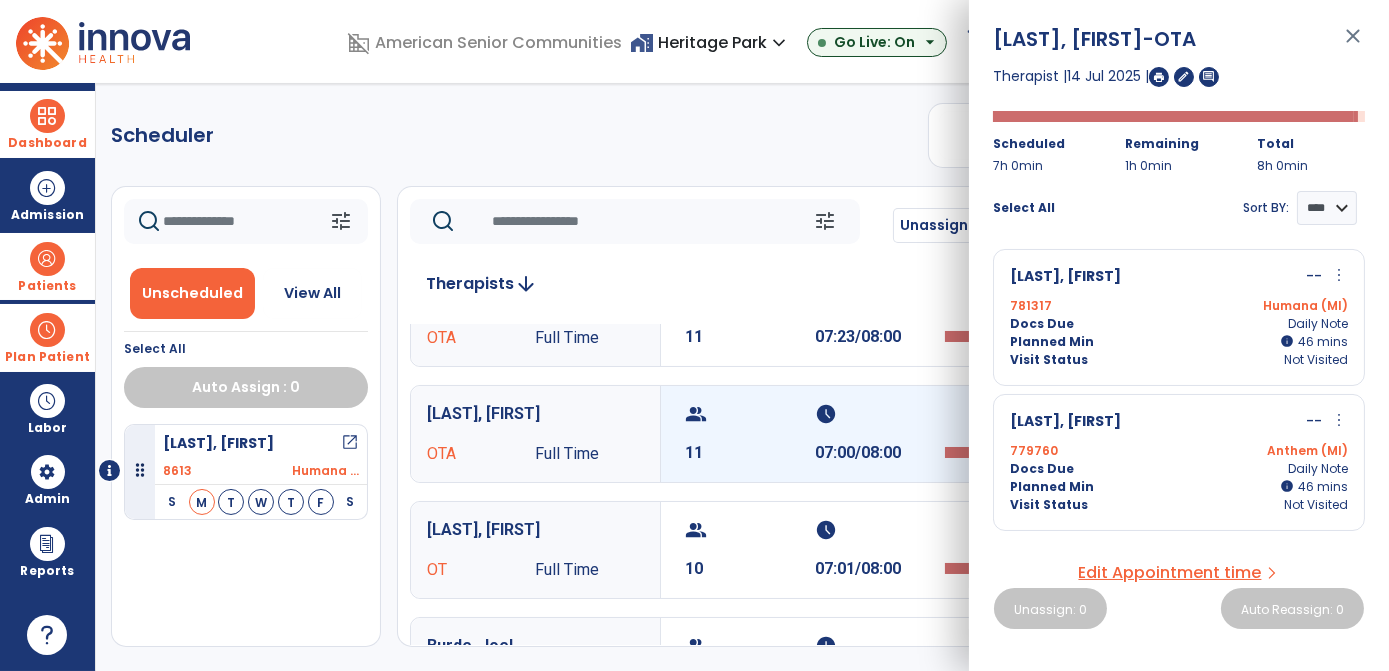 scroll, scrollTop: 0, scrollLeft: 0, axis: both 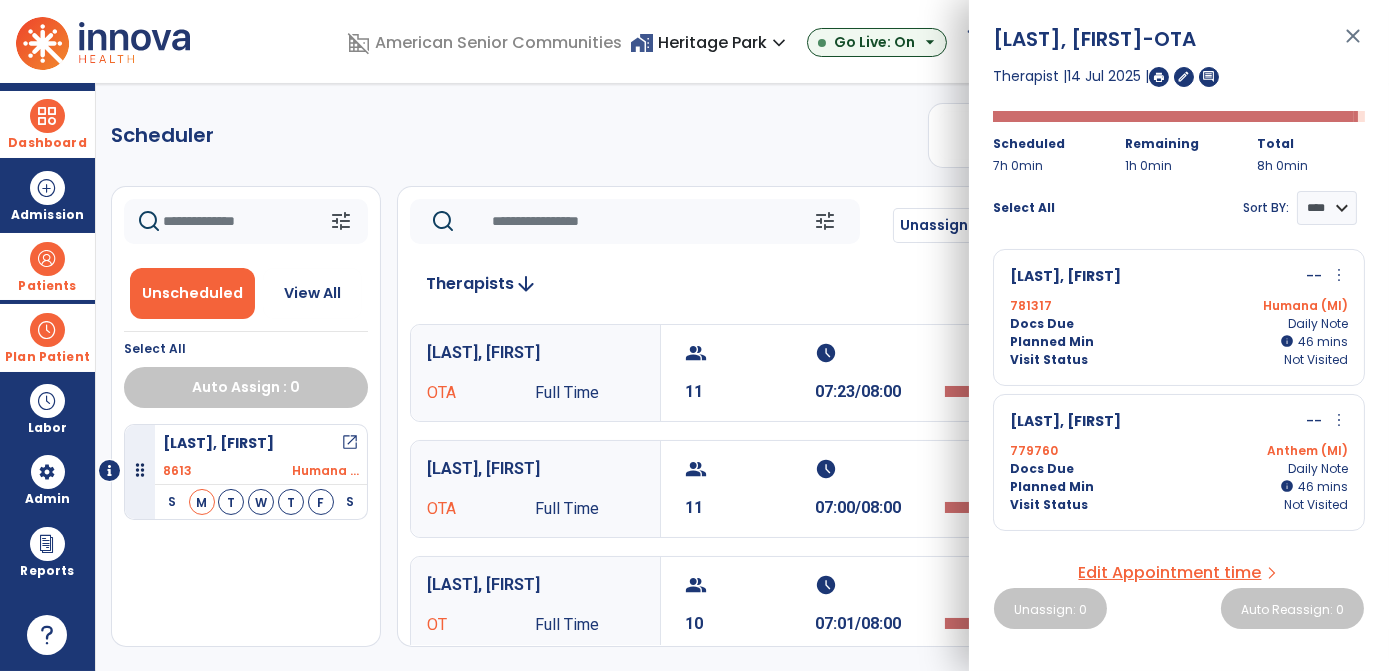 click on "Scheduler   PT   OT   ST  **** *** more_vert  Manage Labor   View All Therapists   Print" 